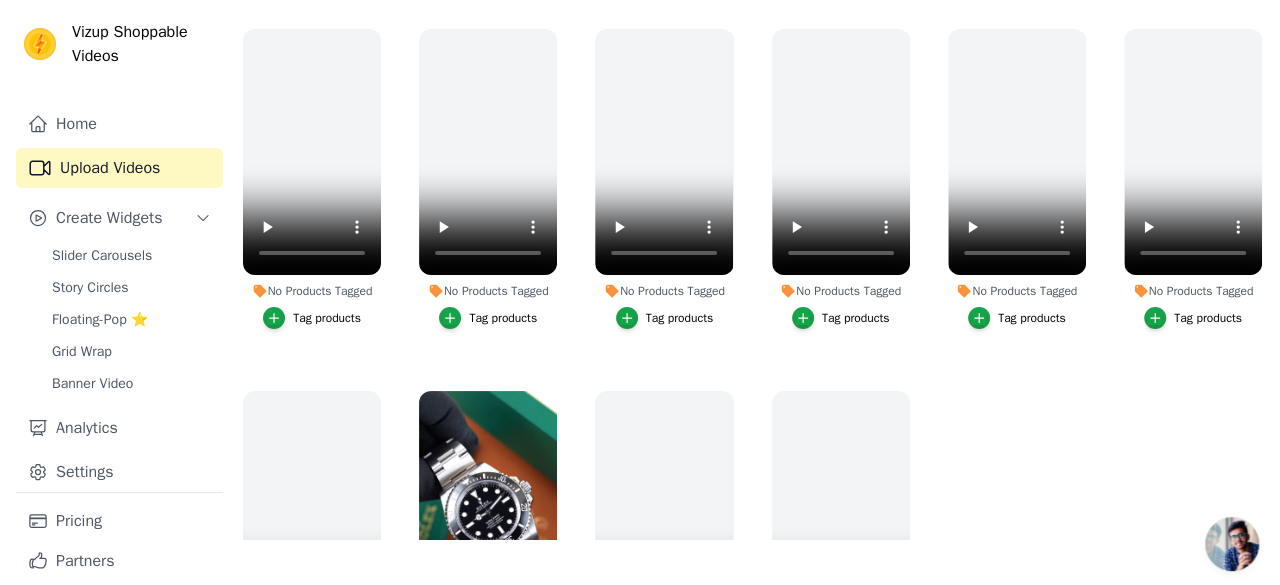scroll, scrollTop: 0, scrollLeft: 0, axis: both 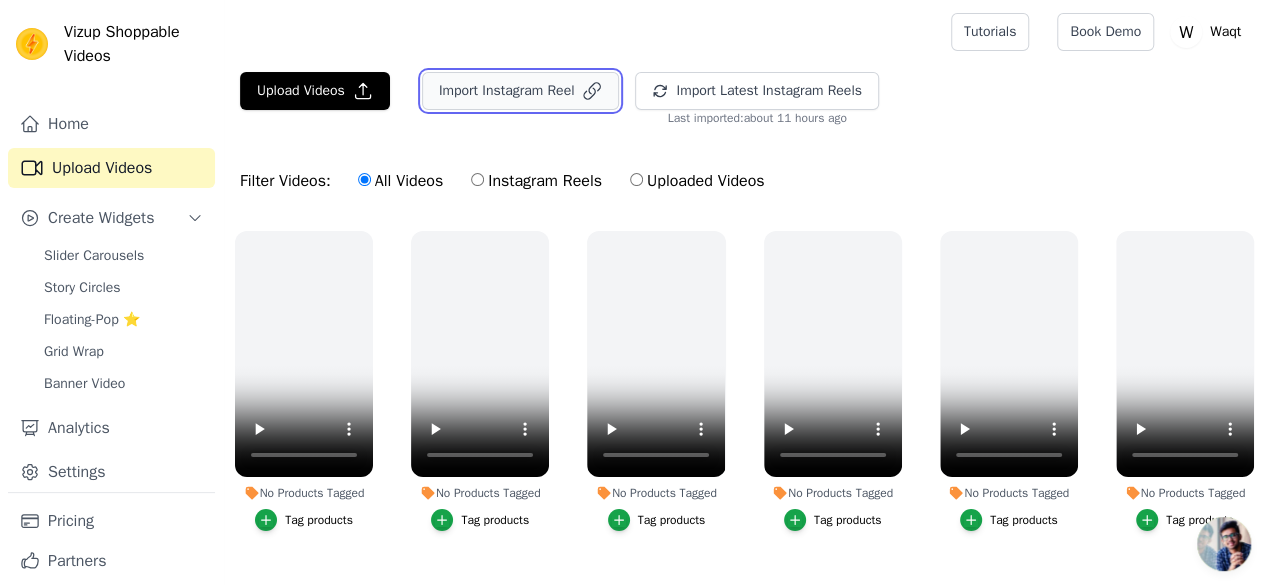 click on "Import Instagram Reel" at bounding box center (521, 91) 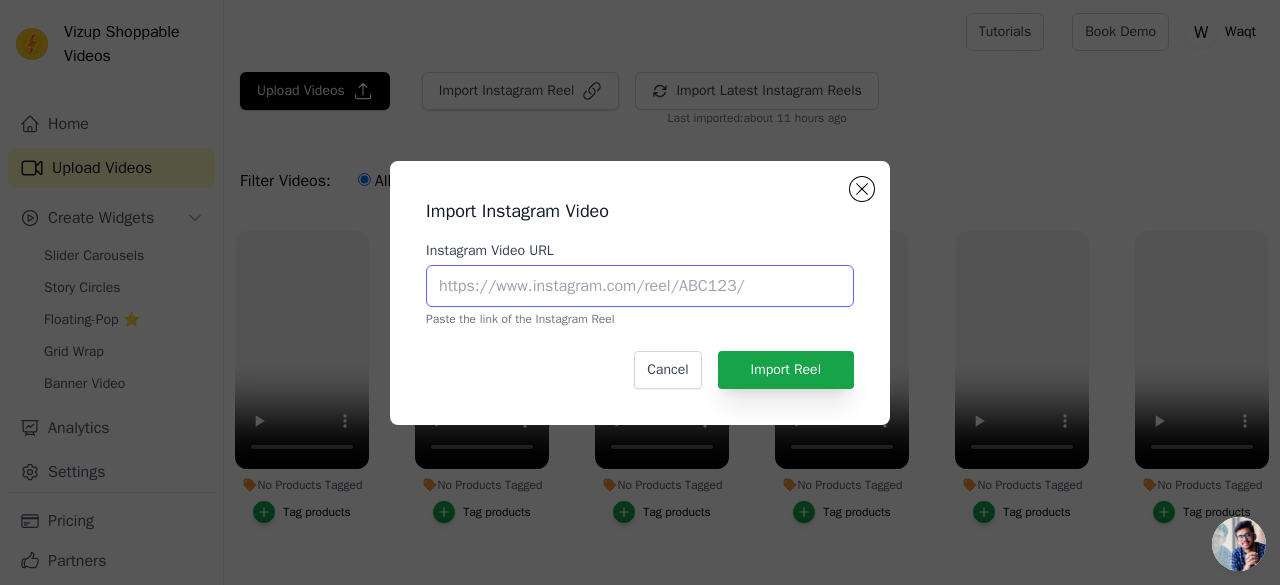 click on "Instagram Video URL" at bounding box center (640, 286) 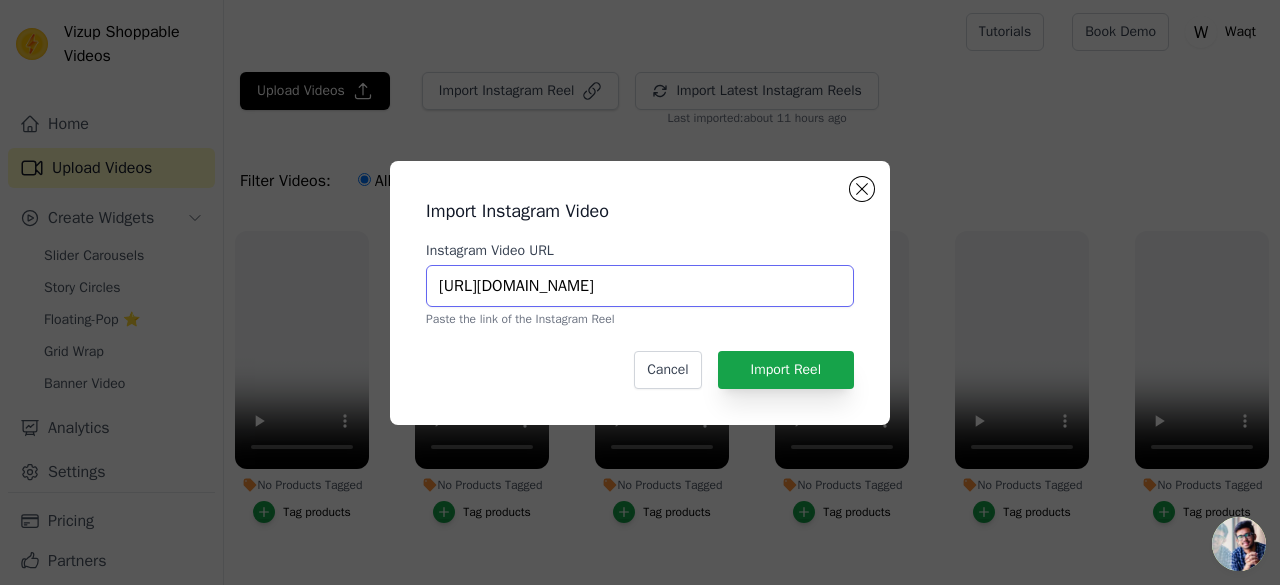 scroll, scrollTop: 0, scrollLeft: 115, axis: horizontal 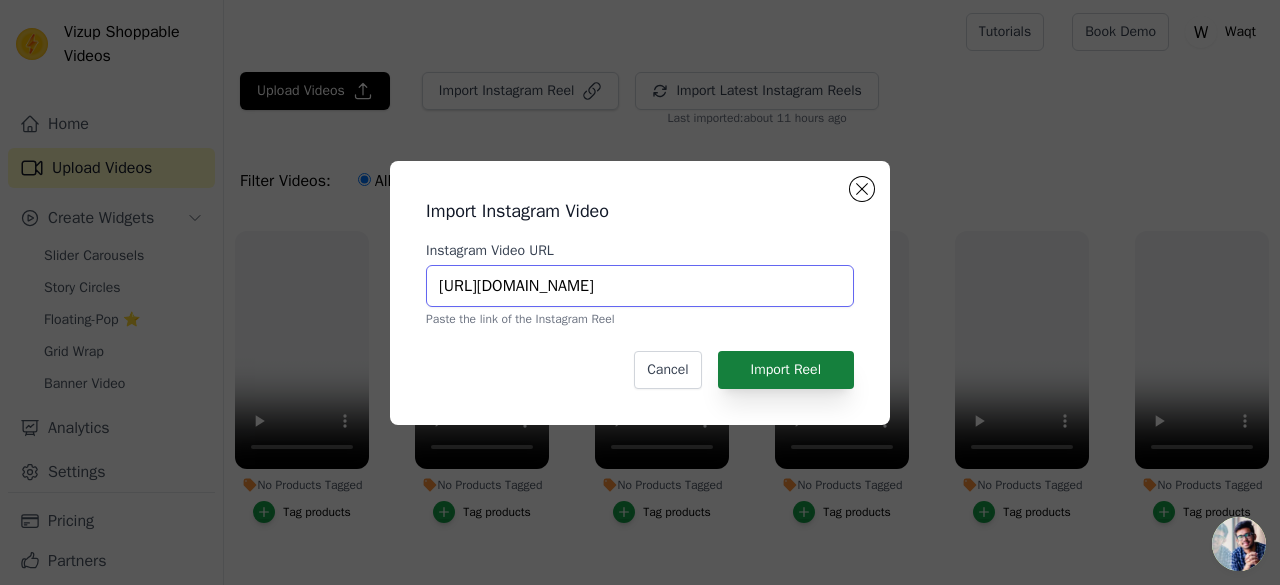 type on "https://www.instagram.com/reel/CpKPpH8tFzI/?igsh=eHYxcnRtYm41azdn" 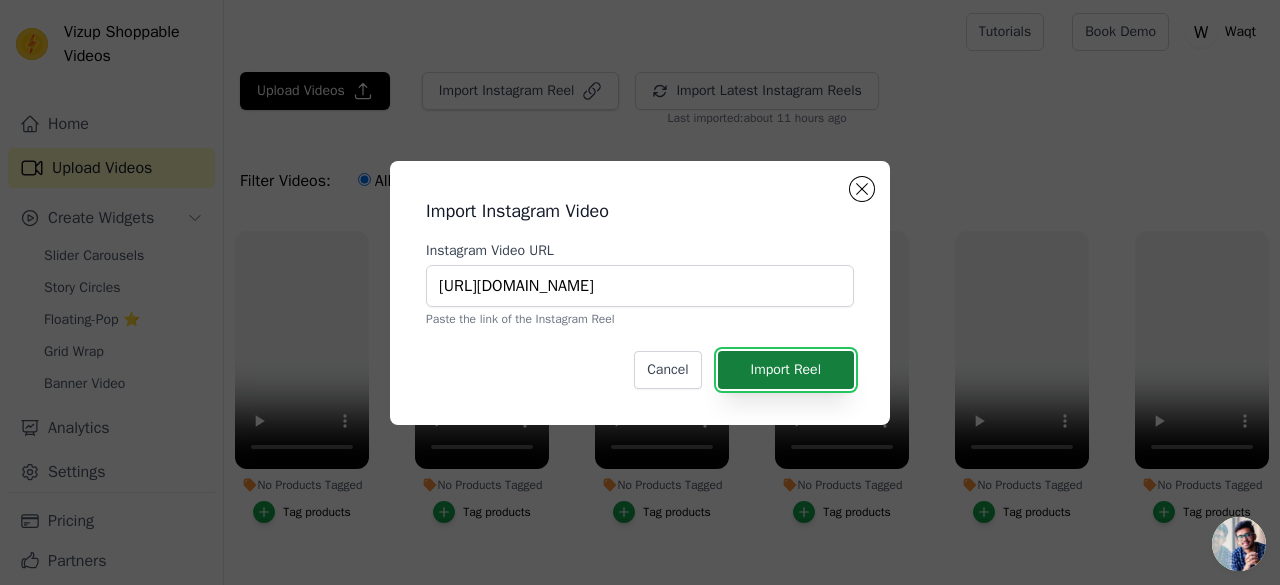 scroll, scrollTop: 0, scrollLeft: 0, axis: both 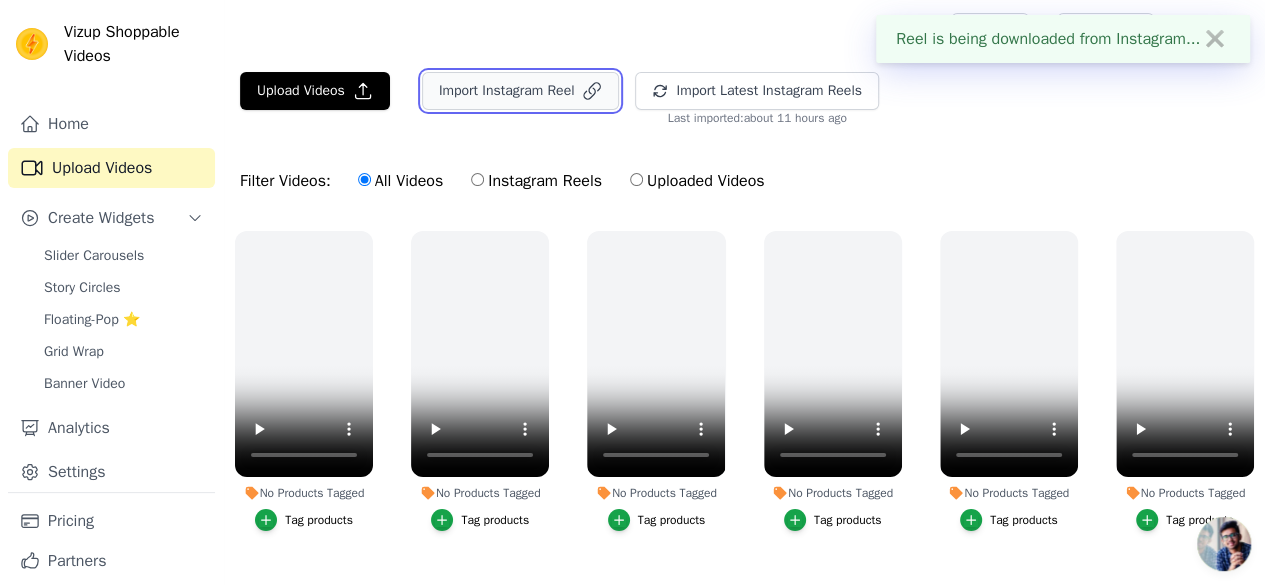 click on "Import Instagram Reel" at bounding box center (521, 91) 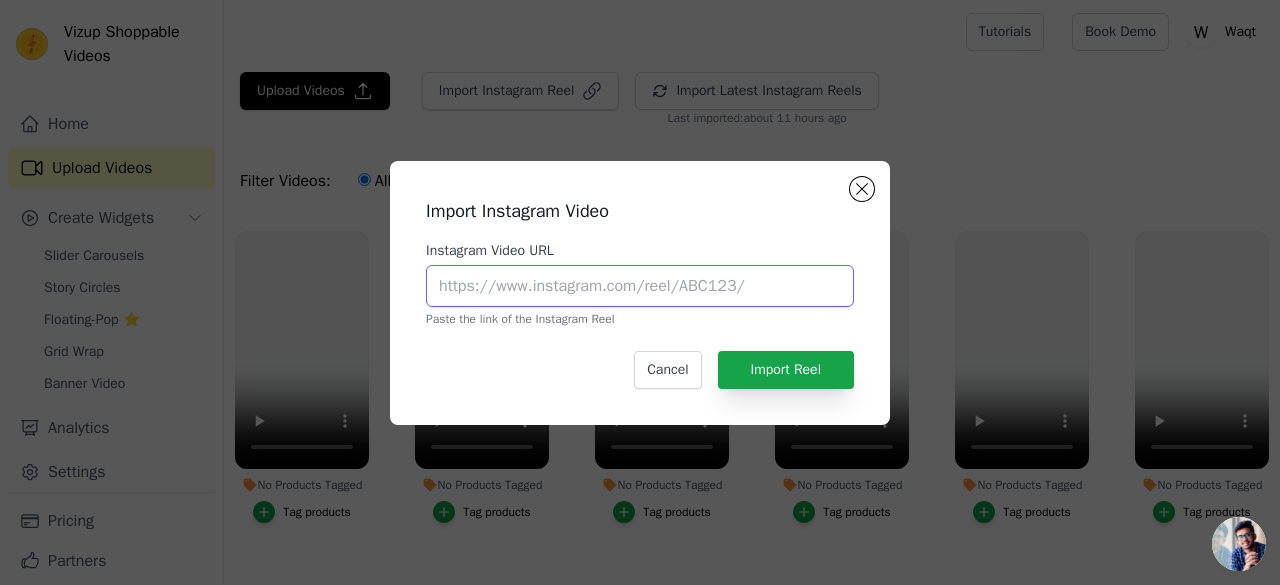 click on "Instagram Video URL" at bounding box center (640, 286) 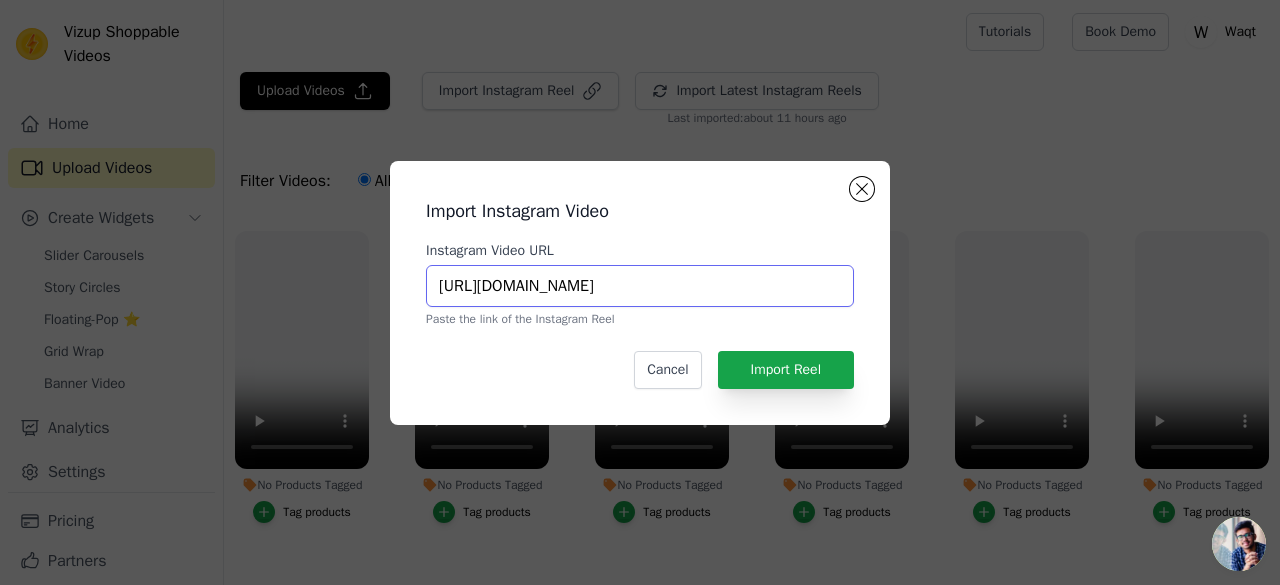 scroll, scrollTop: 0, scrollLeft: 110, axis: horizontal 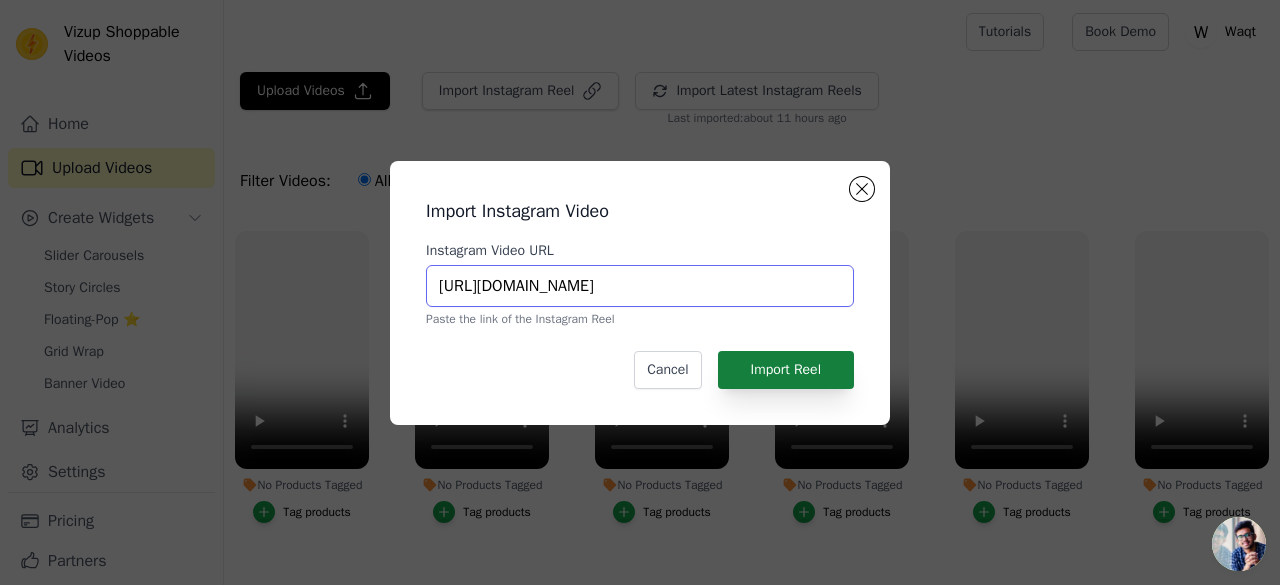 type on "https://www.instagram.com/reel/DF7t3L0ItEs/?igsh=MjRraW5wOTA5ZzVi" 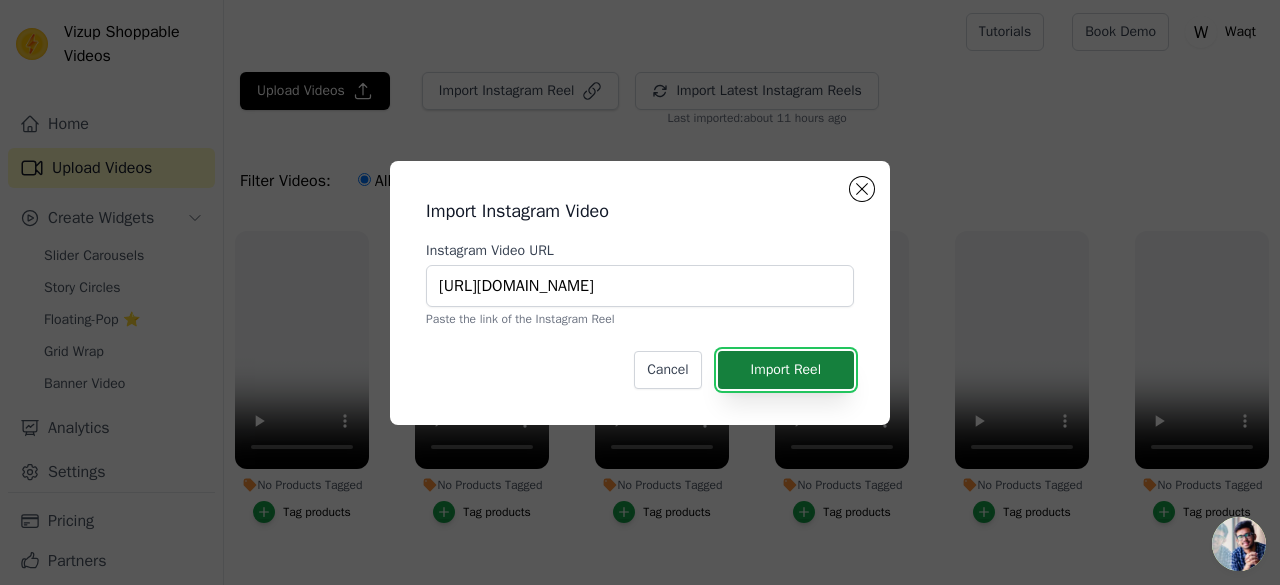 click on "Import Reel" at bounding box center (786, 370) 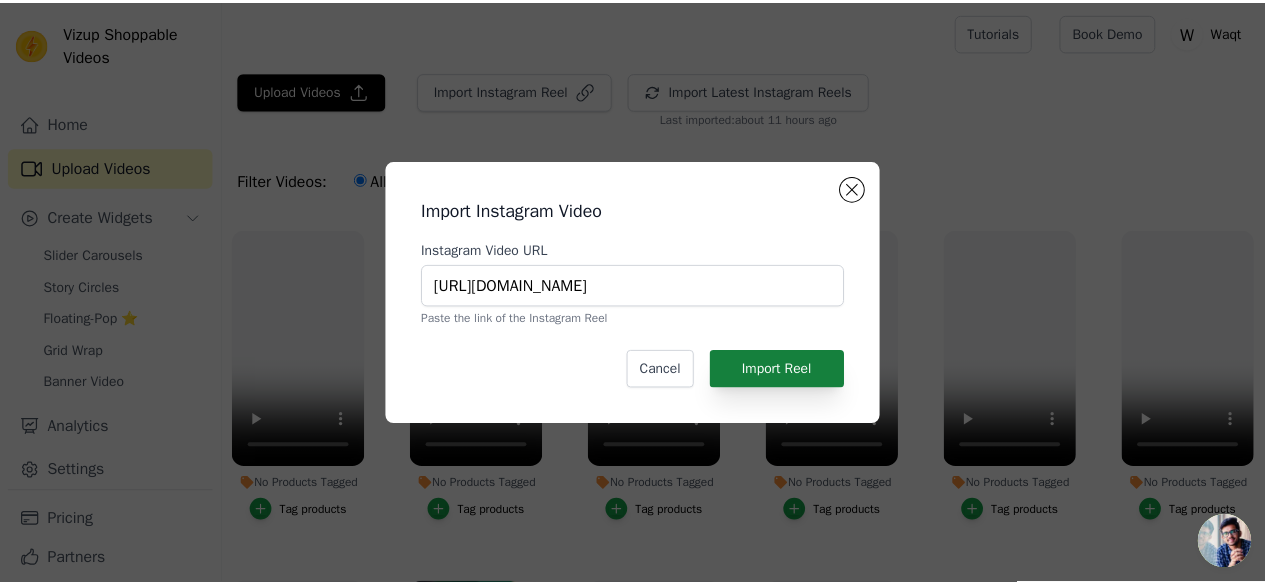scroll, scrollTop: 0, scrollLeft: 0, axis: both 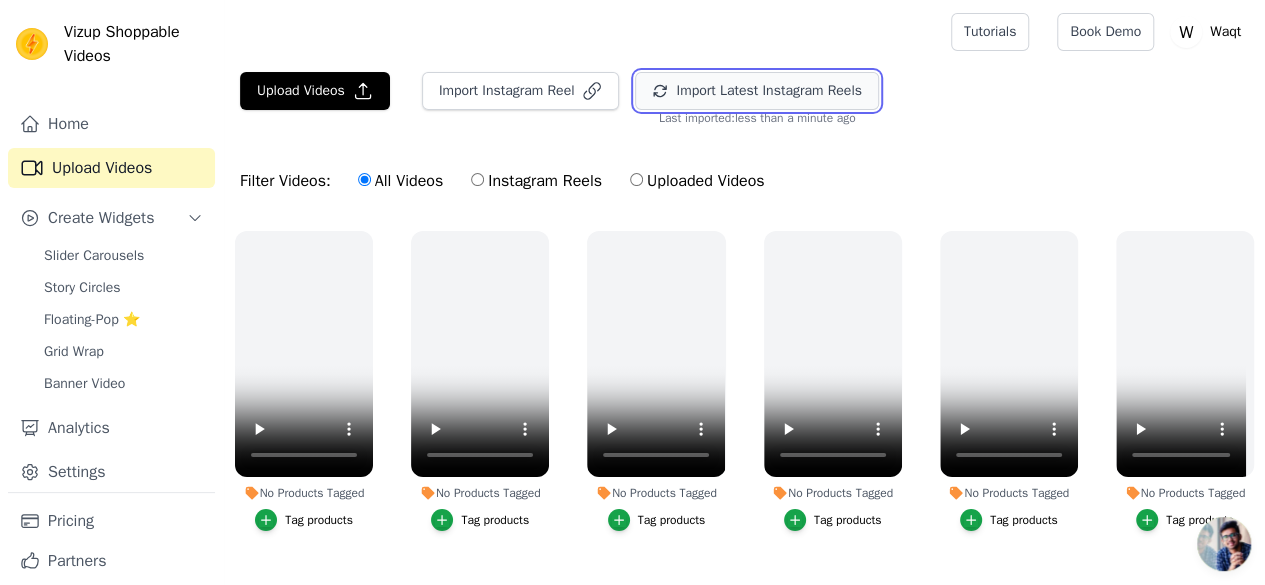 click on "Import Latest Instagram Reels" at bounding box center [756, 91] 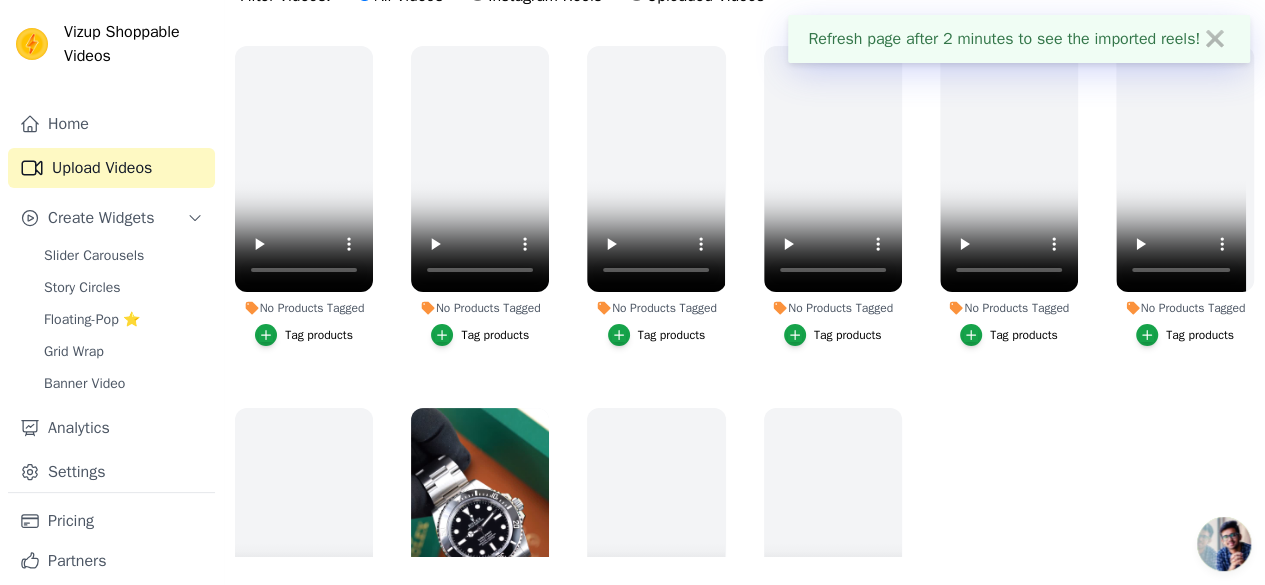 scroll, scrollTop: 202, scrollLeft: 0, axis: vertical 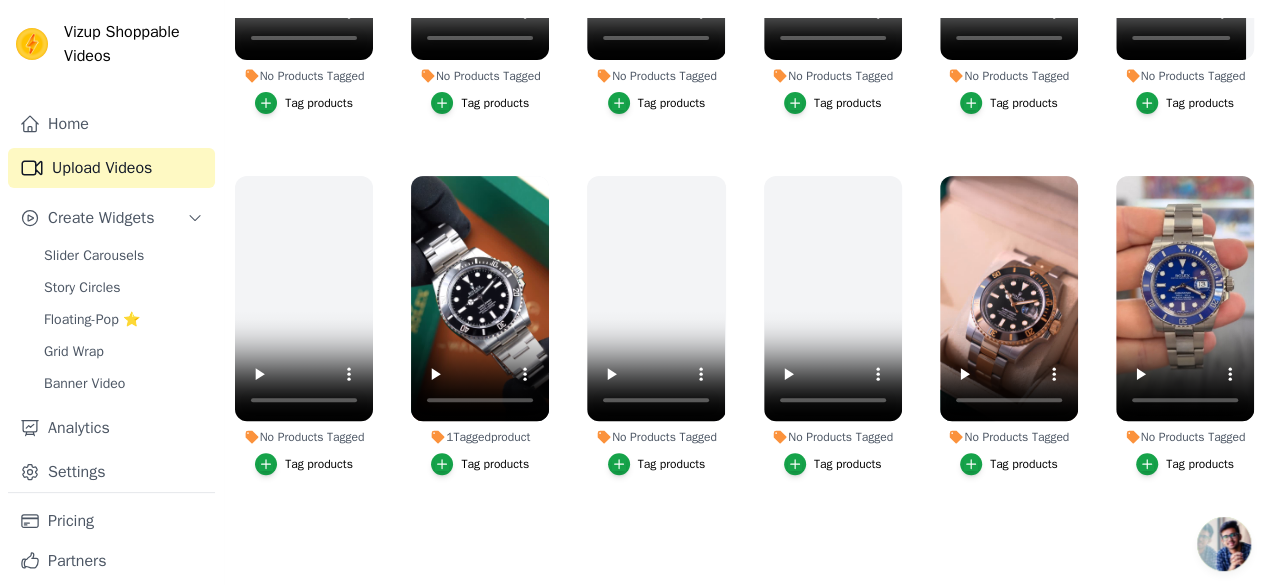 click on "Tag products" at bounding box center [1185, 464] 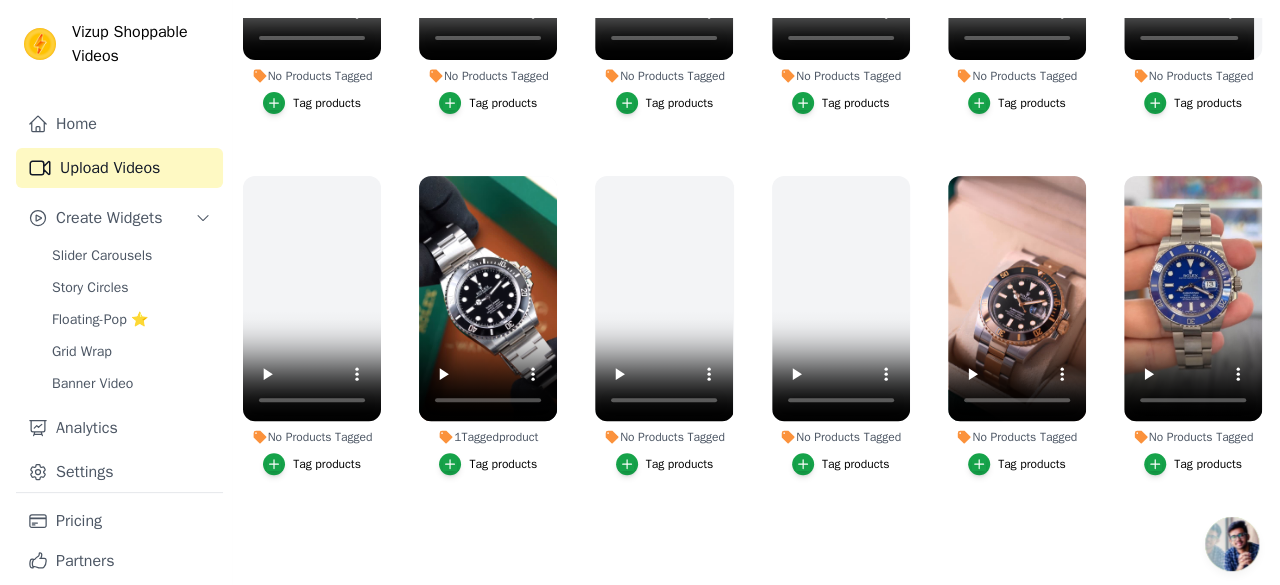 scroll, scrollTop: 0, scrollLeft: 0, axis: both 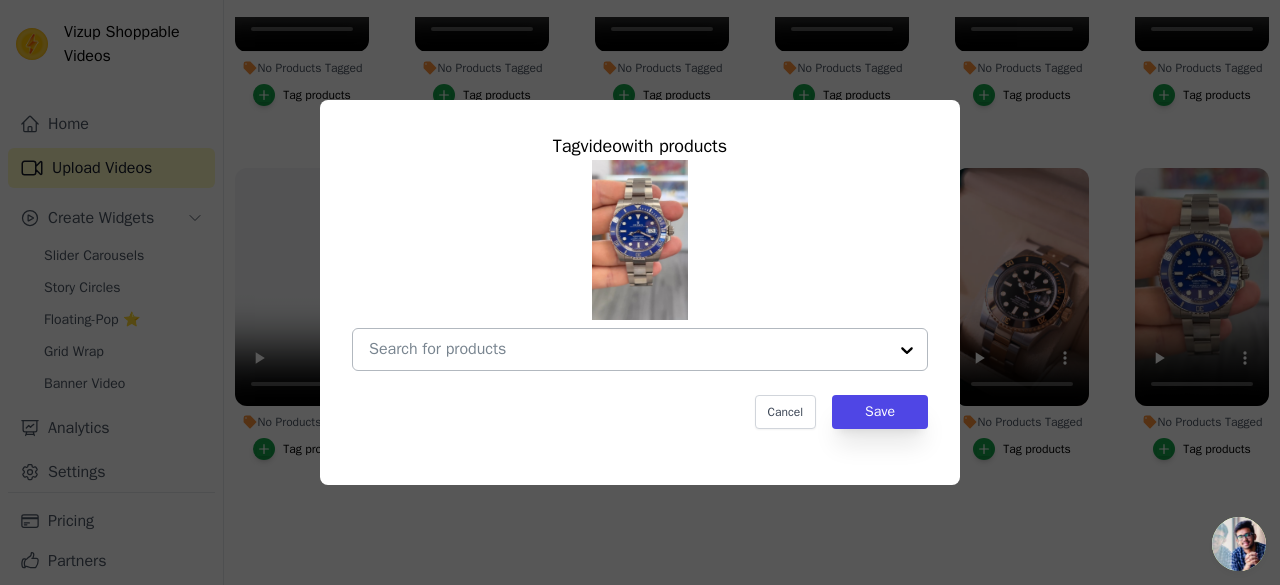 click at bounding box center (628, 349) 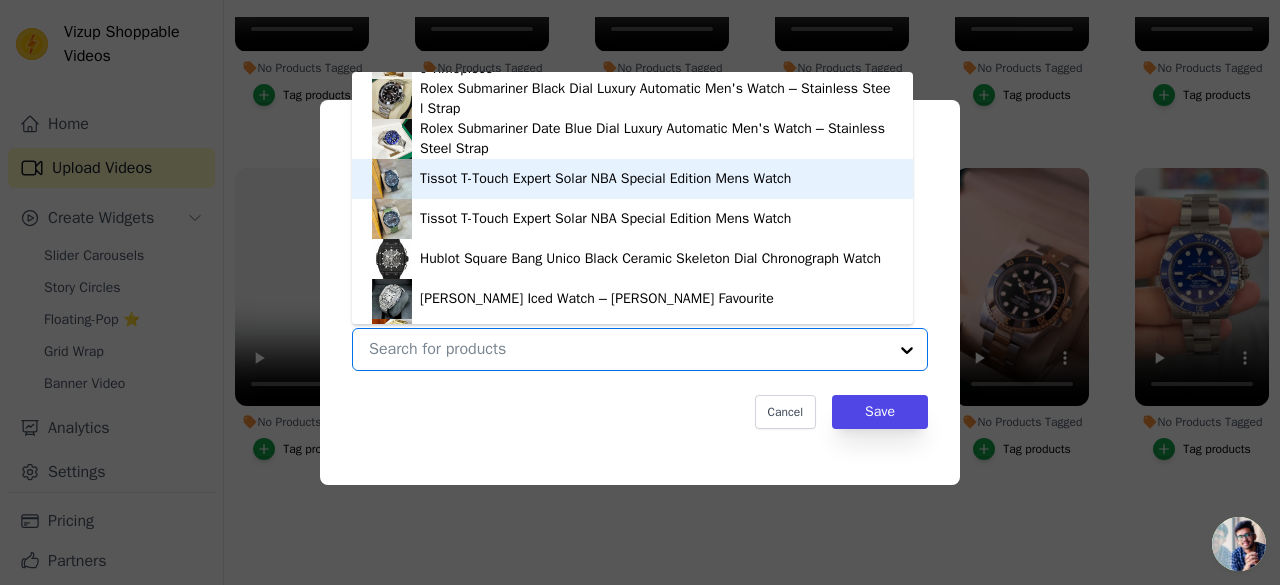 scroll, scrollTop: 1074, scrollLeft: 0, axis: vertical 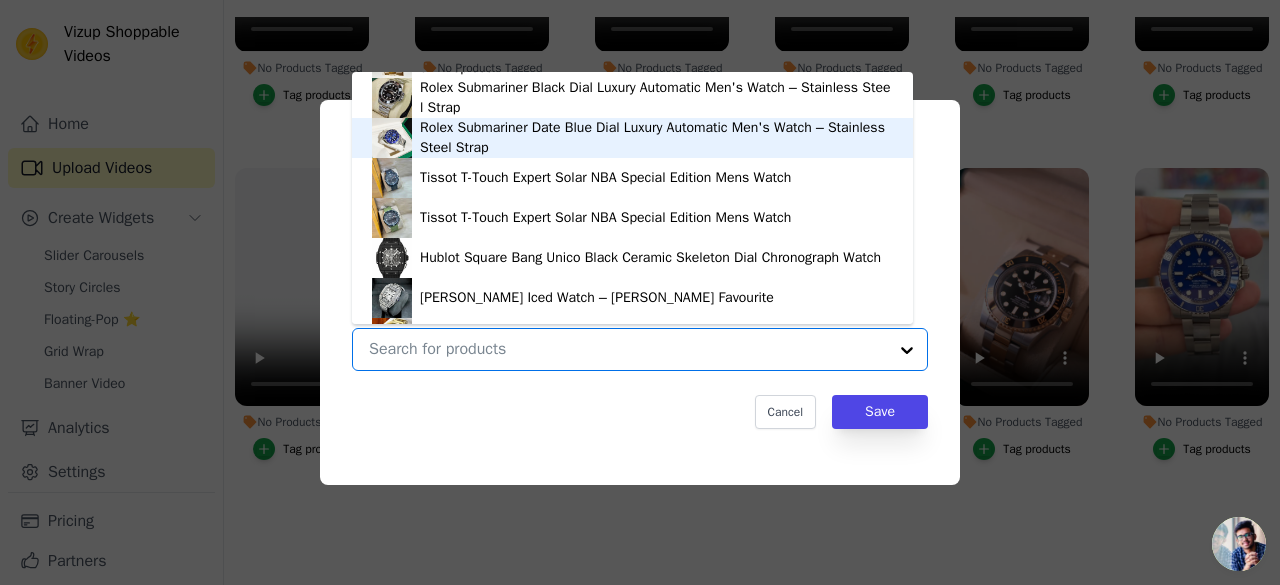 click on "Rolex Submariner Date Blue Dial Luxury Automatic Men's Watch – Stainless Steel Strap" at bounding box center [656, 138] 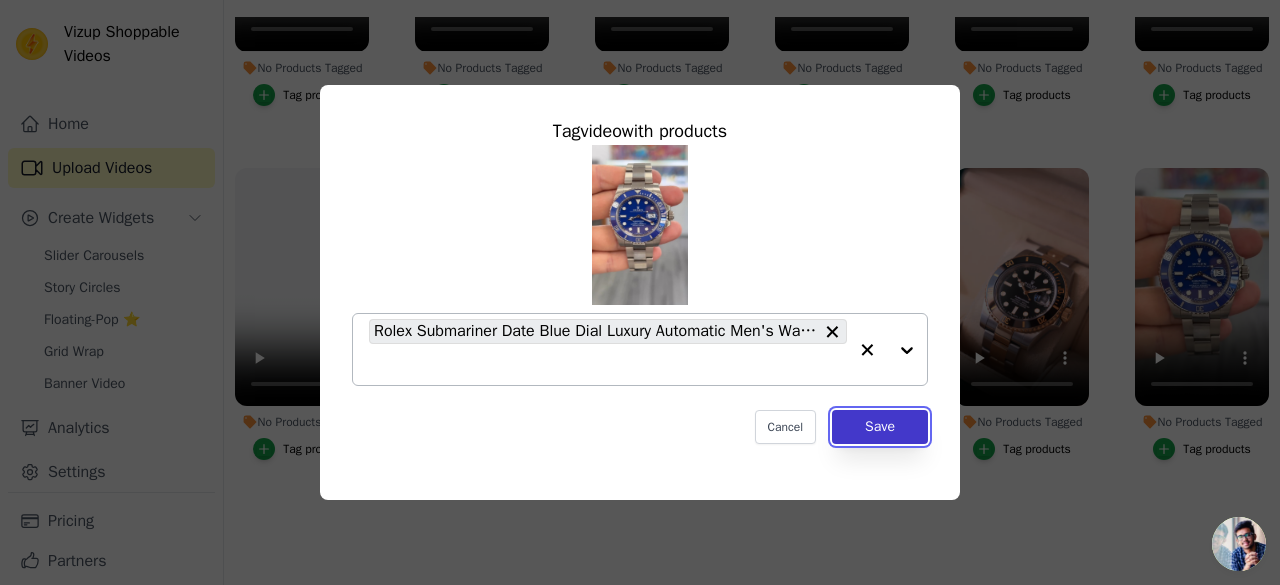 click on "Save" at bounding box center (880, 427) 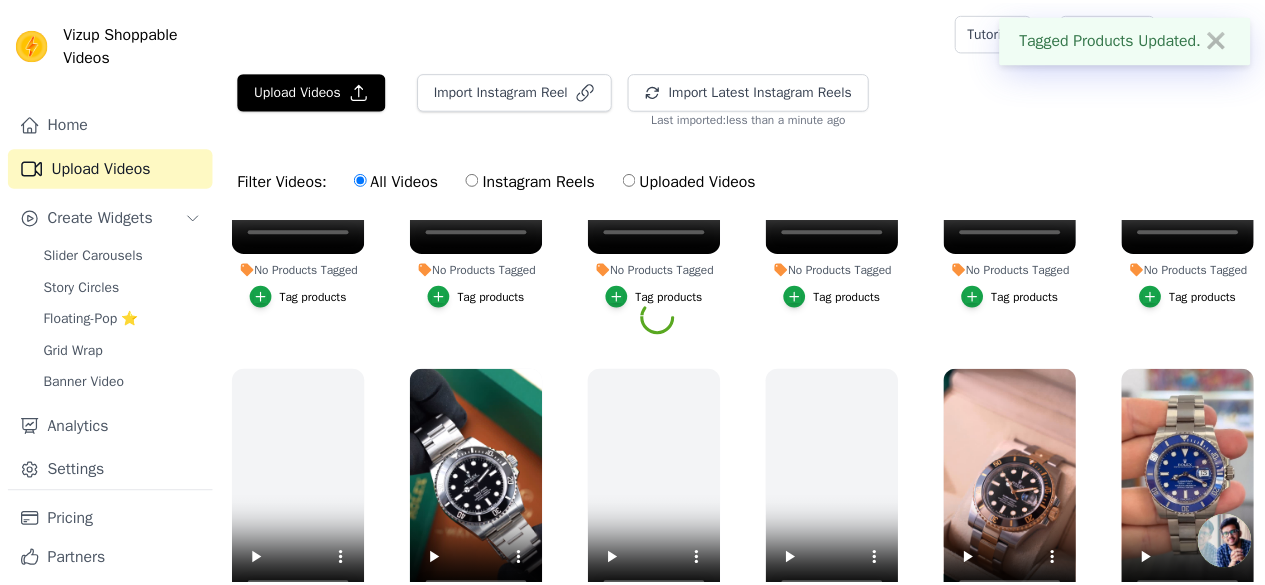 scroll, scrollTop: 202, scrollLeft: 0, axis: vertical 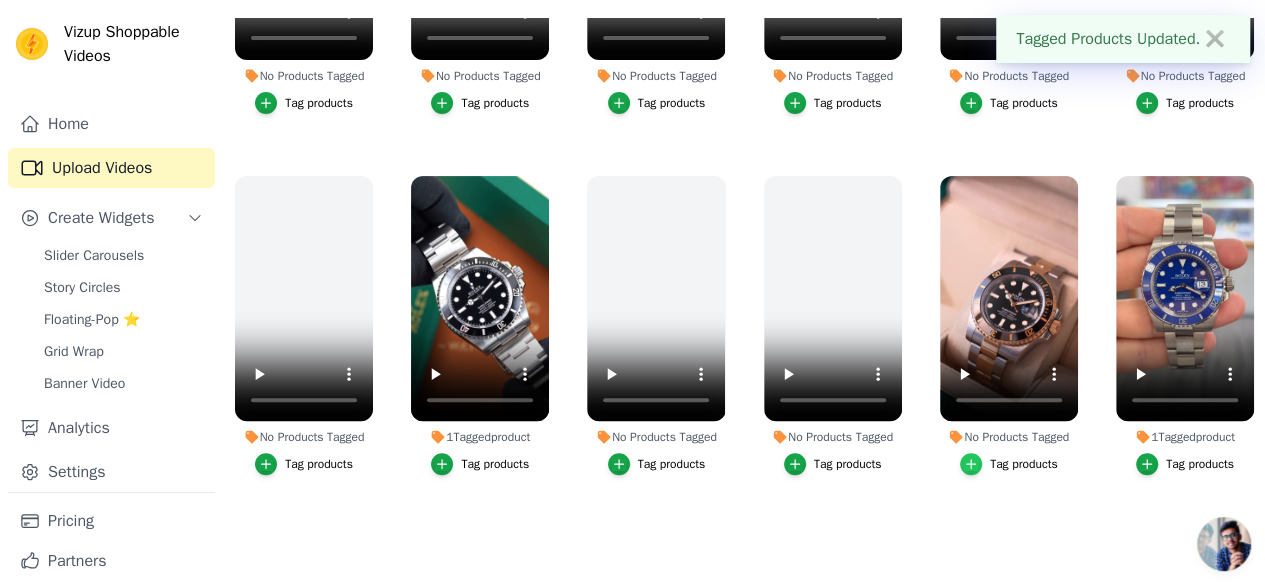 click 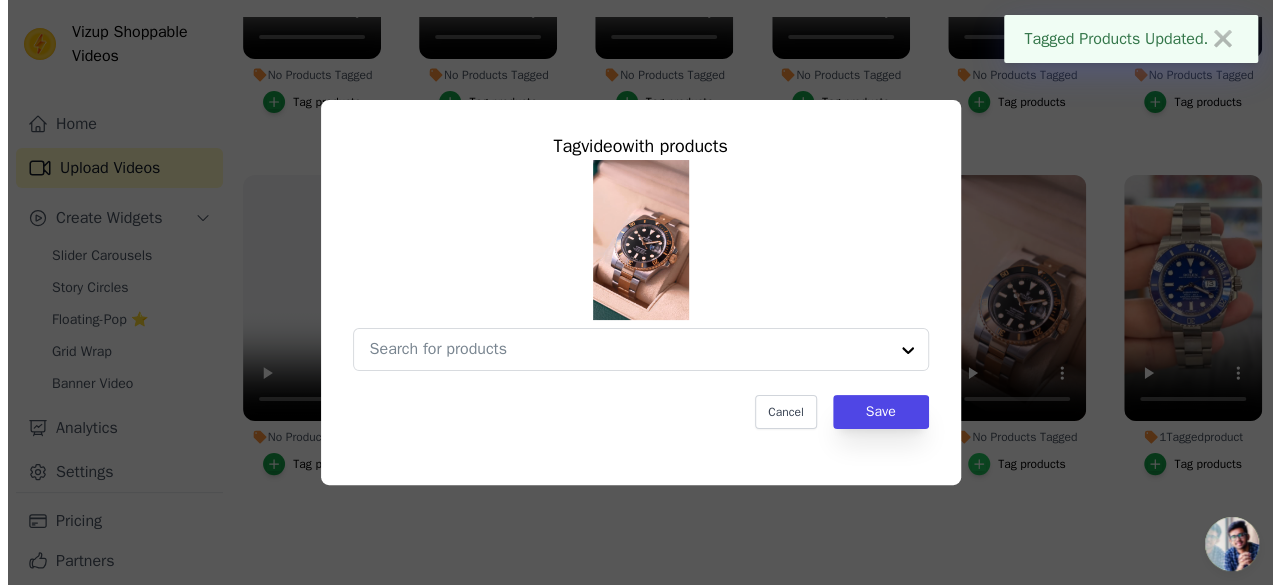 scroll, scrollTop: 0, scrollLeft: 0, axis: both 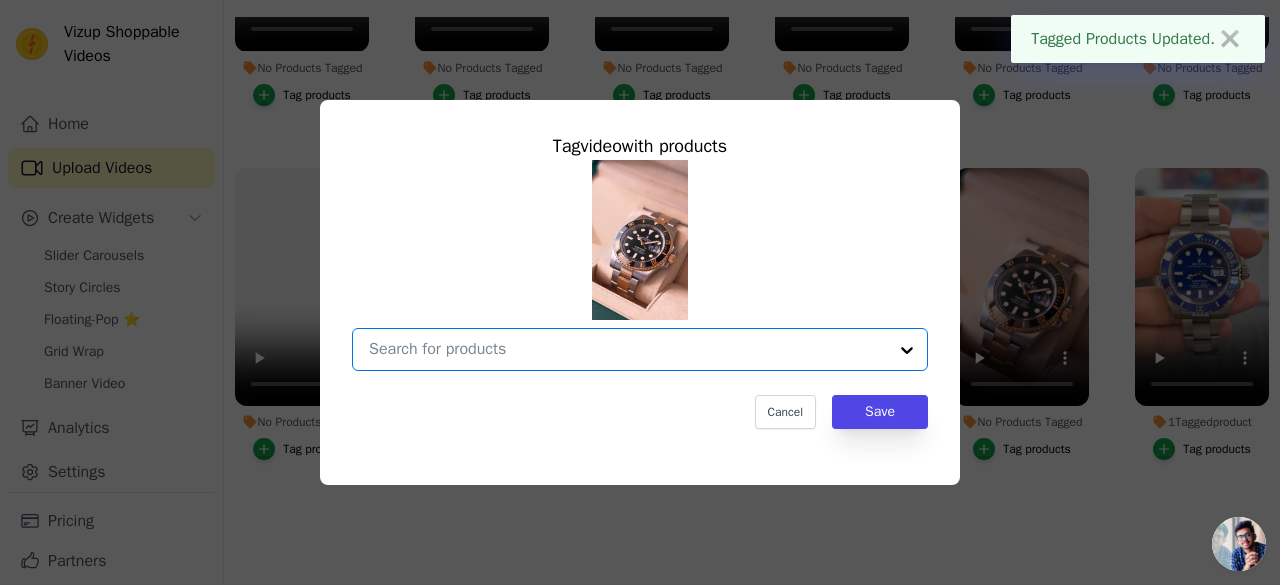 click on "No Products Tagged     Tag  video  with products       Option undefined, selected.   Select is focused, type to refine list, press down to open the menu.                   Cancel   Save     Tag products" at bounding box center [628, 349] 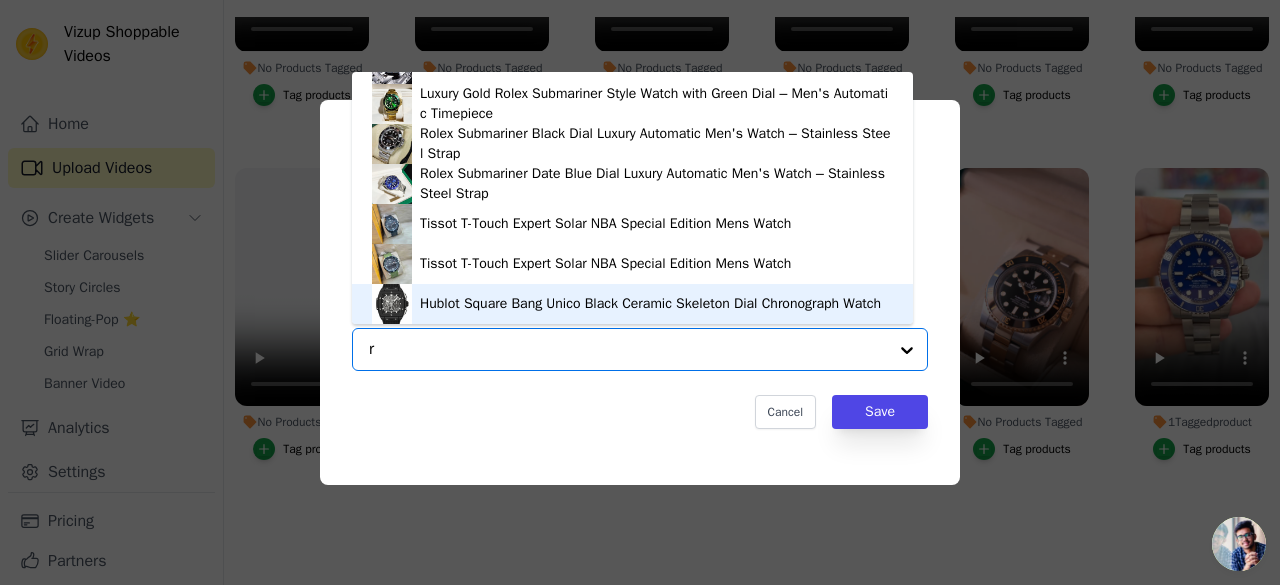 scroll, scrollTop: 0, scrollLeft: 0, axis: both 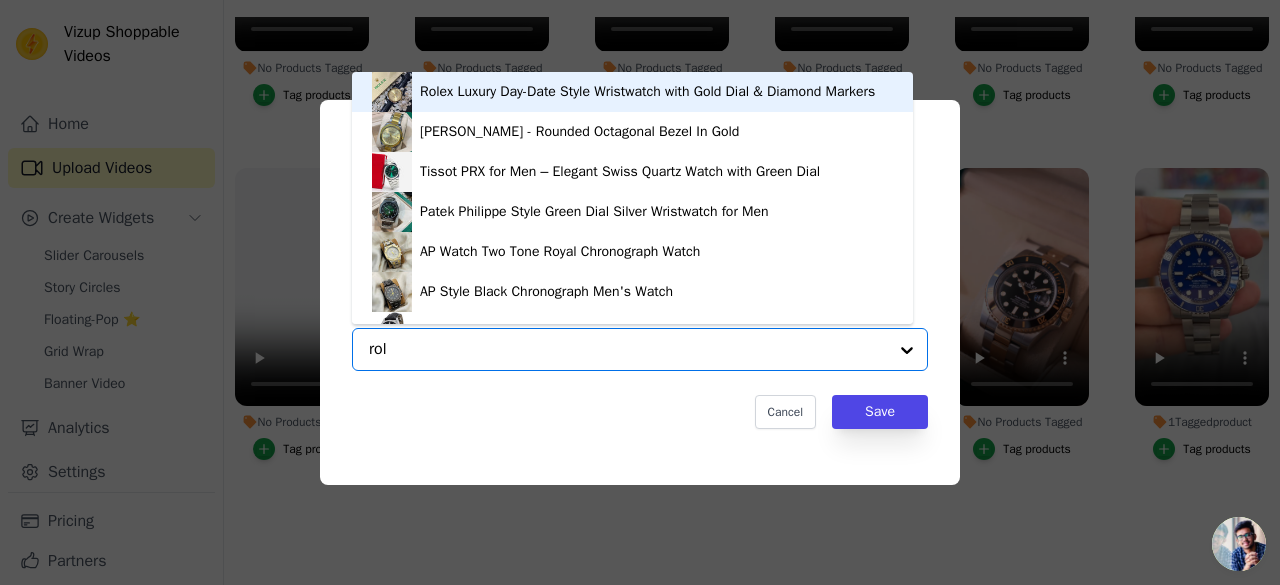 type on "role" 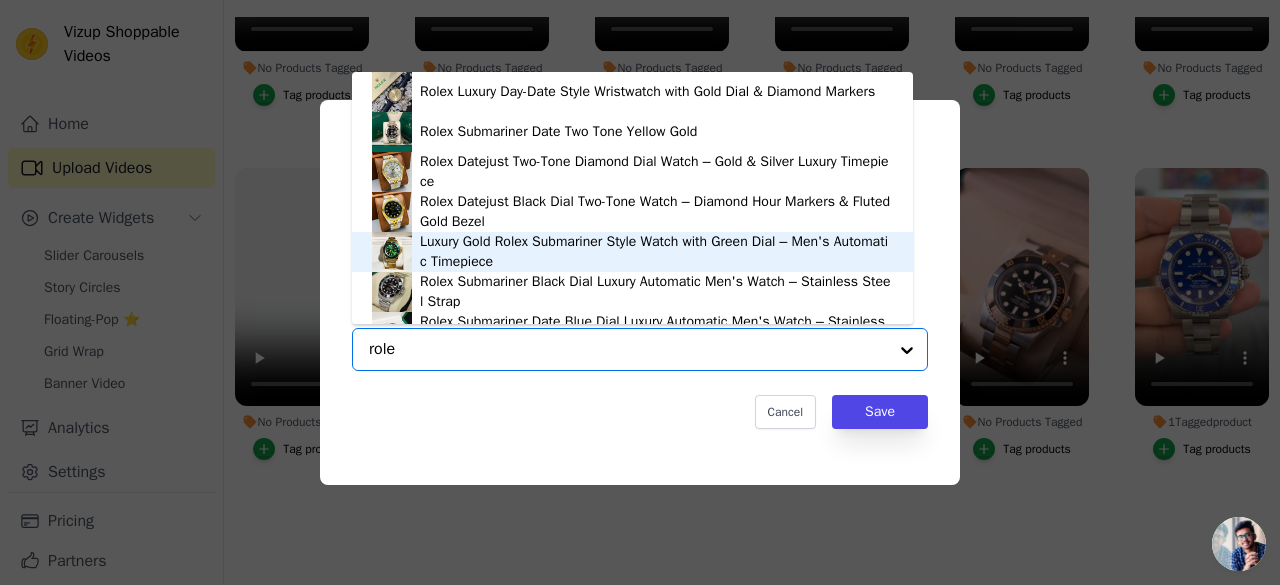 scroll, scrollTop: 5, scrollLeft: 0, axis: vertical 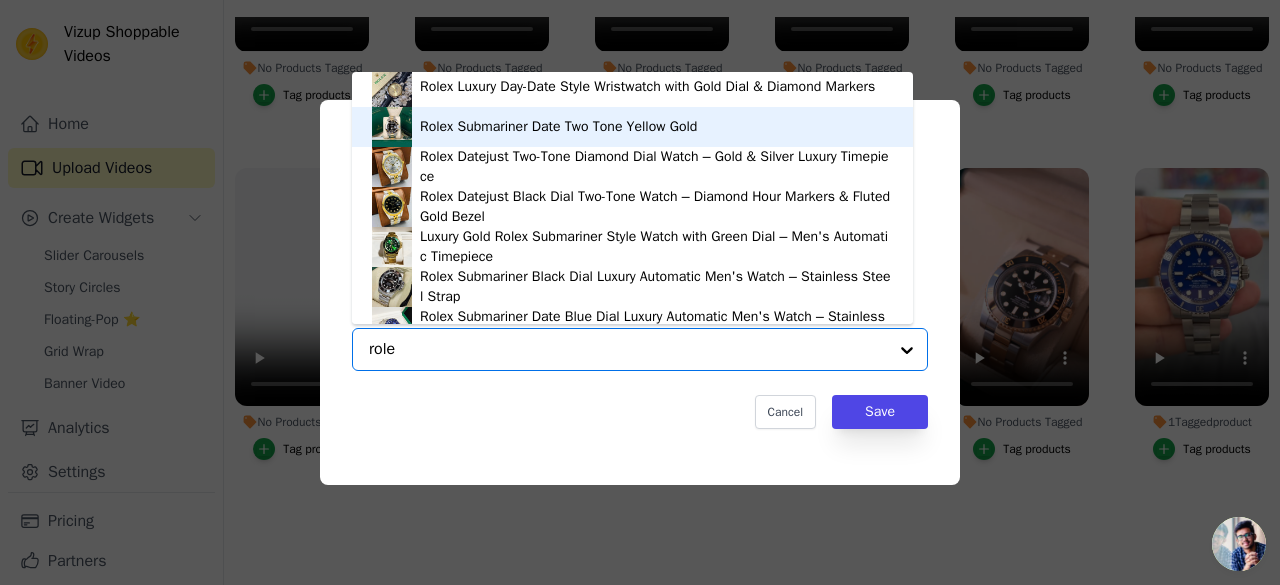 click on "Rolex Submariner Date Two Tone Yellow Gold" at bounding box center (632, 127) 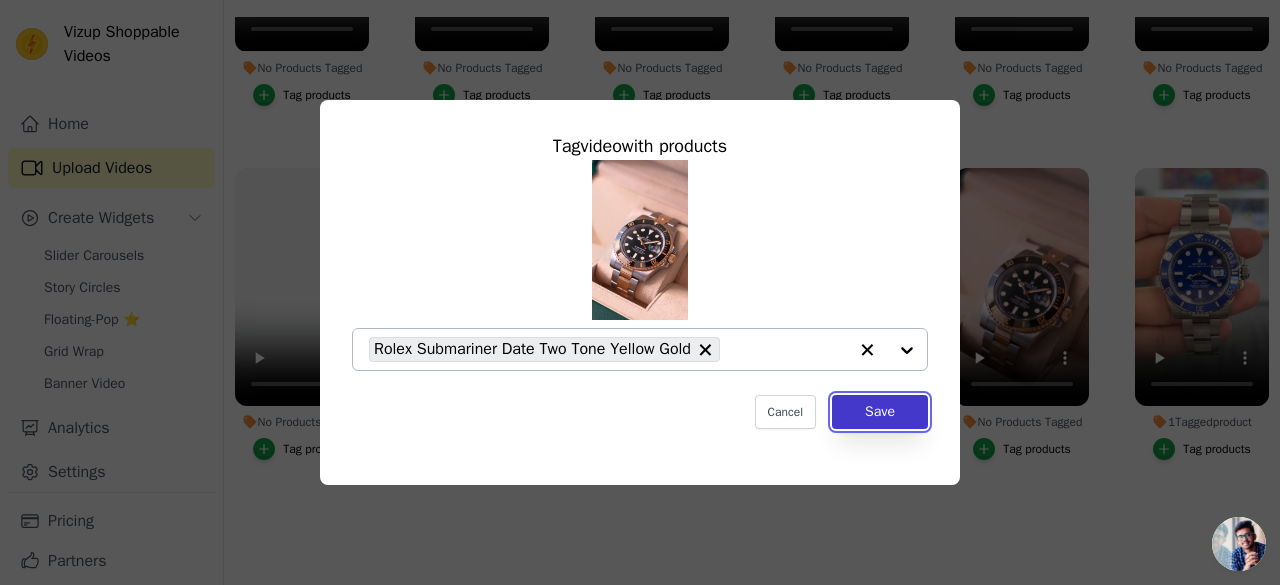 click on "Save" at bounding box center (880, 412) 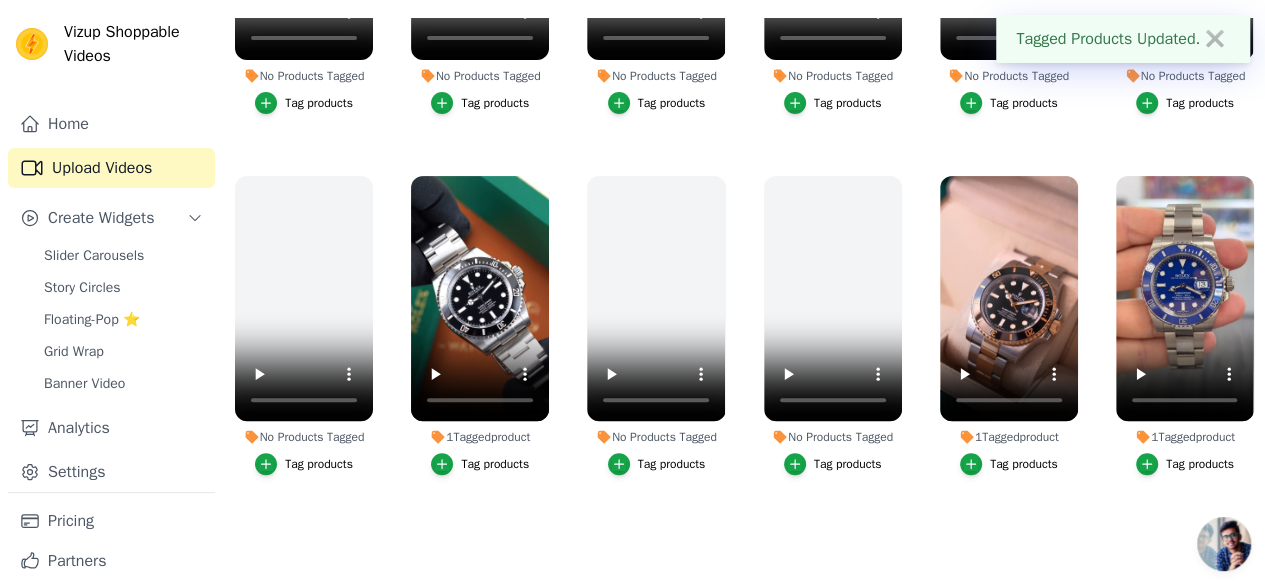 scroll, scrollTop: 0, scrollLeft: 0, axis: both 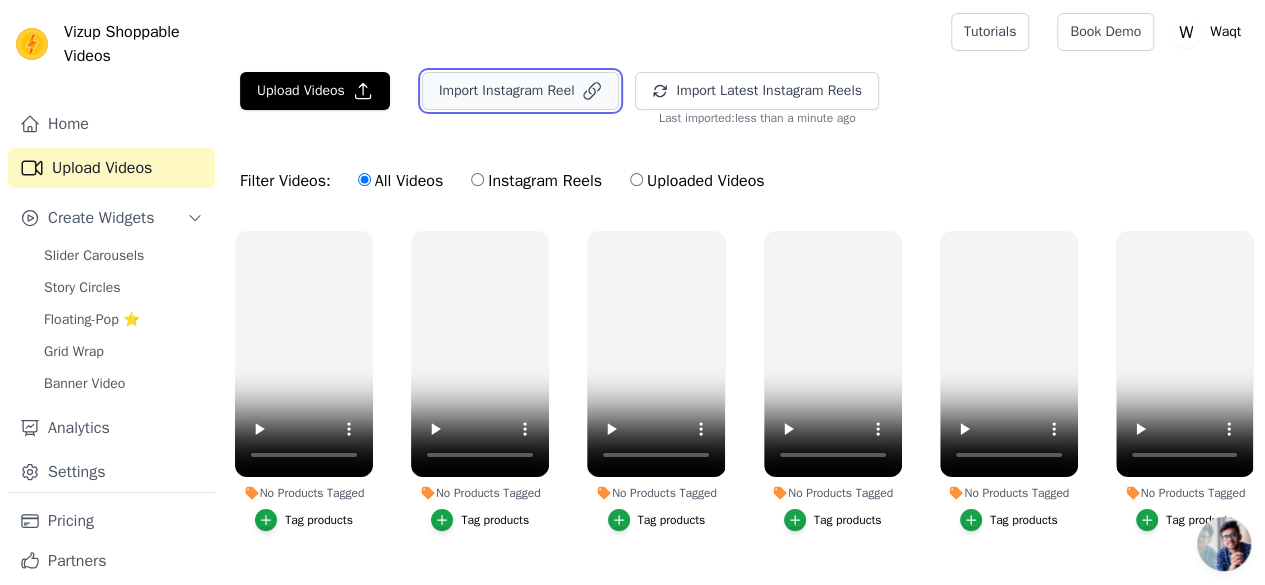 click on "Import Instagram Reel" at bounding box center (521, 91) 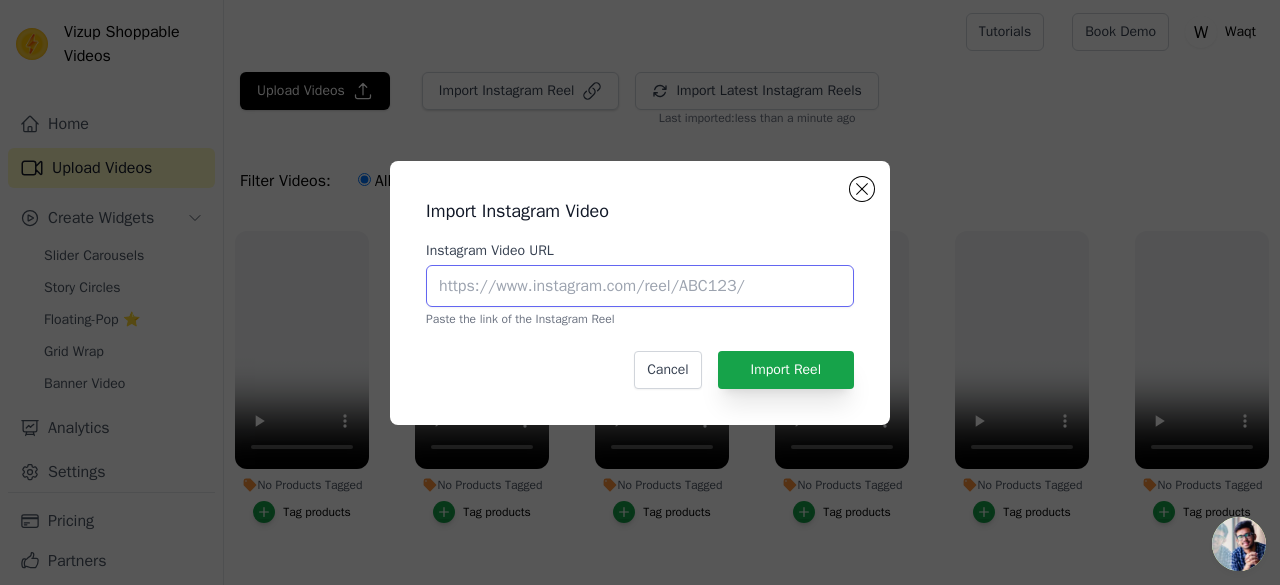 click on "Instagram Video URL" at bounding box center [640, 286] 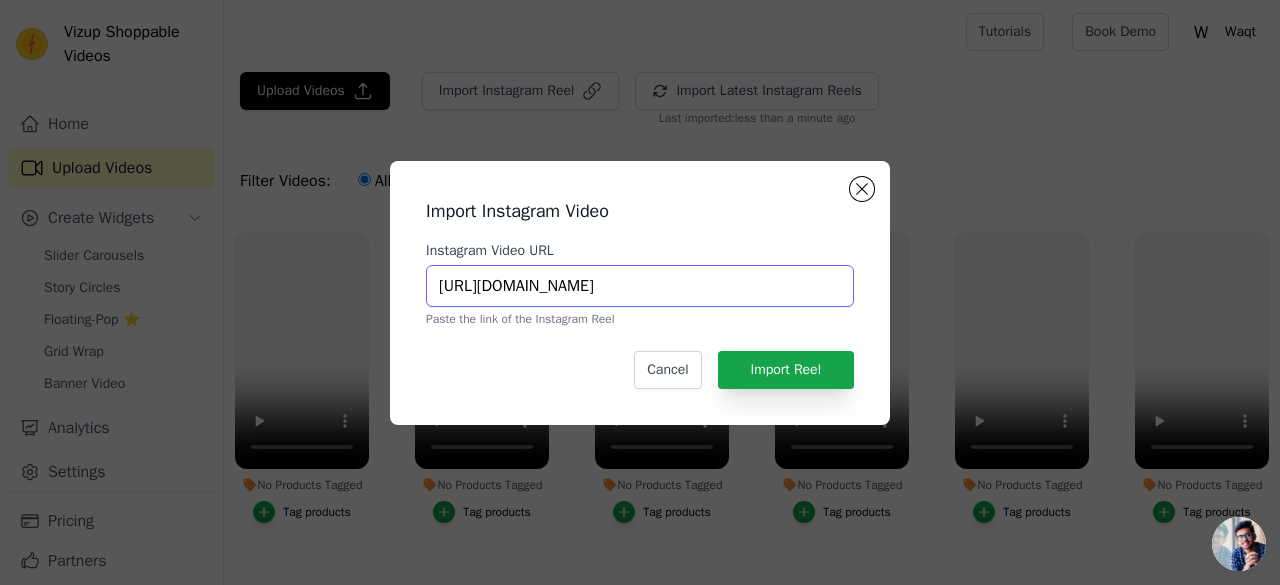 scroll, scrollTop: 0, scrollLeft: 117, axis: horizontal 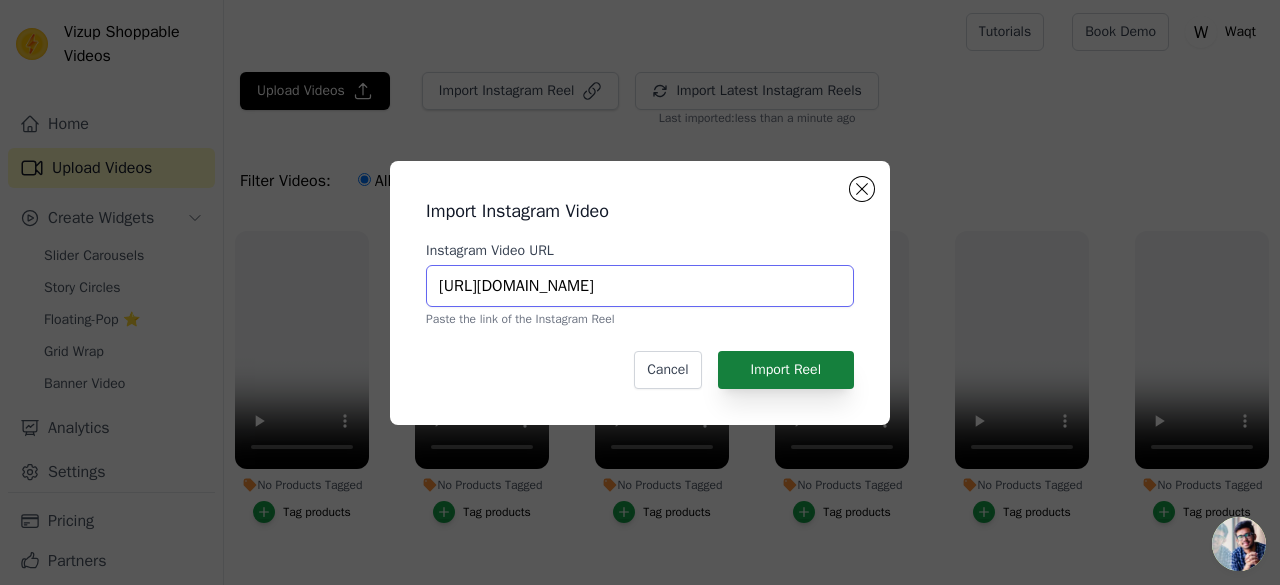 type on "https://www.instagram.com/reel/DL1_6nkIyKw/?igsh=ZDN5a213b3Z5eTJh" 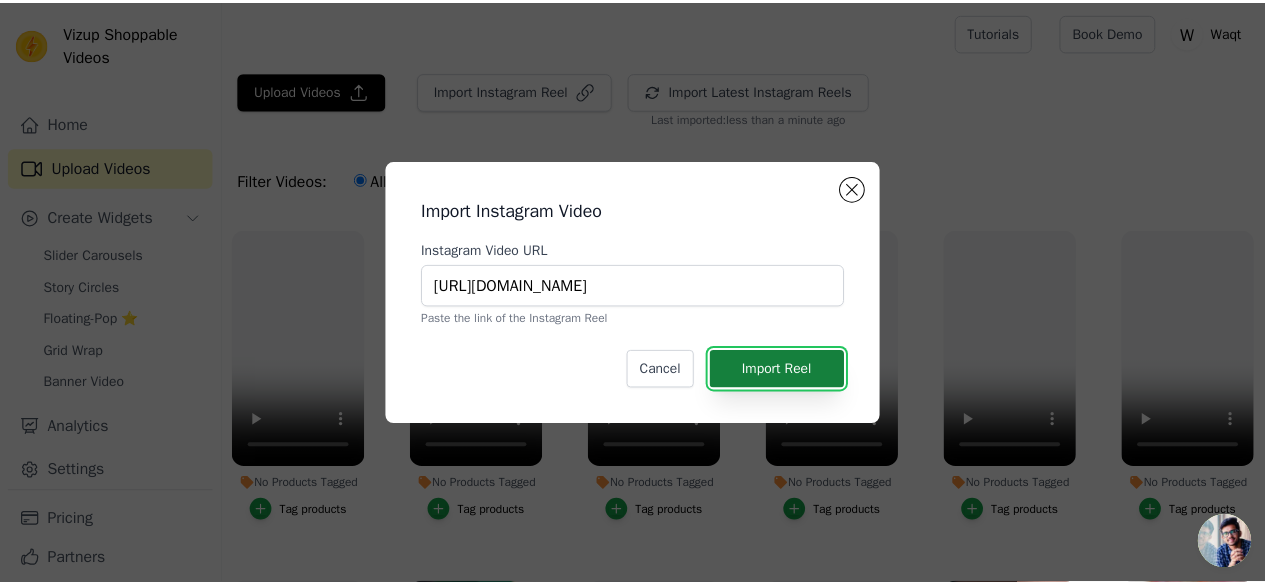 scroll, scrollTop: 0, scrollLeft: 0, axis: both 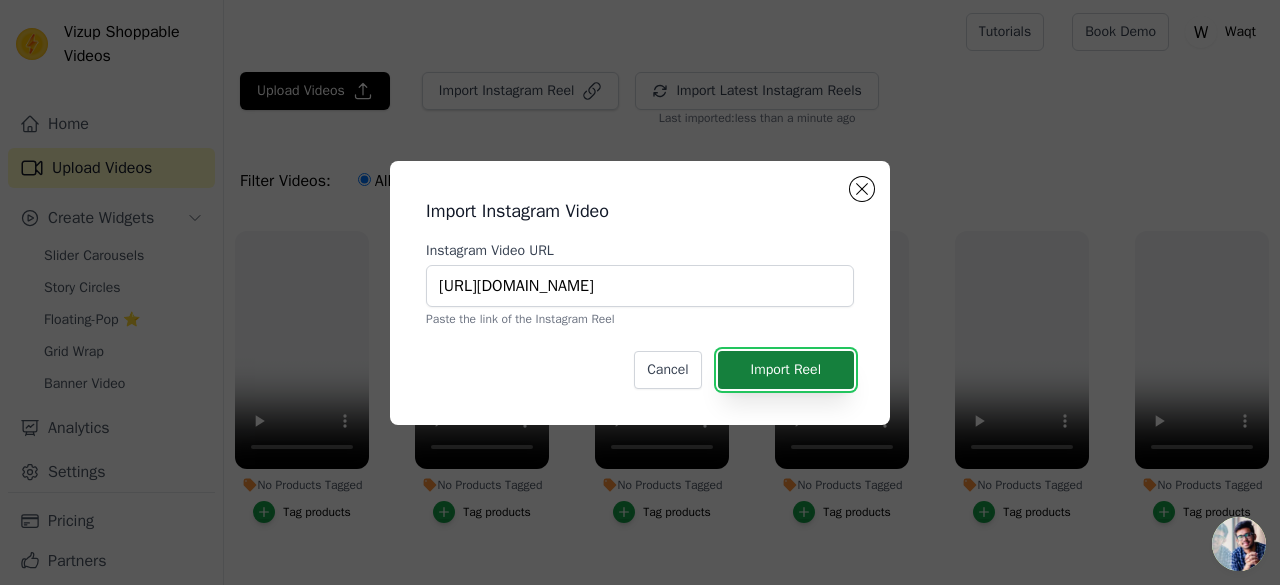 click on "Import Reel" at bounding box center (786, 370) 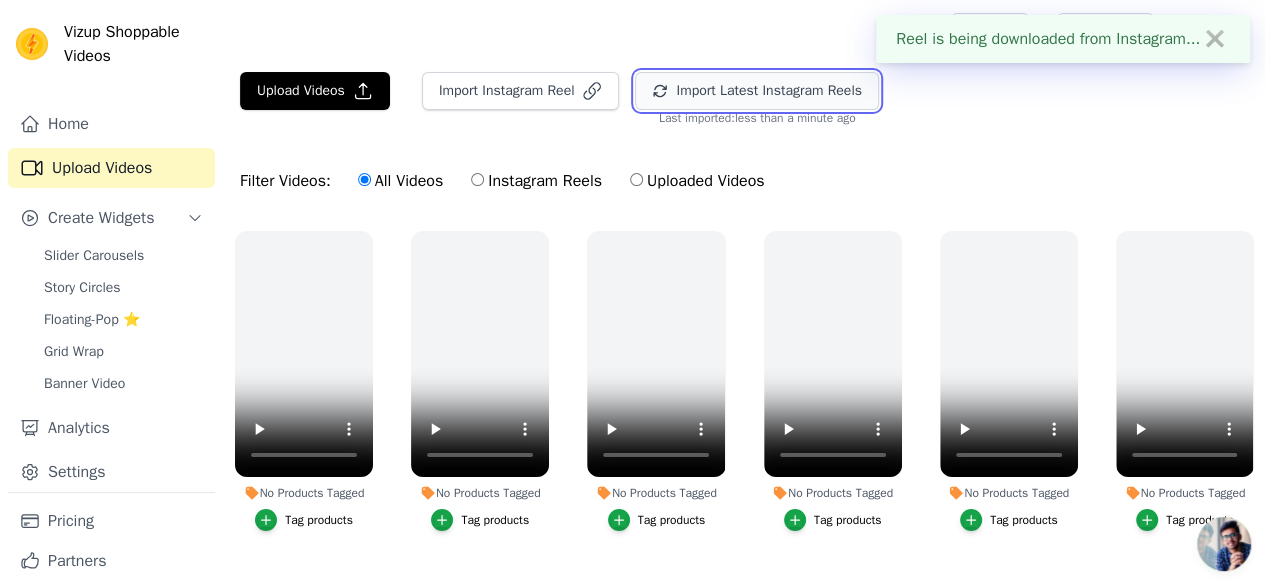 click on "Import Latest Instagram Reels" at bounding box center (756, 91) 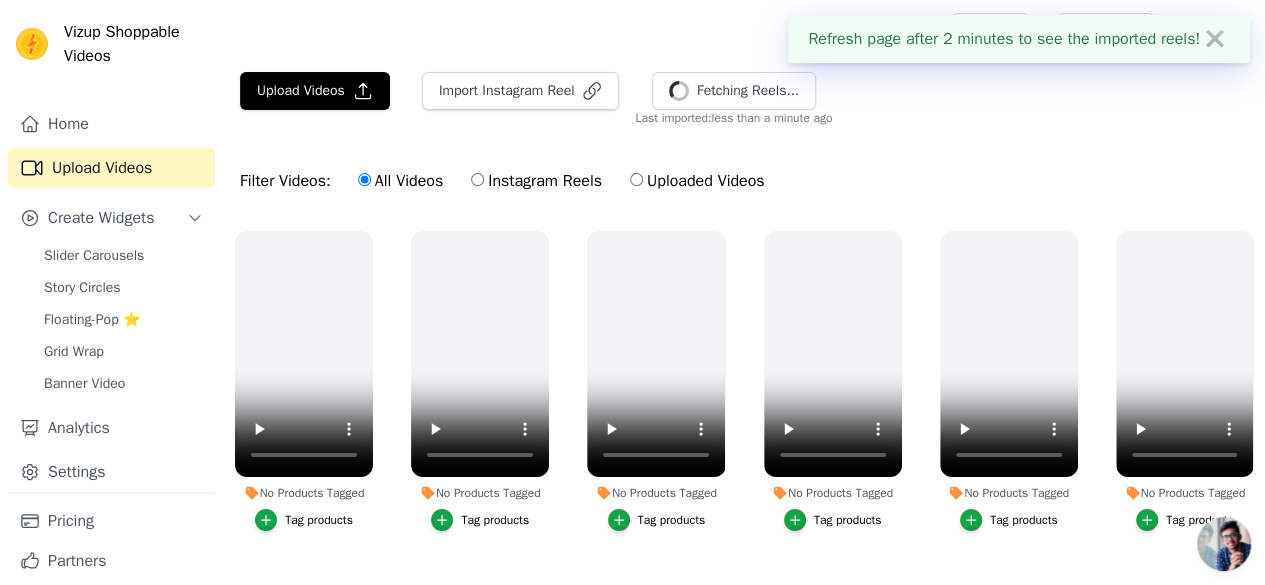 scroll, scrollTop: 202, scrollLeft: 0, axis: vertical 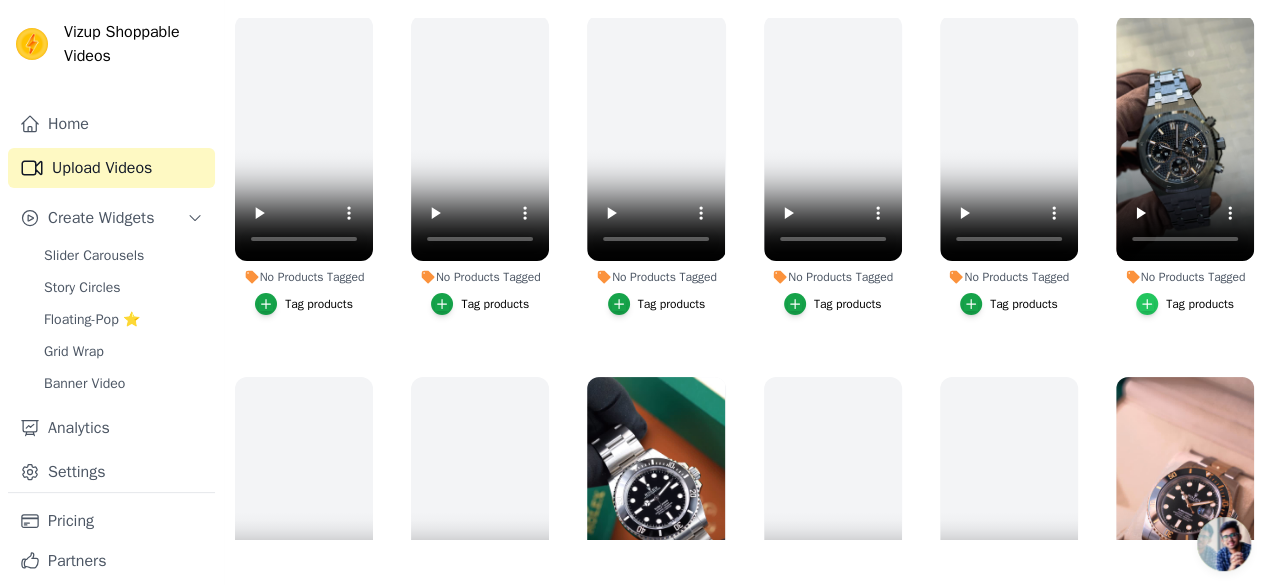 click at bounding box center [1147, 304] 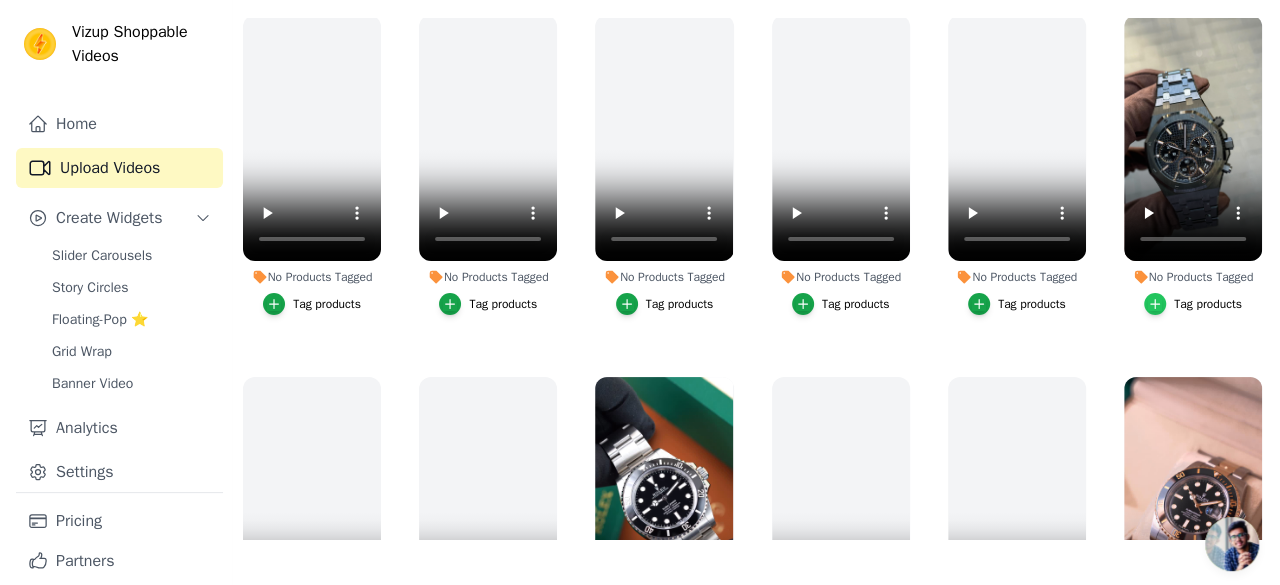 scroll, scrollTop: 0, scrollLeft: 0, axis: both 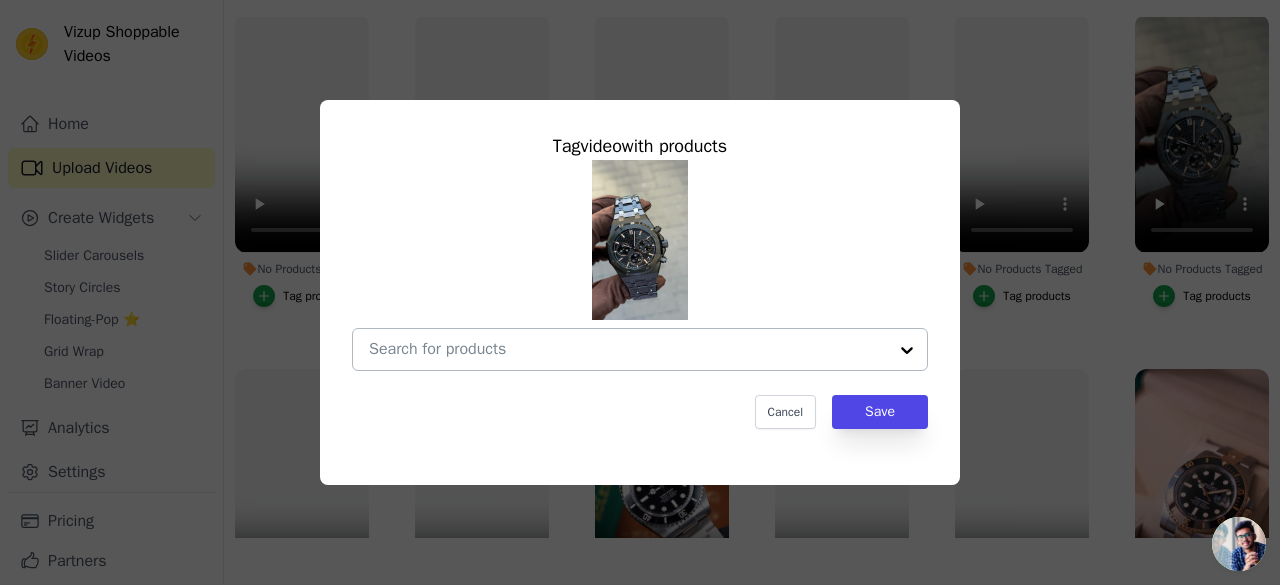 click on "No Products Tagged     Tag  video  with products                         Cancel   Save     Tag products" at bounding box center (628, 349) 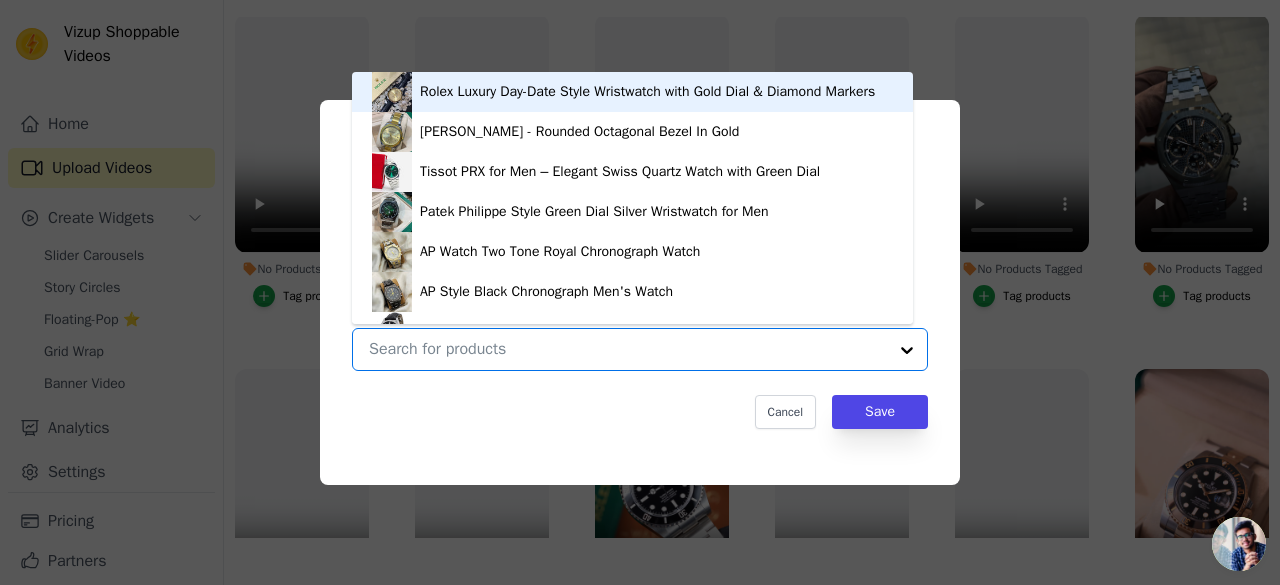 scroll, scrollTop: 28, scrollLeft: 0, axis: vertical 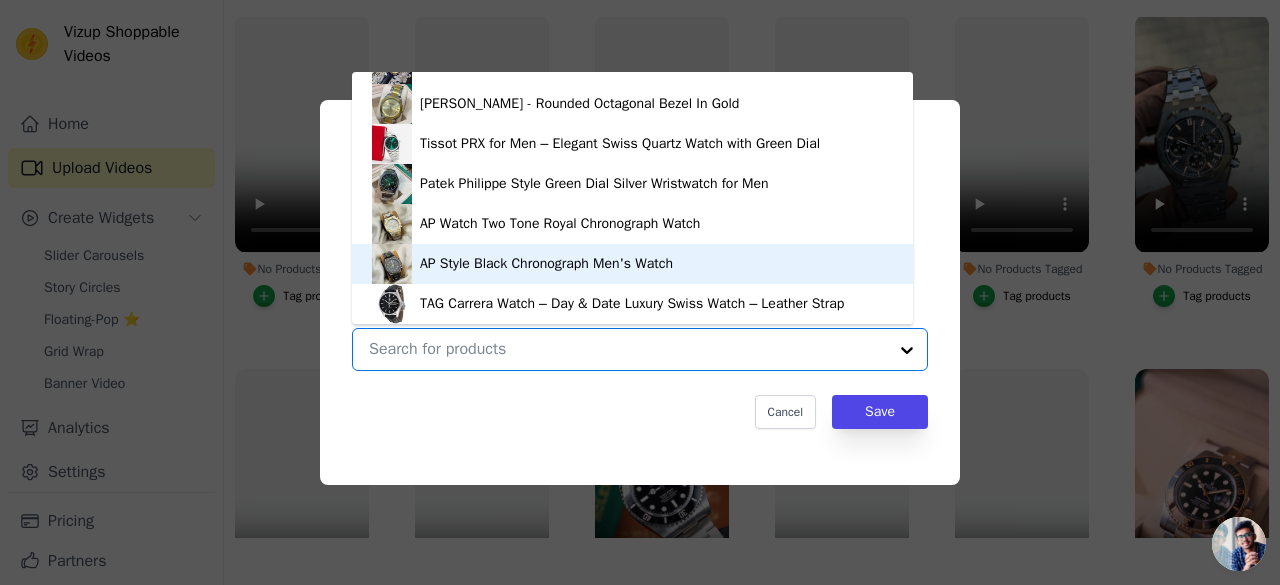 click on "AP Style Black Chronograph Men's Watch" at bounding box center (632, 264) 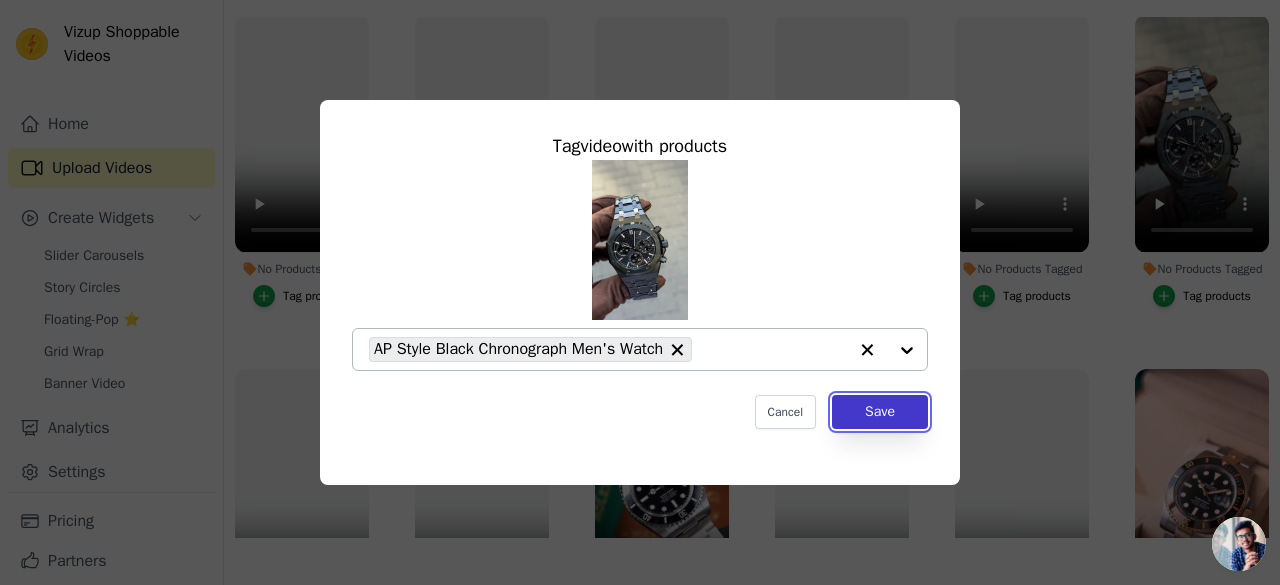 click on "Save" at bounding box center [880, 412] 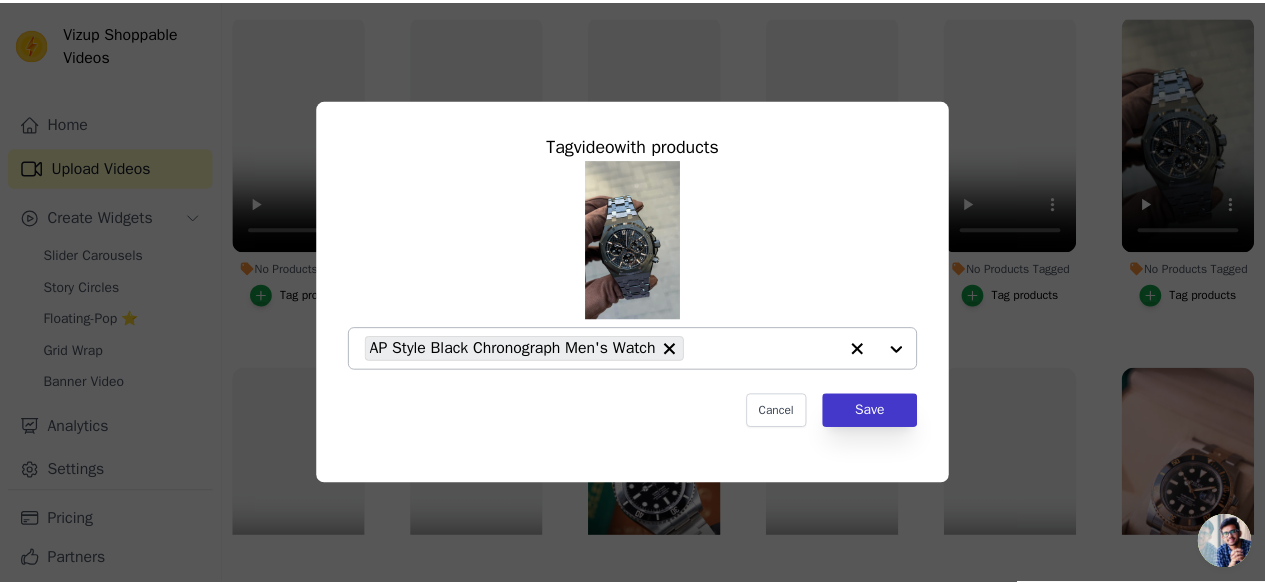 scroll, scrollTop: 202, scrollLeft: 0, axis: vertical 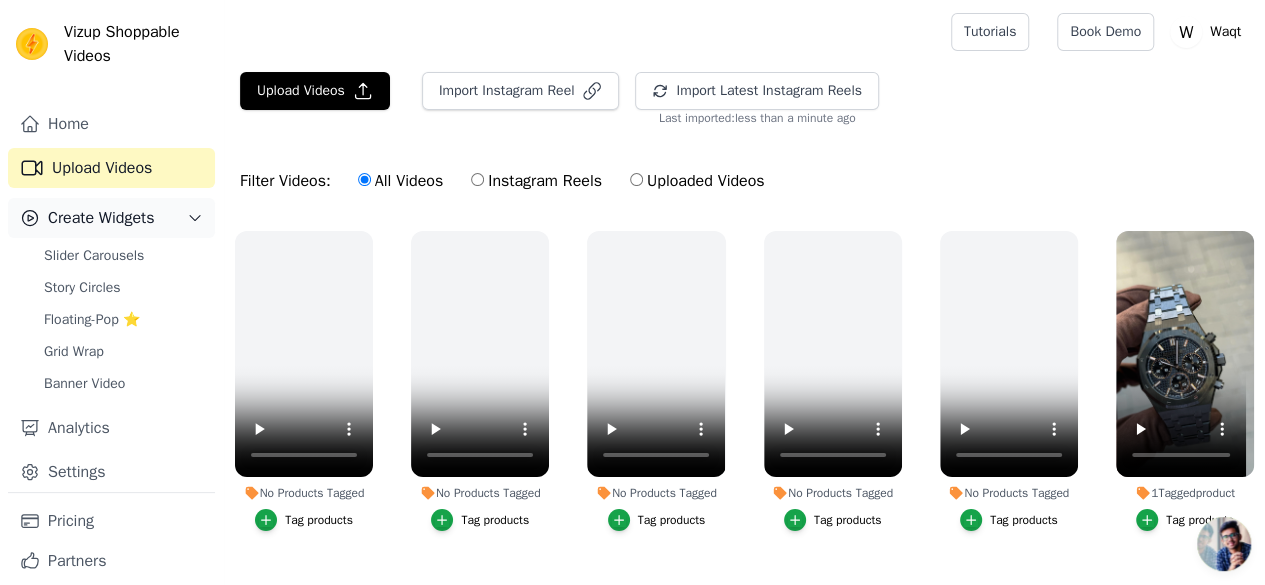 click on "Create Widgets" at bounding box center (101, 218) 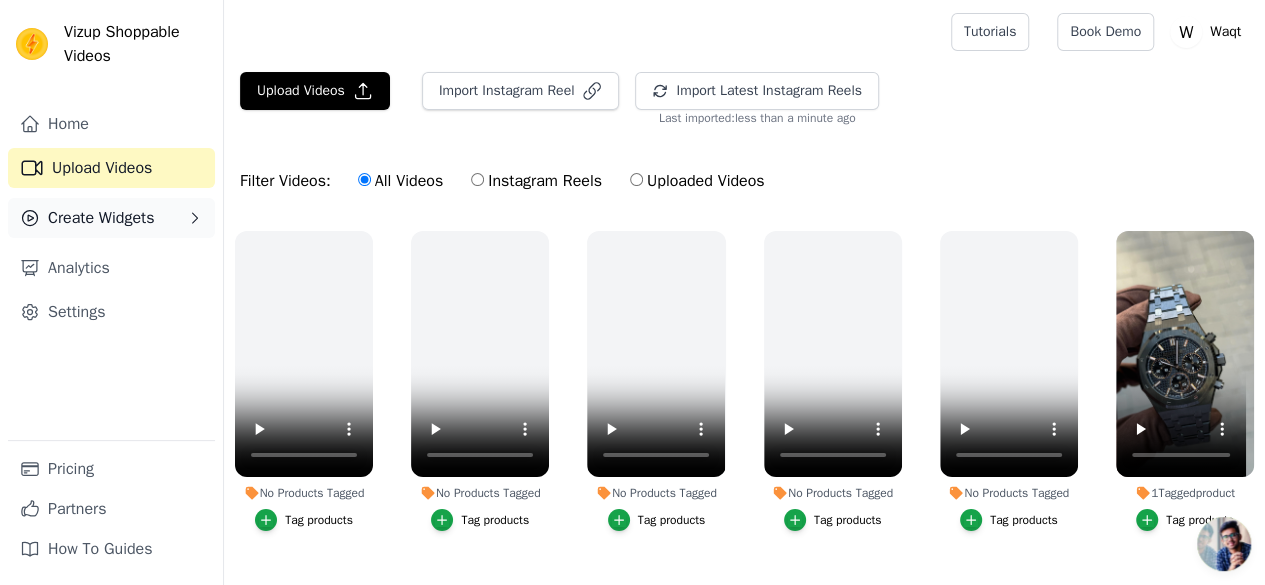 click on "Create Widgets" at bounding box center [101, 218] 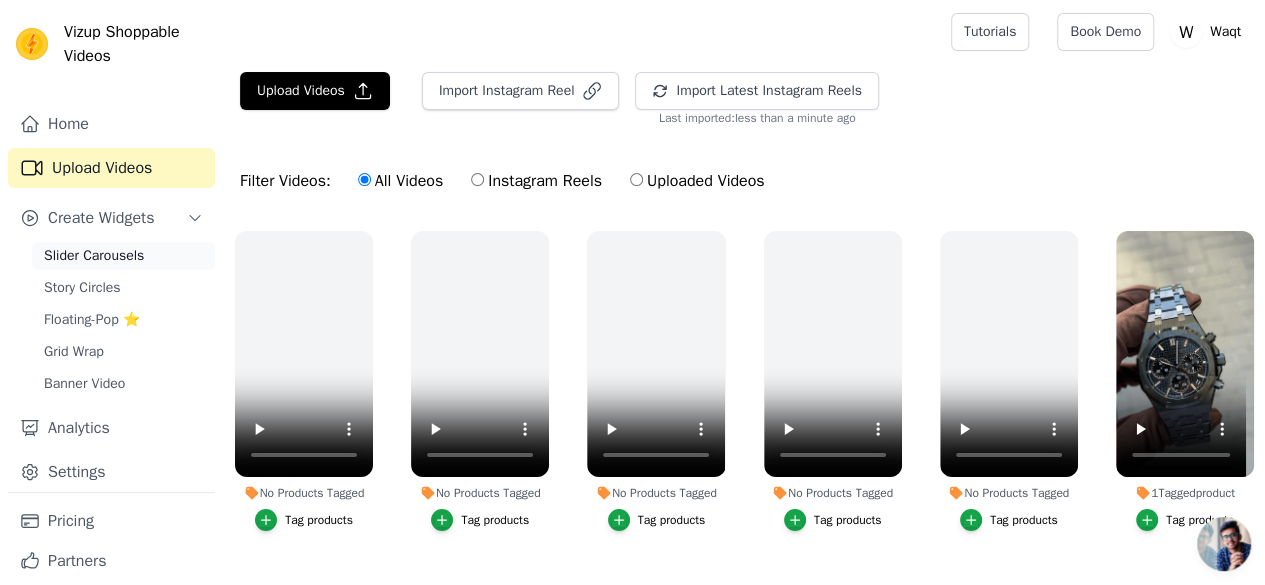 click on "Slider Carousels" at bounding box center (94, 256) 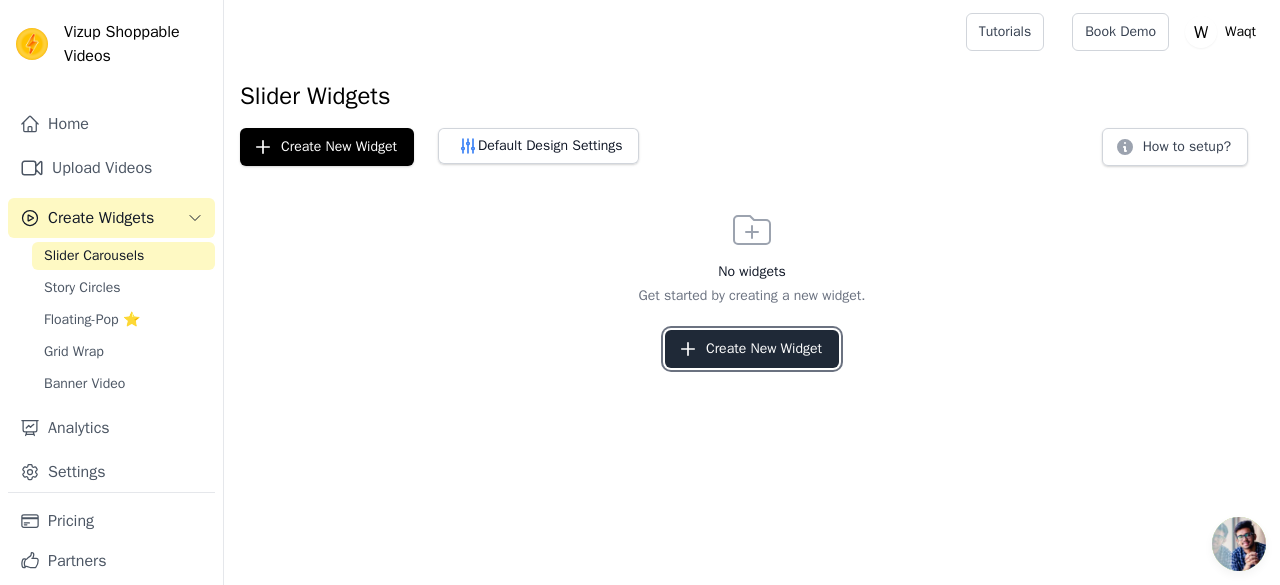 click on "Create New Widget" at bounding box center (752, 349) 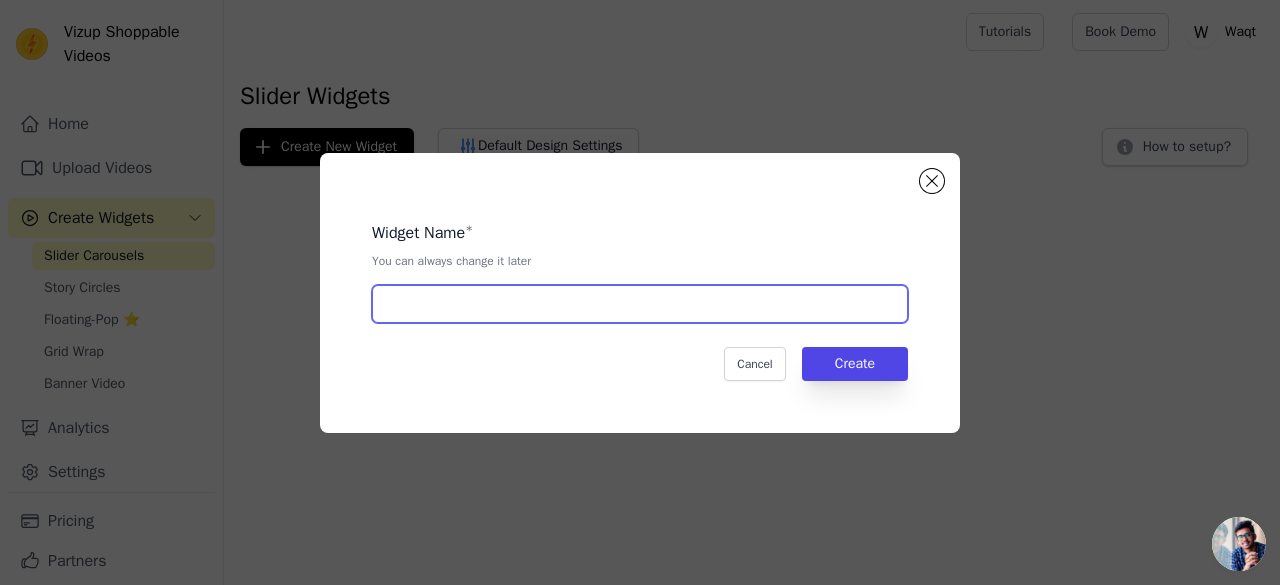 click at bounding box center (640, 304) 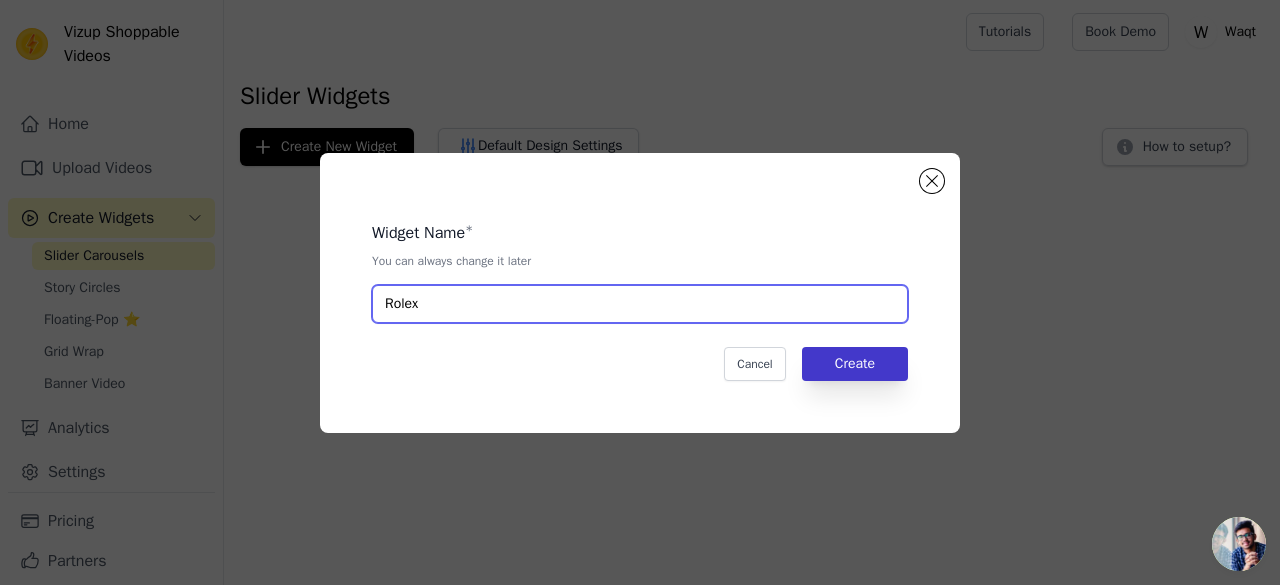 type on "Rolex" 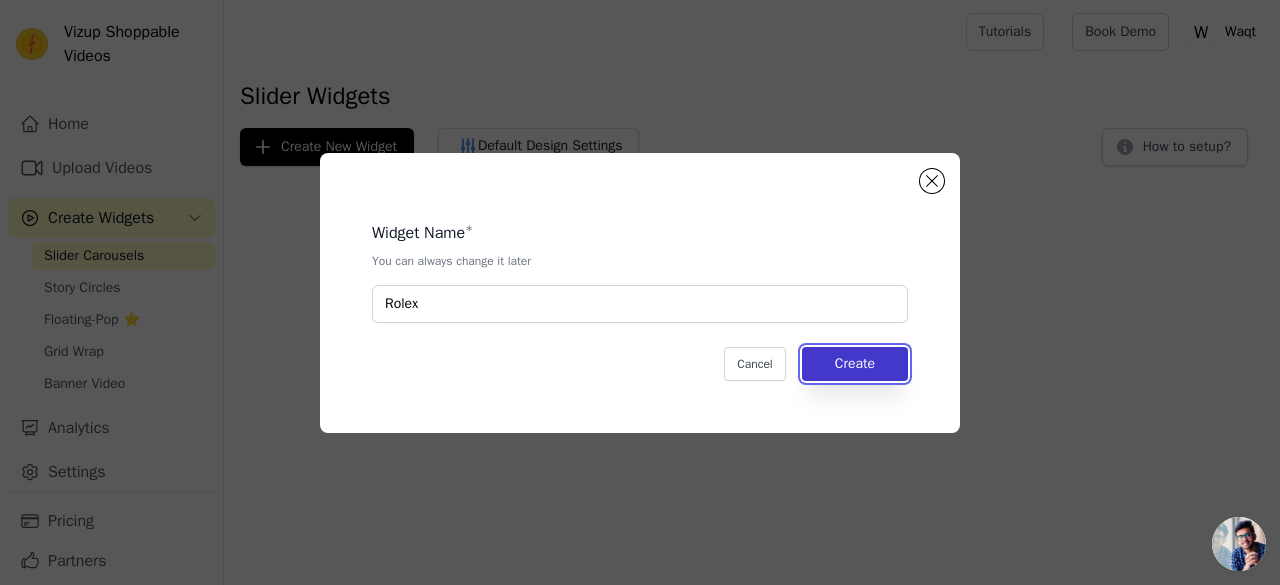 click on "Create" at bounding box center (855, 364) 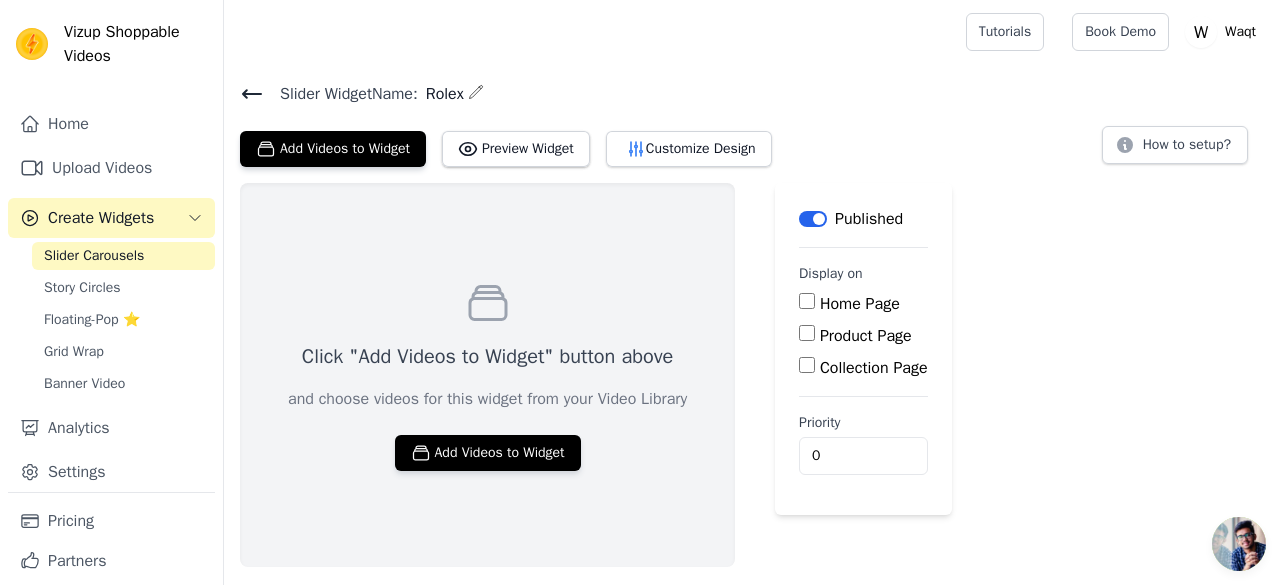 click on "Home Page" at bounding box center (860, 304) 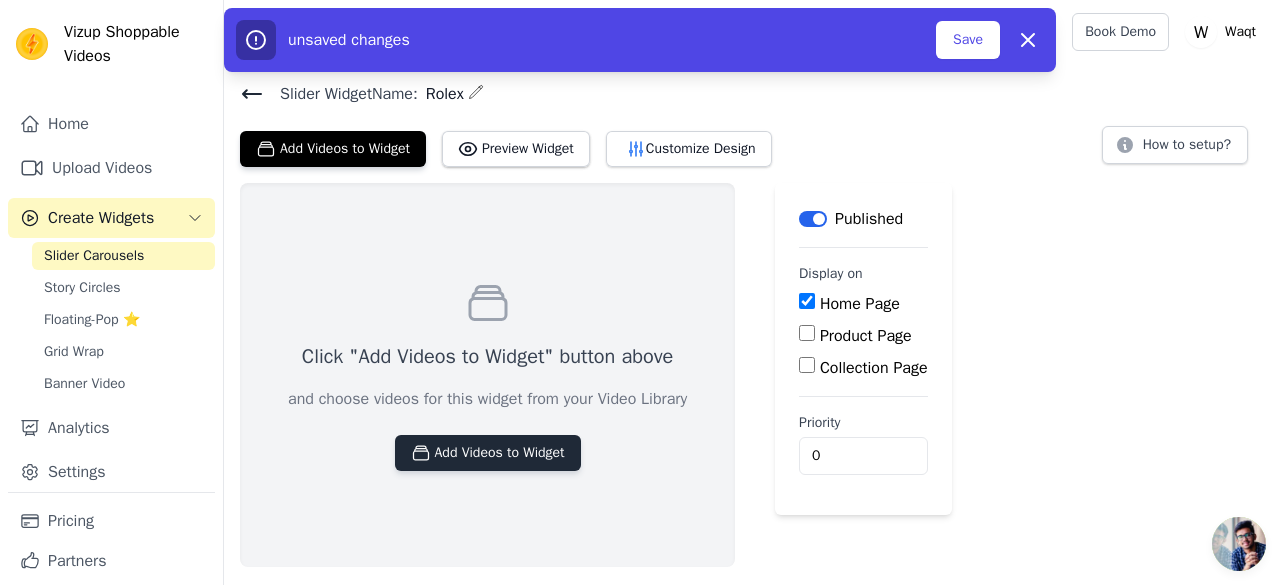 click on "Add Videos to Widget" at bounding box center [488, 453] 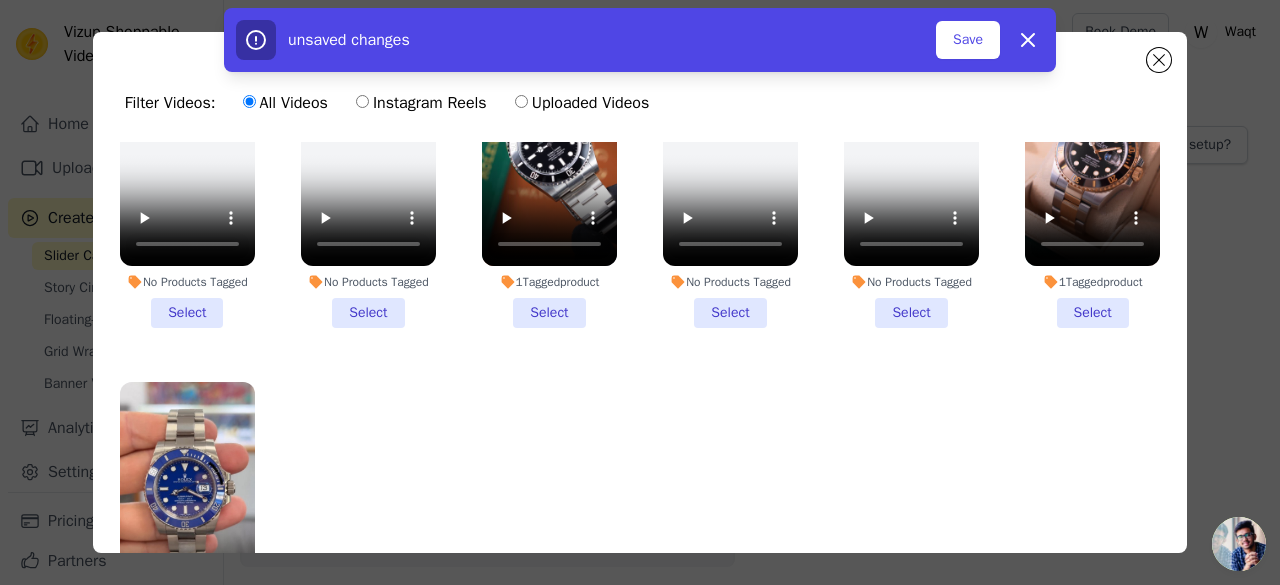 scroll, scrollTop: 480, scrollLeft: 0, axis: vertical 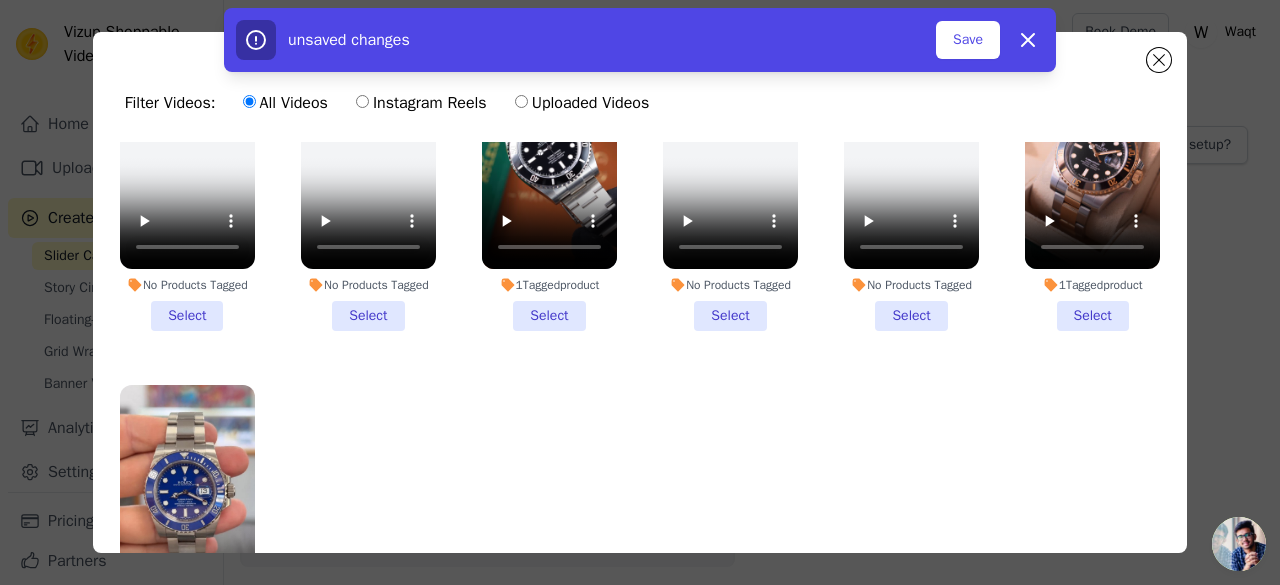 click on "1  Tagged  product     Select" at bounding box center [549, 180] 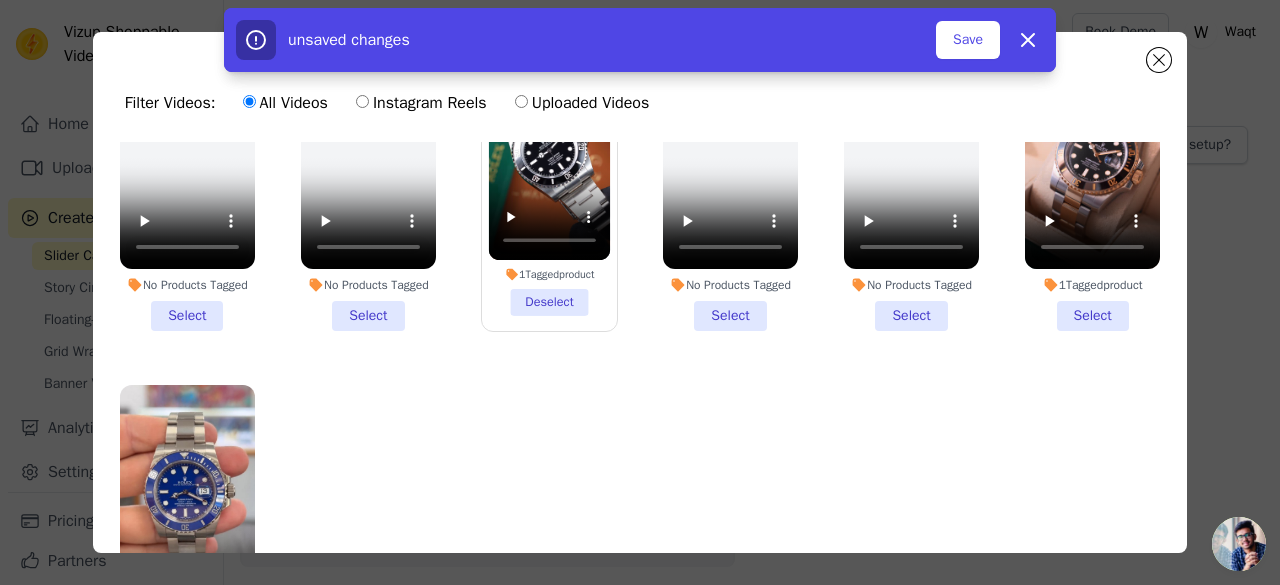 click on "1  Tagged  product     Select" at bounding box center (1092, 180) 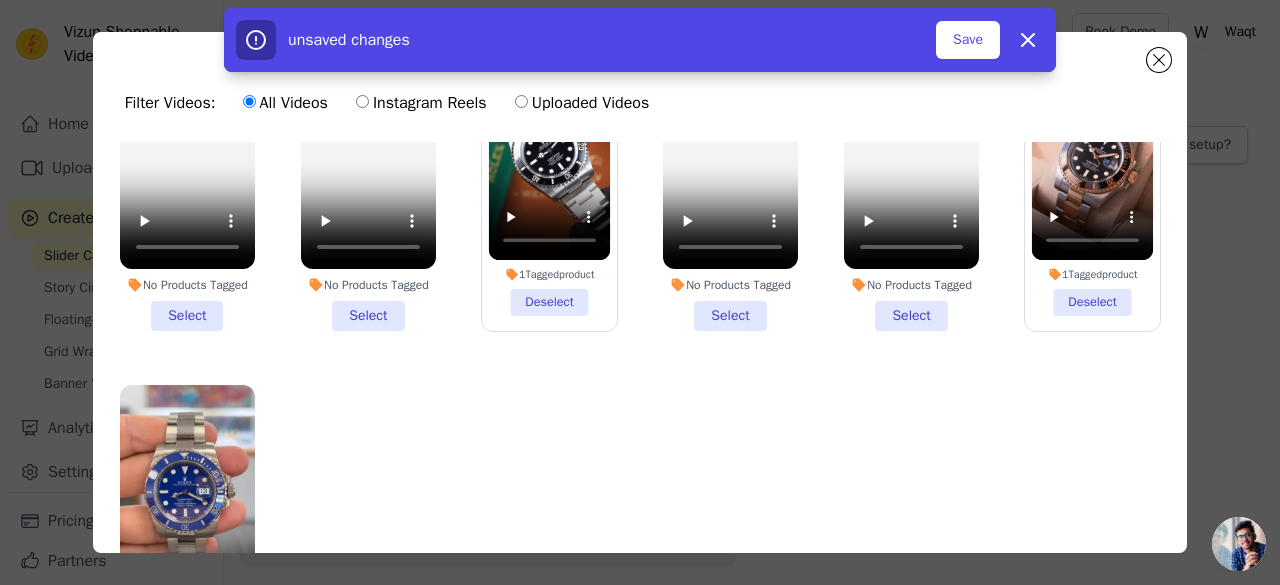 scroll, scrollTop: 534, scrollLeft: 0, axis: vertical 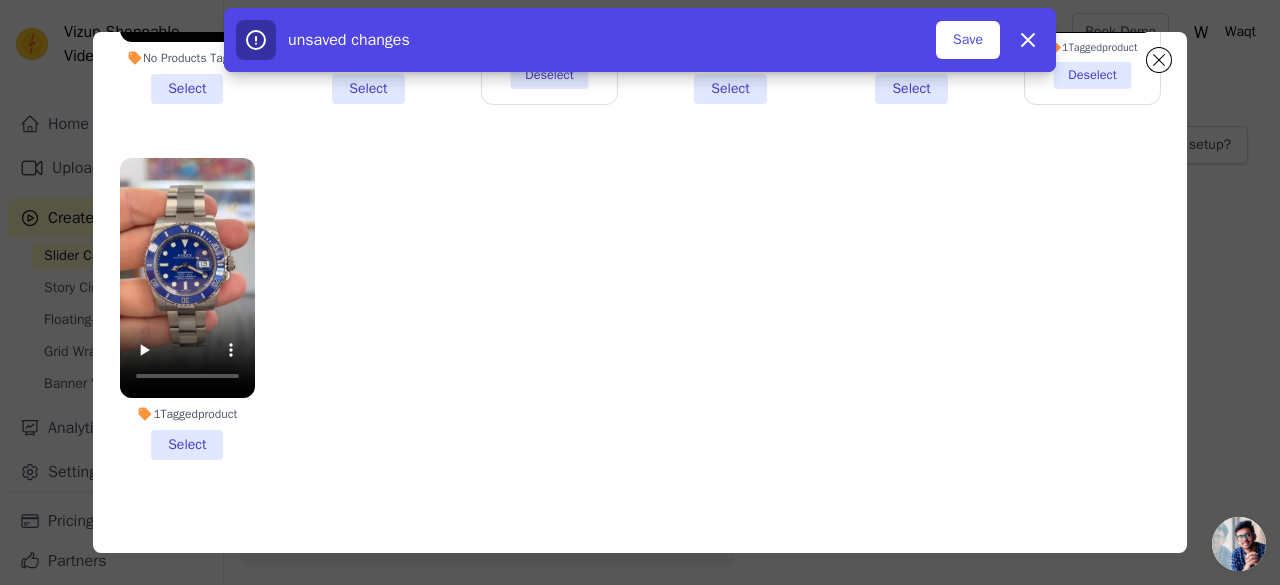 click on "1  Tagged  product     Select" at bounding box center (187, 309) 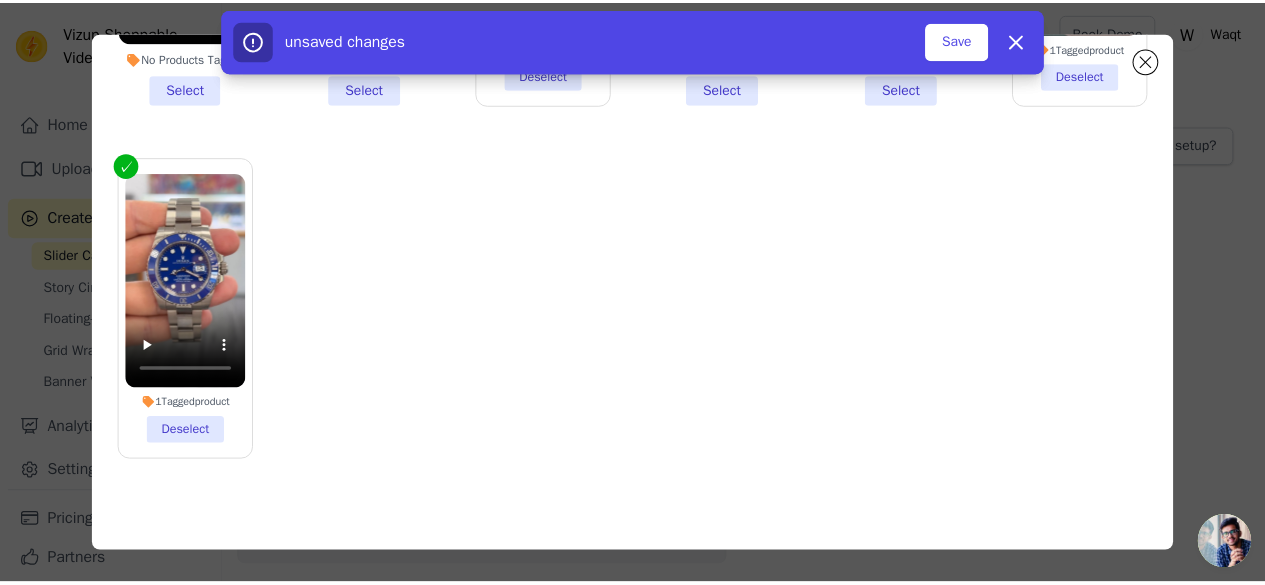 scroll, scrollTop: 0, scrollLeft: 0, axis: both 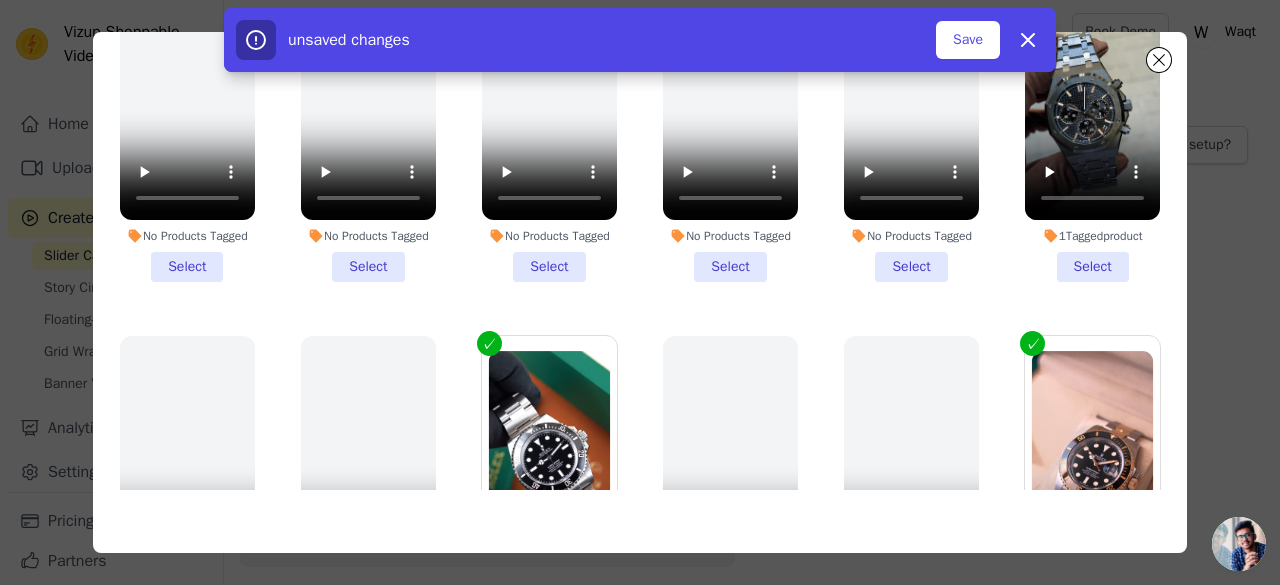 click on "1  Tagged  product     Select" at bounding box center (1092, 131) 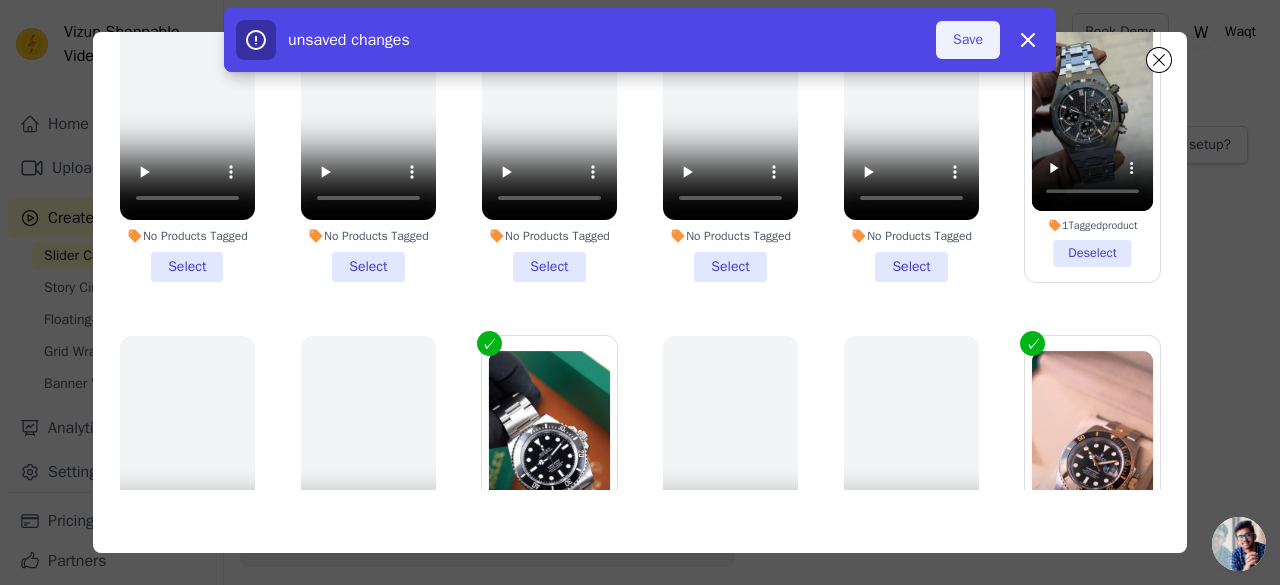 click on "Save" at bounding box center [968, 40] 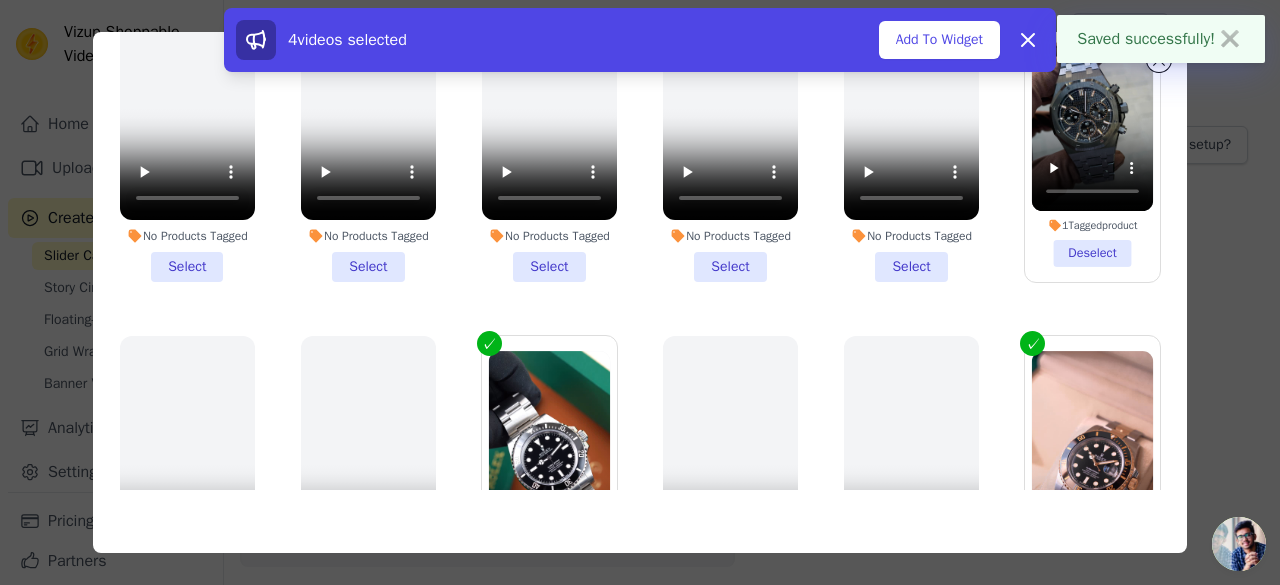 click on "✖" at bounding box center [1230, 39] 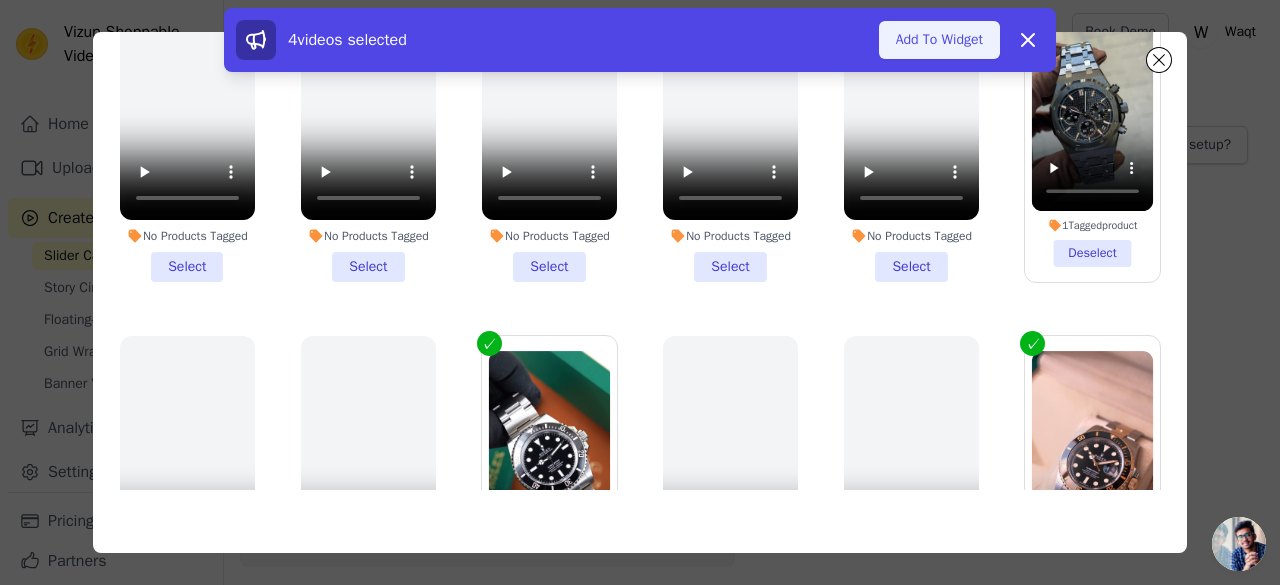 click on "Add To Widget" at bounding box center (939, 40) 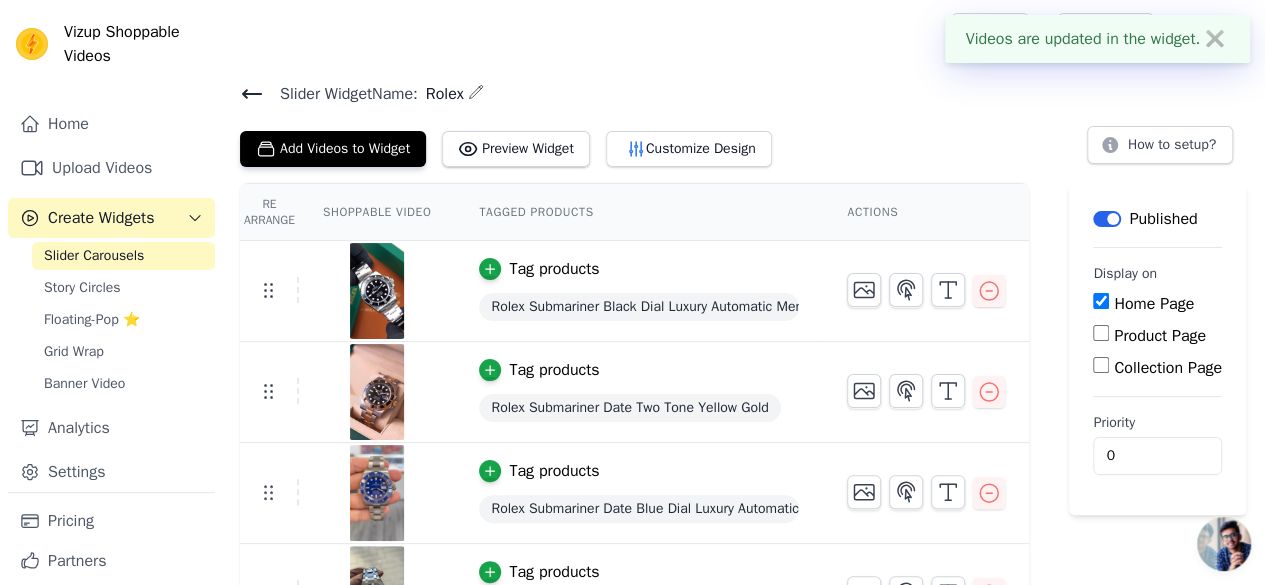 scroll, scrollTop: 56, scrollLeft: 0, axis: vertical 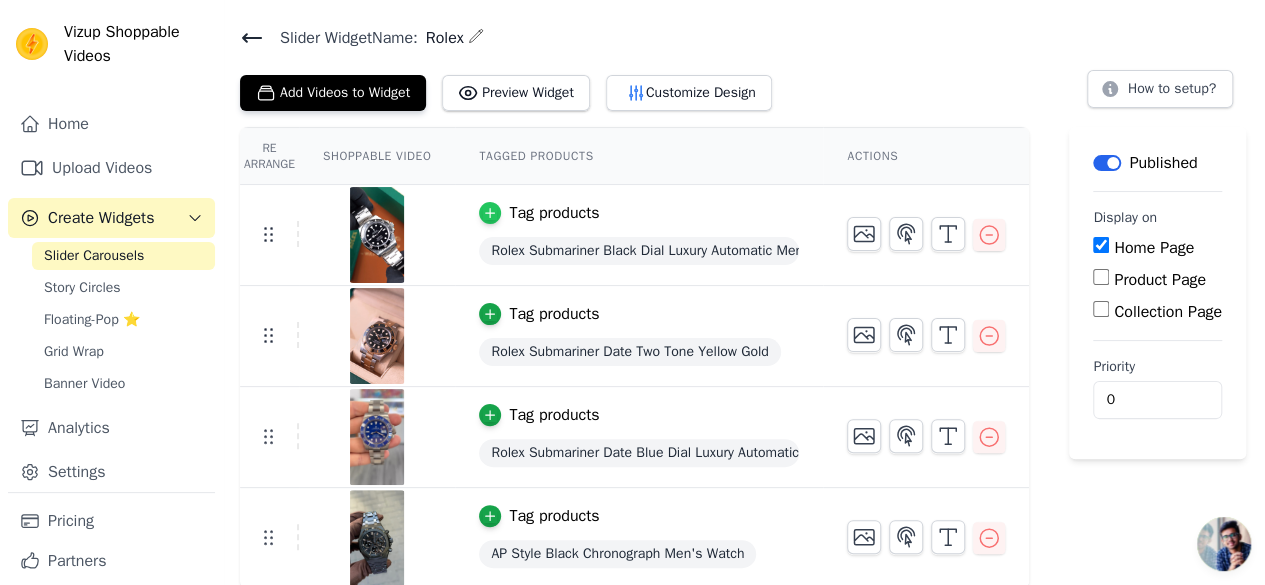 click 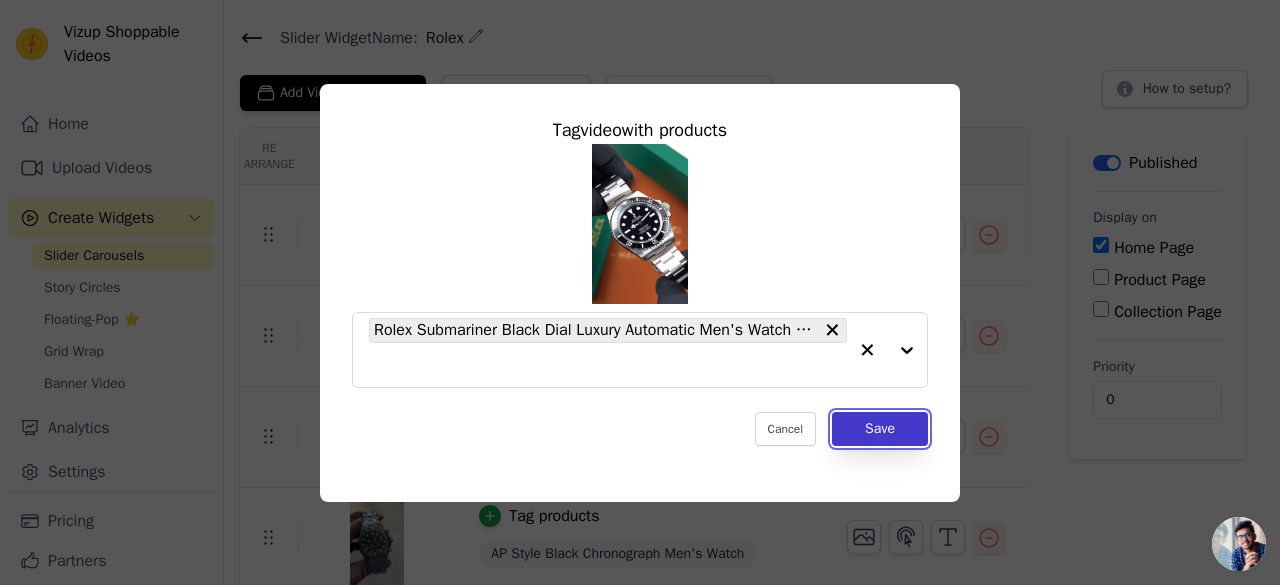 click on "Save" at bounding box center [880, 429] 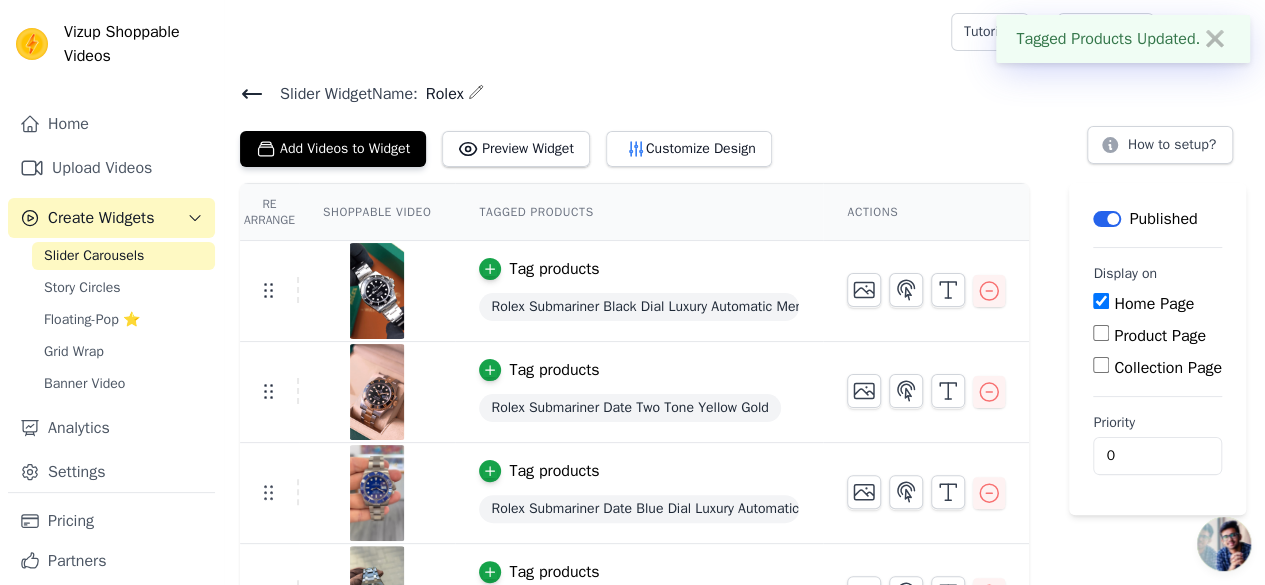 scroll, scrollTop: 56, scrollLeft: 0, axis: vertical 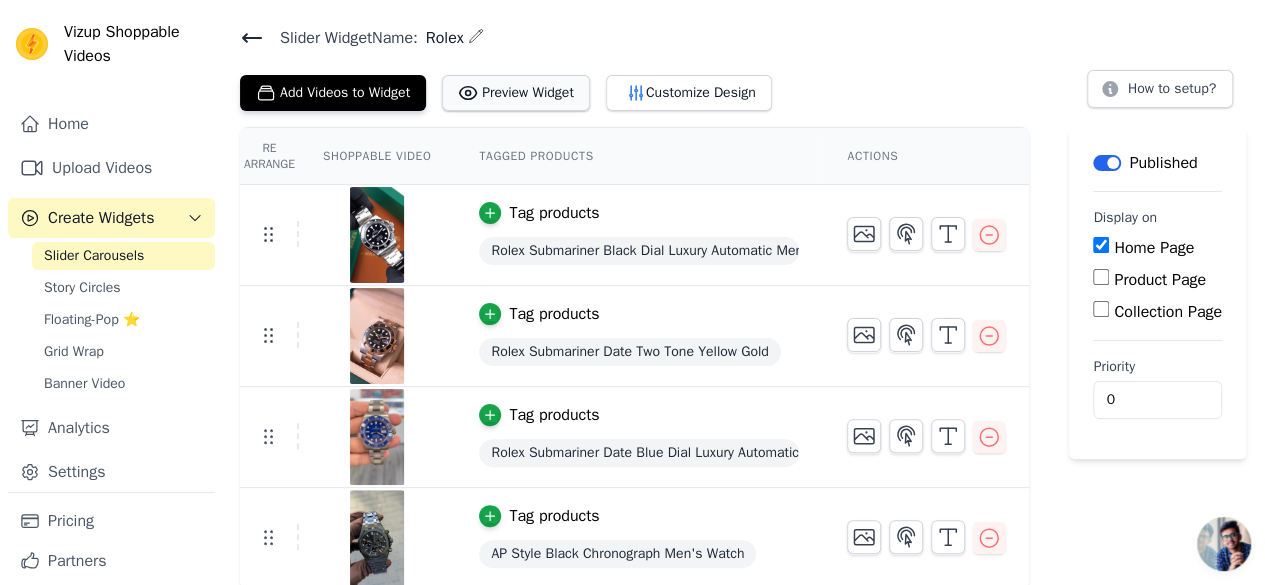 click on "Preview Widget" at bounding box center (516, 93) 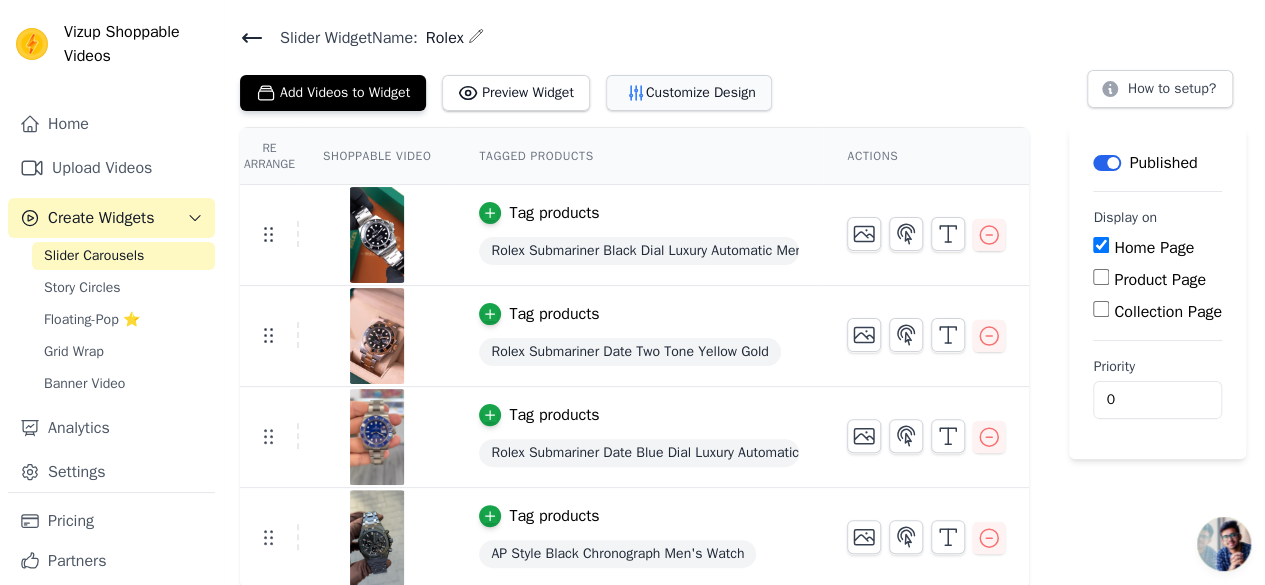 click on "Customize Design" at bounding box center [689, 93] 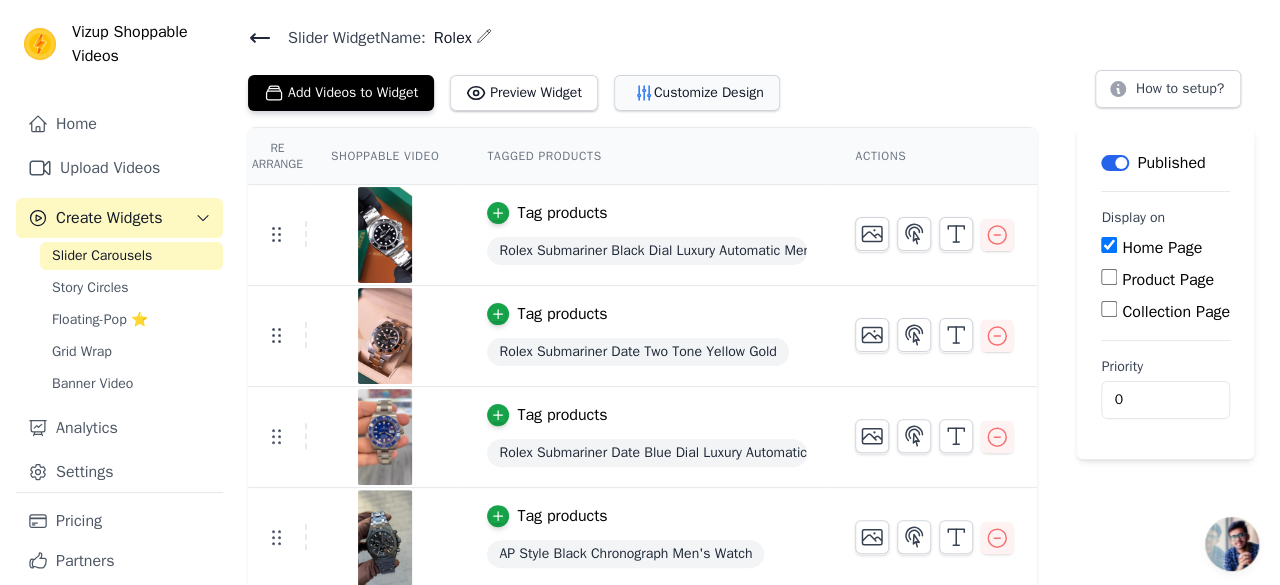 scroll, scrollTop: 0, scrollLeft: 0, axis: both 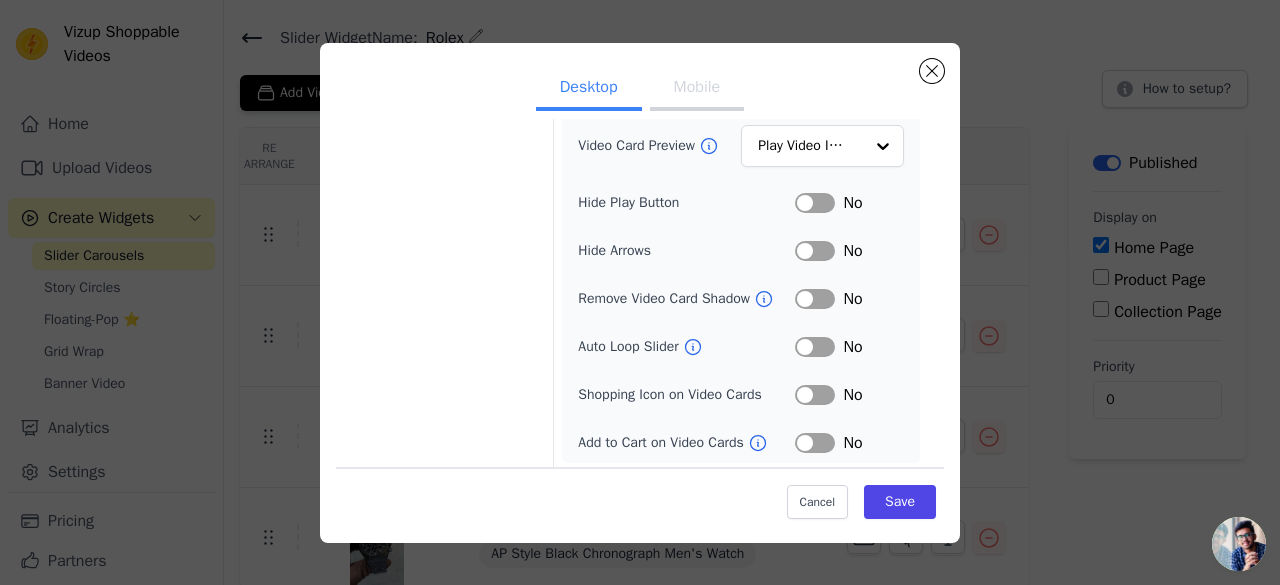 click on "Label" at bounding box center [815, 443] 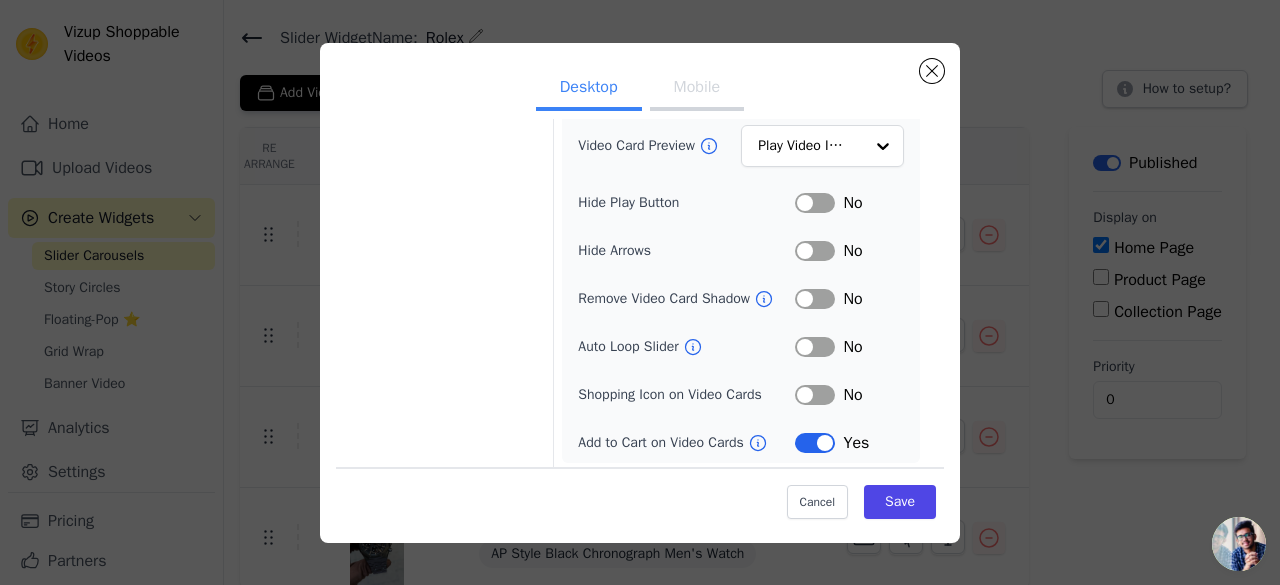 scroll, scrollTop: 0, scrollLeft: 0, axis: both 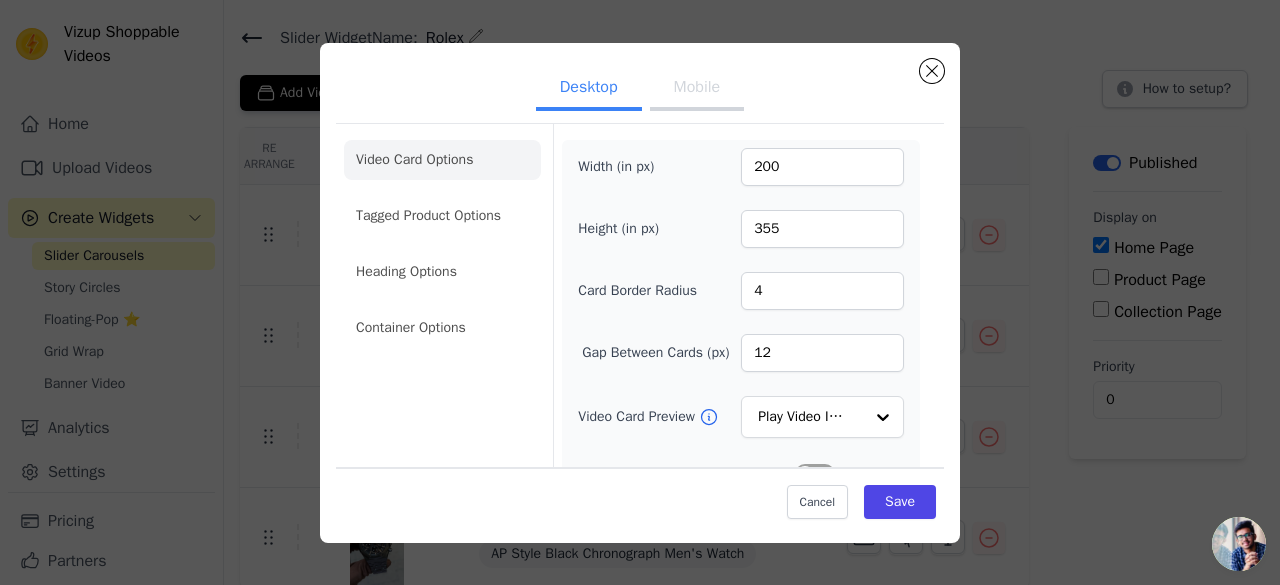 click on "Mobile" at bounding box center (697, 89) 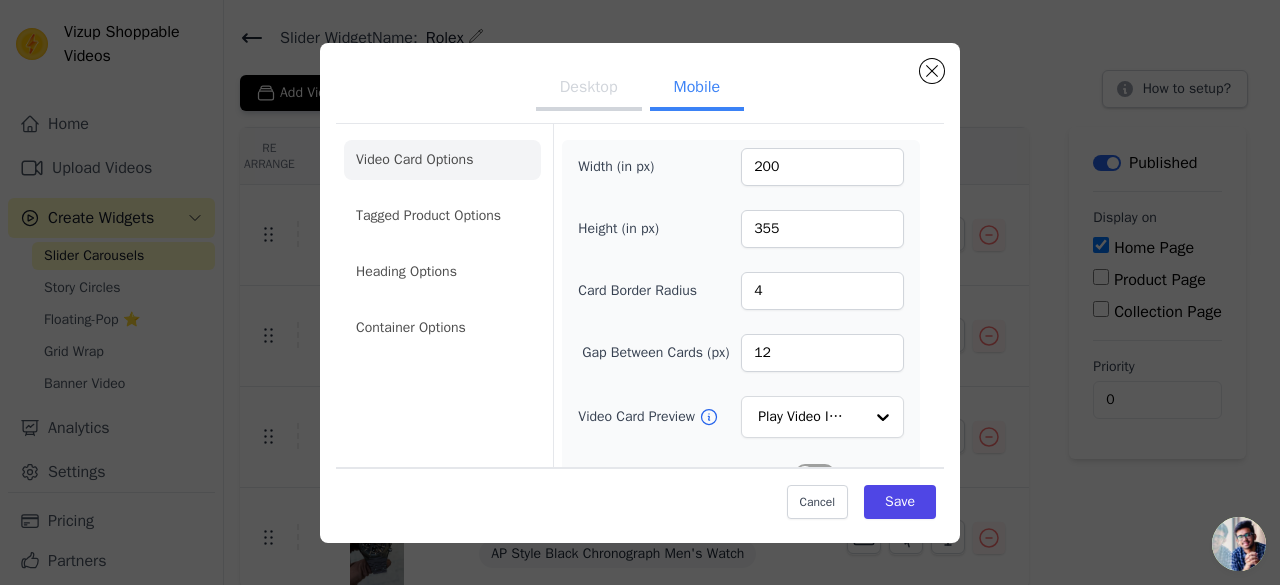 scroll, scrollTop: 0, scrollLeft: 0, axis: both 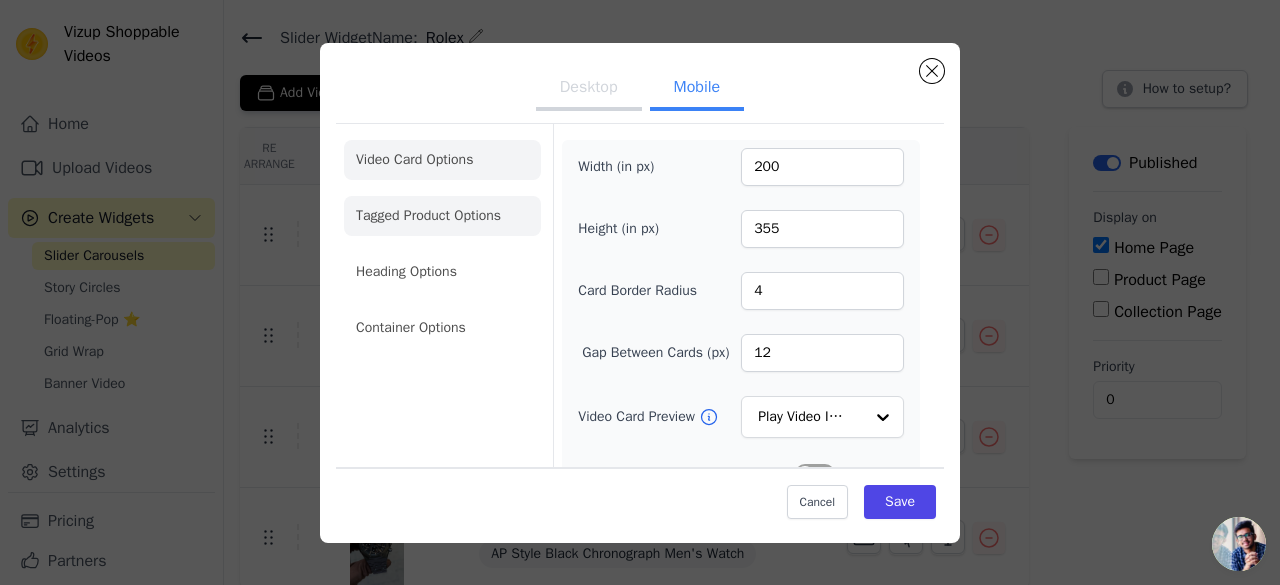 click on "Tagged Product Options" 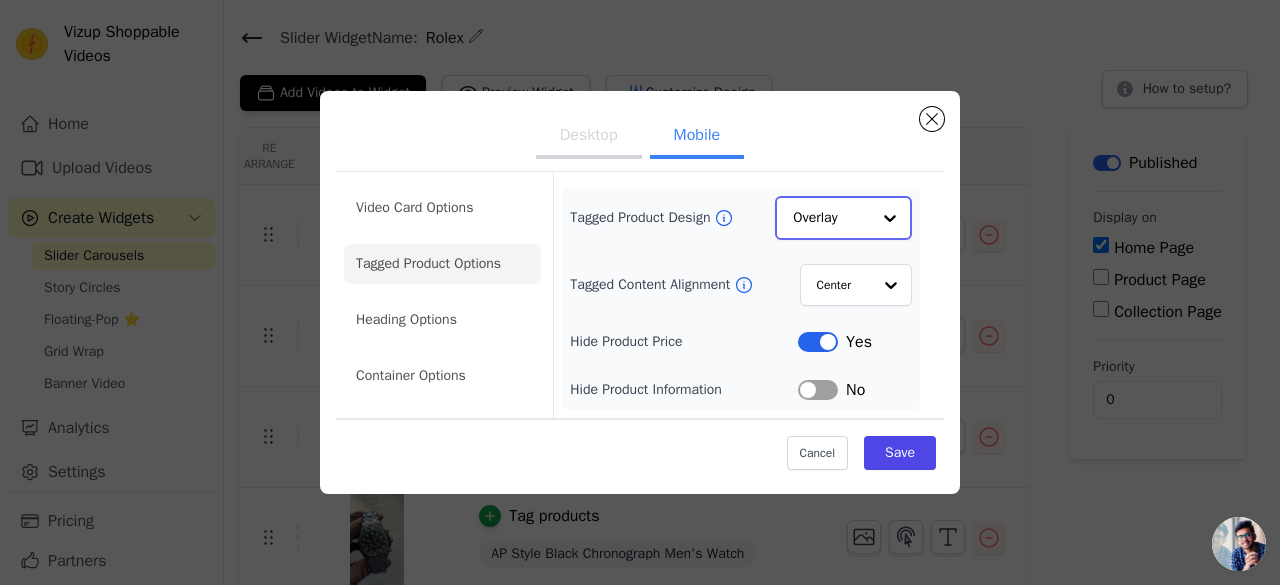 click on "Tagged Product Design" 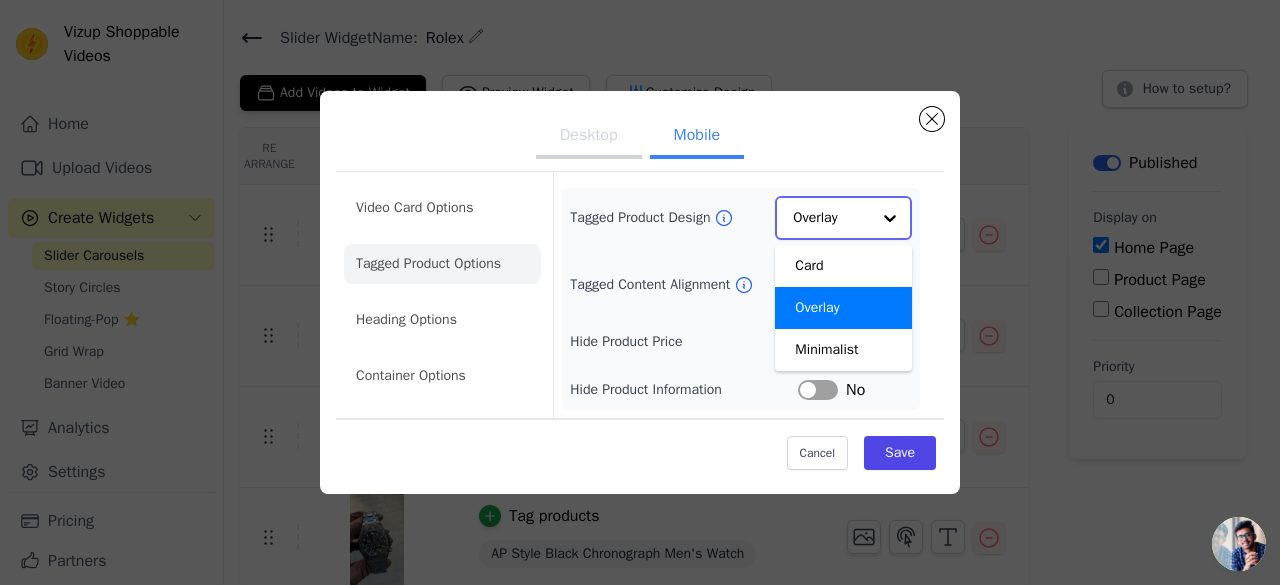 click on "Tagged Product Design" 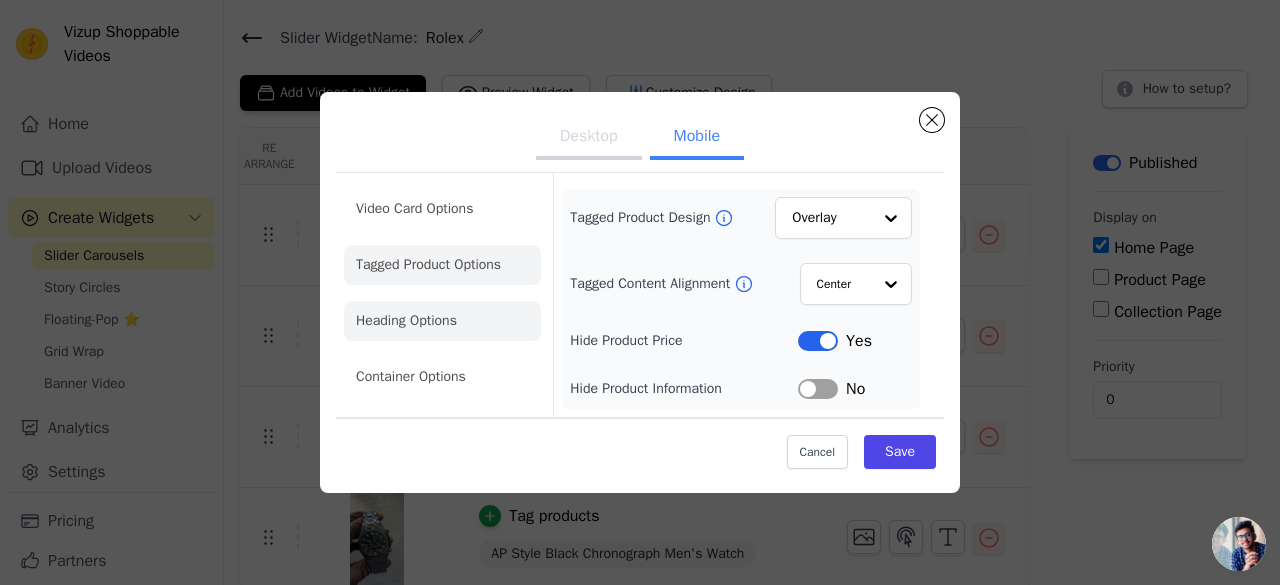 click on "Heading Options" 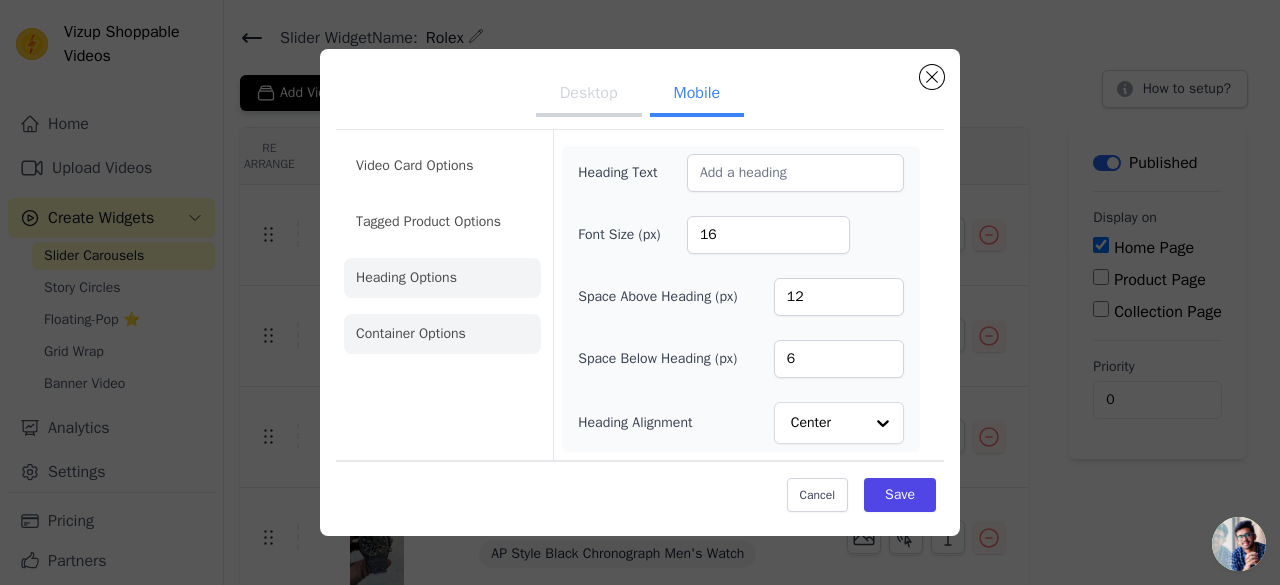 click on "Container Options" 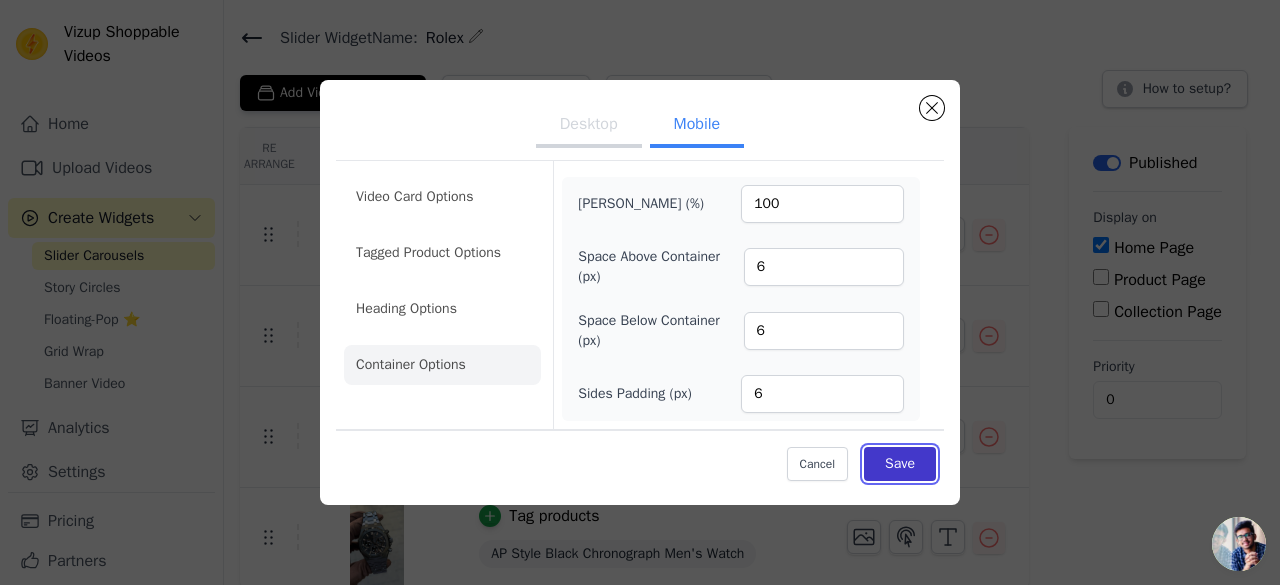 click on "Save" at bounding box center (900, 464) 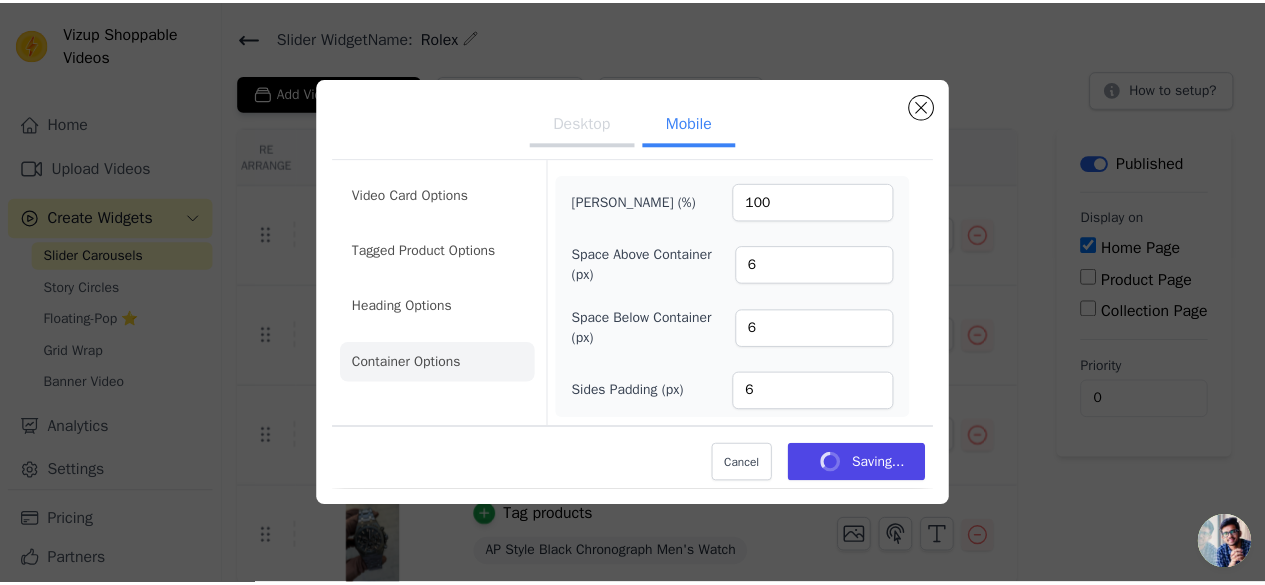 scroll, scrollTop: 56, scrollLeft: 0, axis: vertical 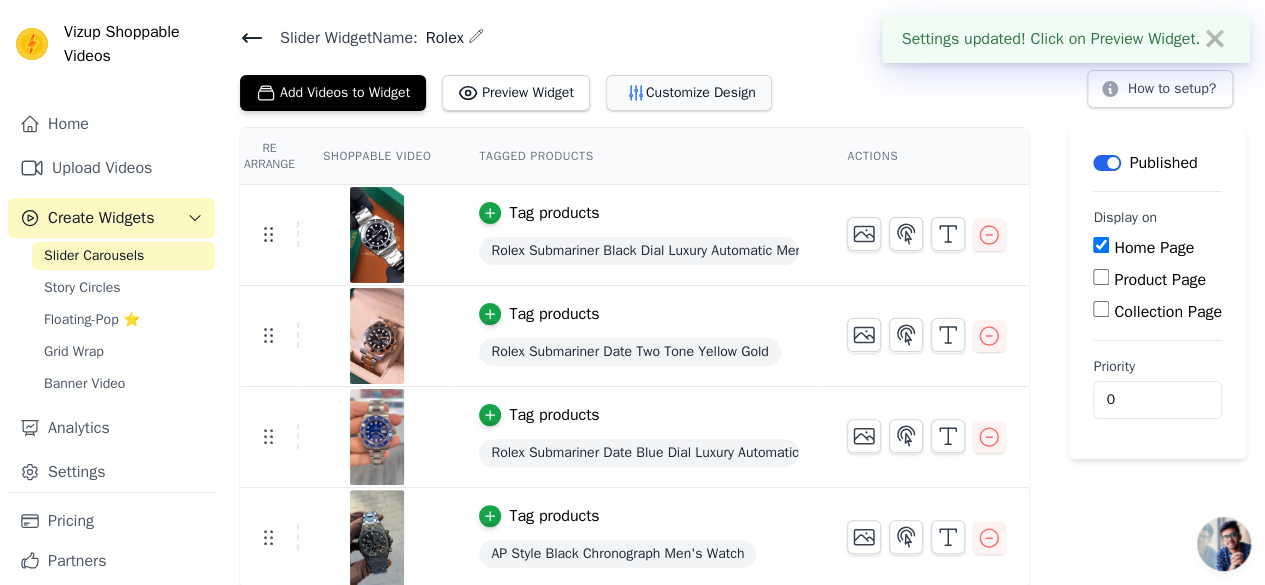 click on "Customize Design" at bounding box center [689, 93] 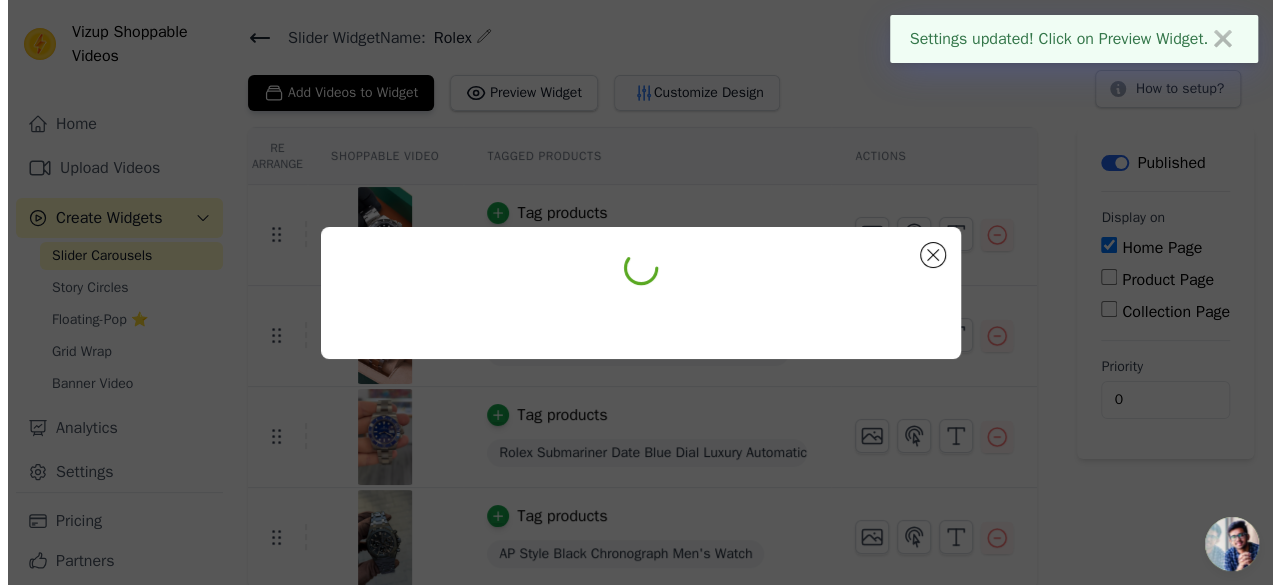 scroll, scrollTop: 0, scrollLeft: 0, axis: both 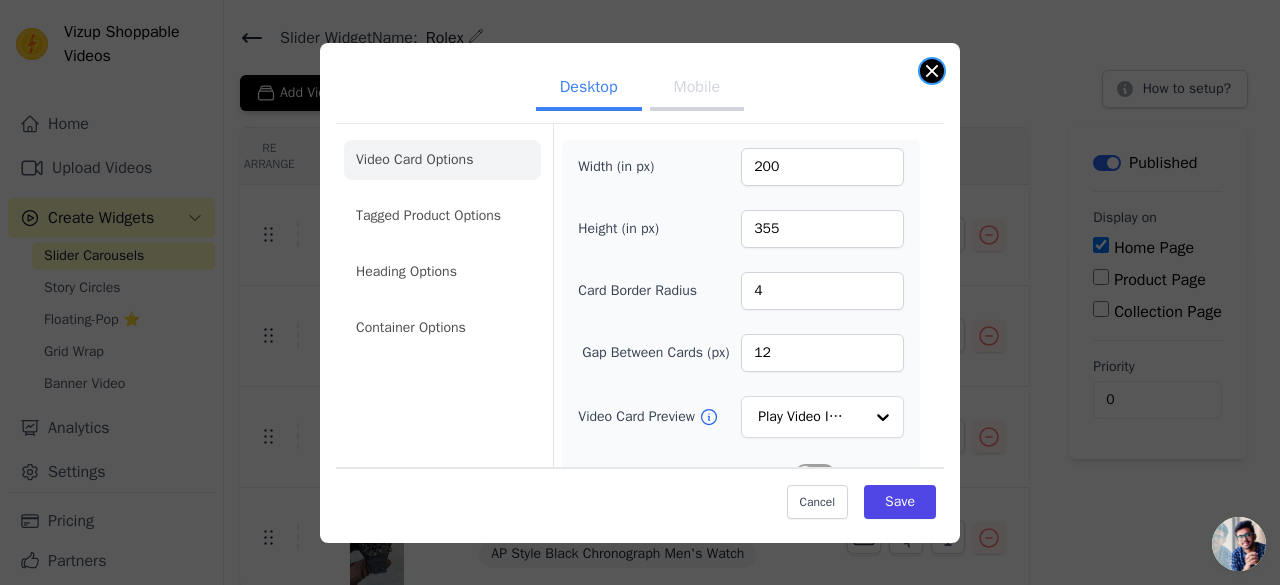 click at bounding box center (932, 71) 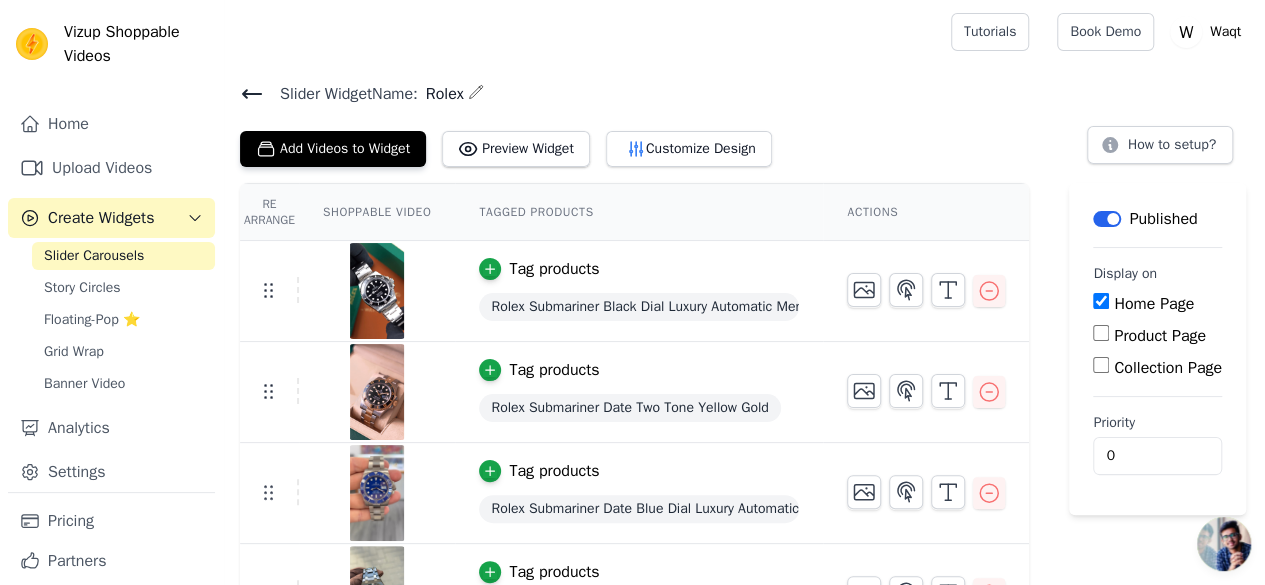 scroll, scrollTop: 56, scrollLeft: 0, axis: vertical 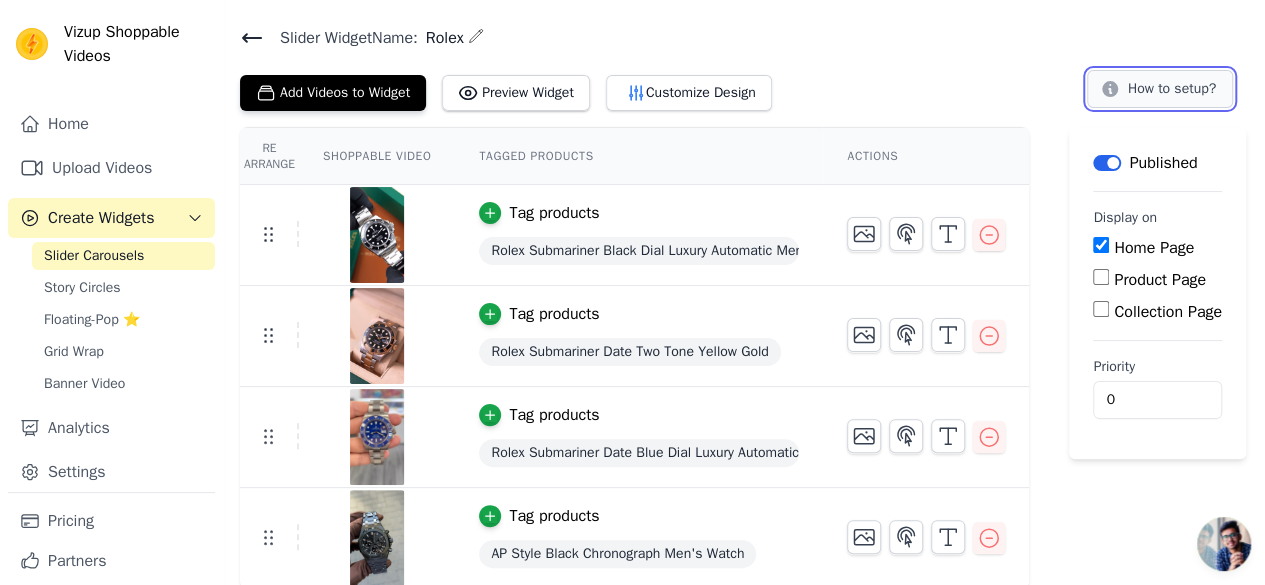 click on "How to setup?" at bounding box center [1160, 89] 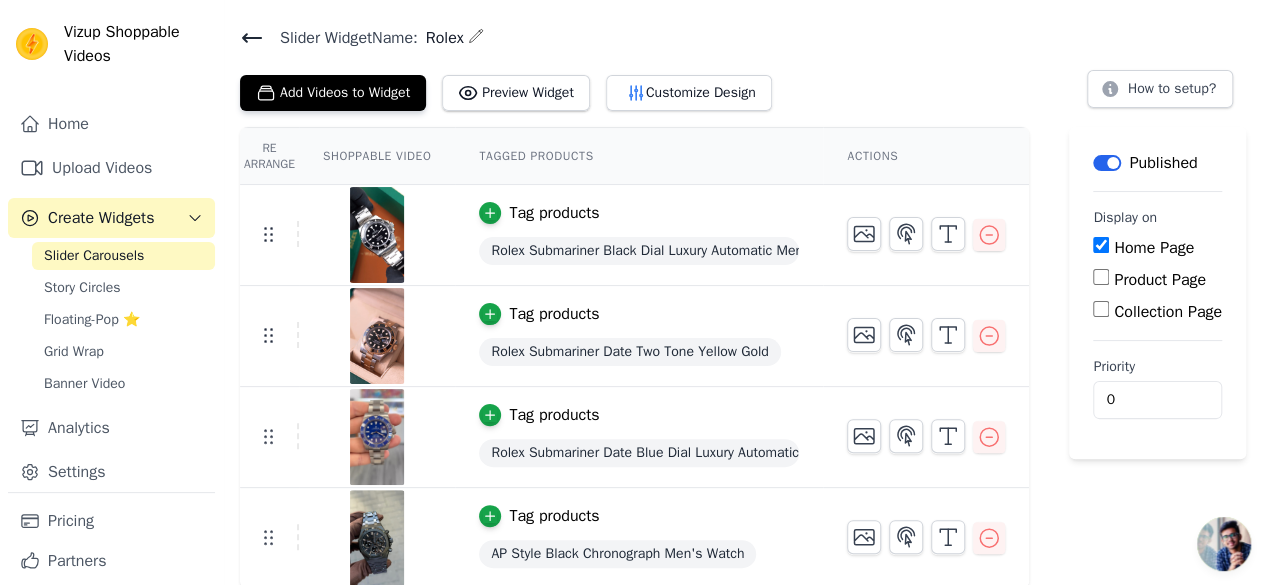 click 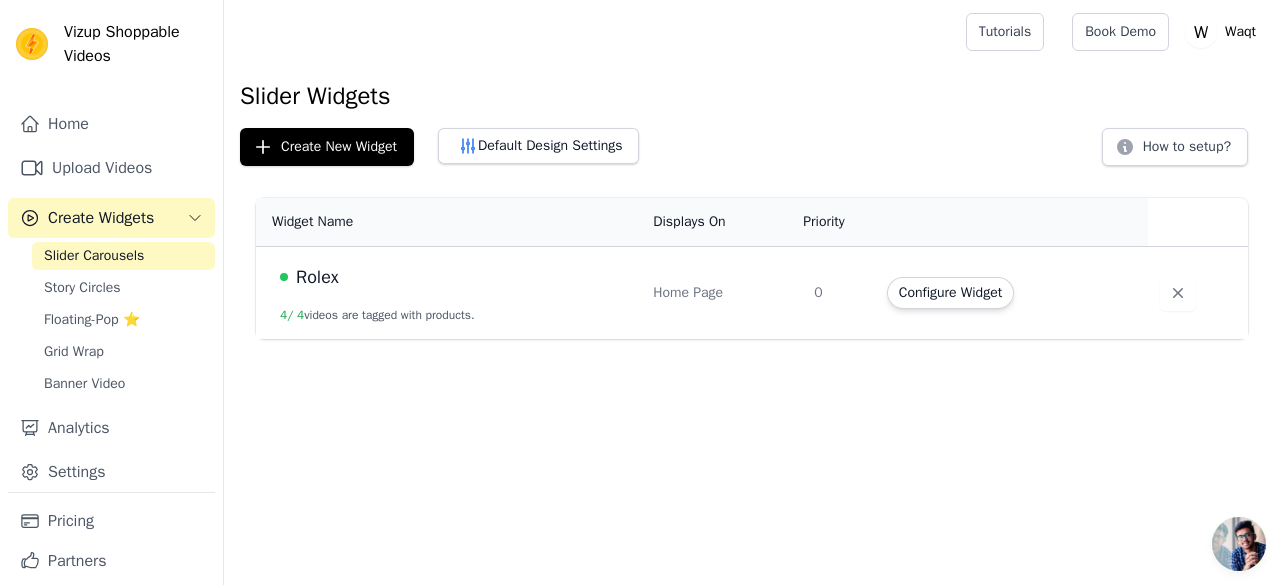 click on "Displays On" at bounding box center (721, 222) 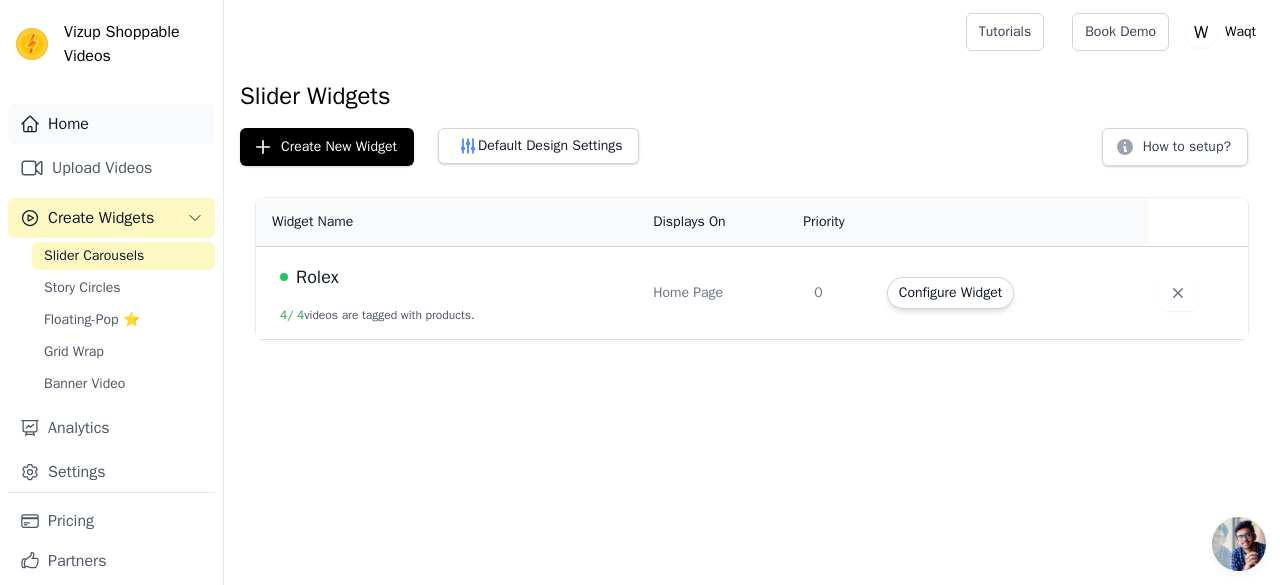 click on "Home" at bounding box center [111, 124] 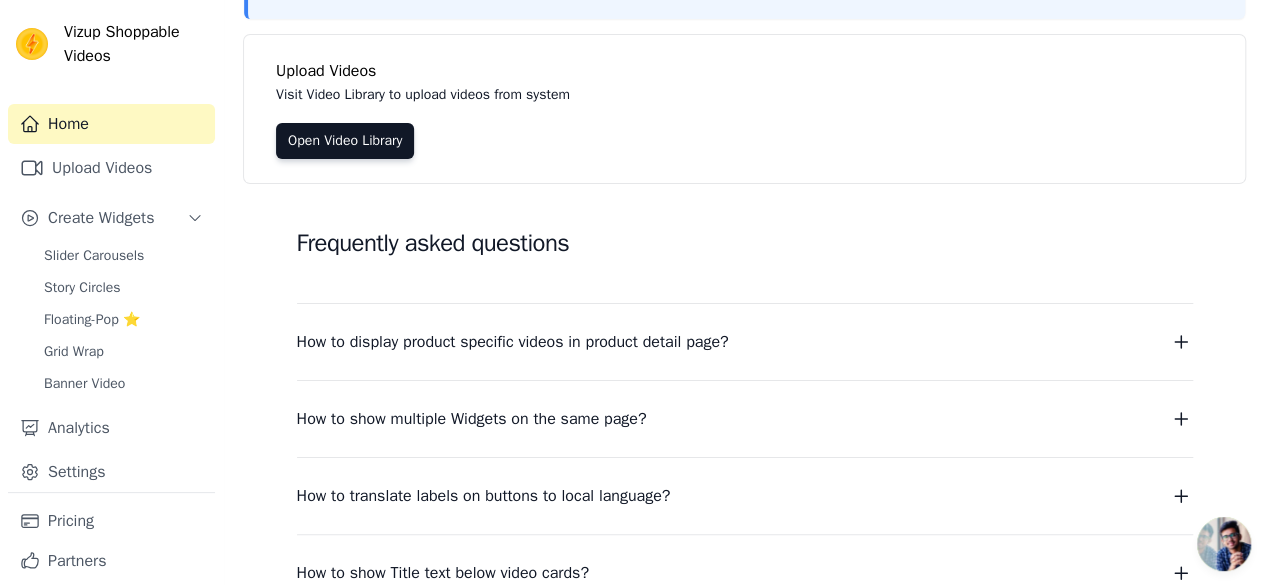 scroll, scrollTop: 359, scrollLeft: 0, axis: vertical 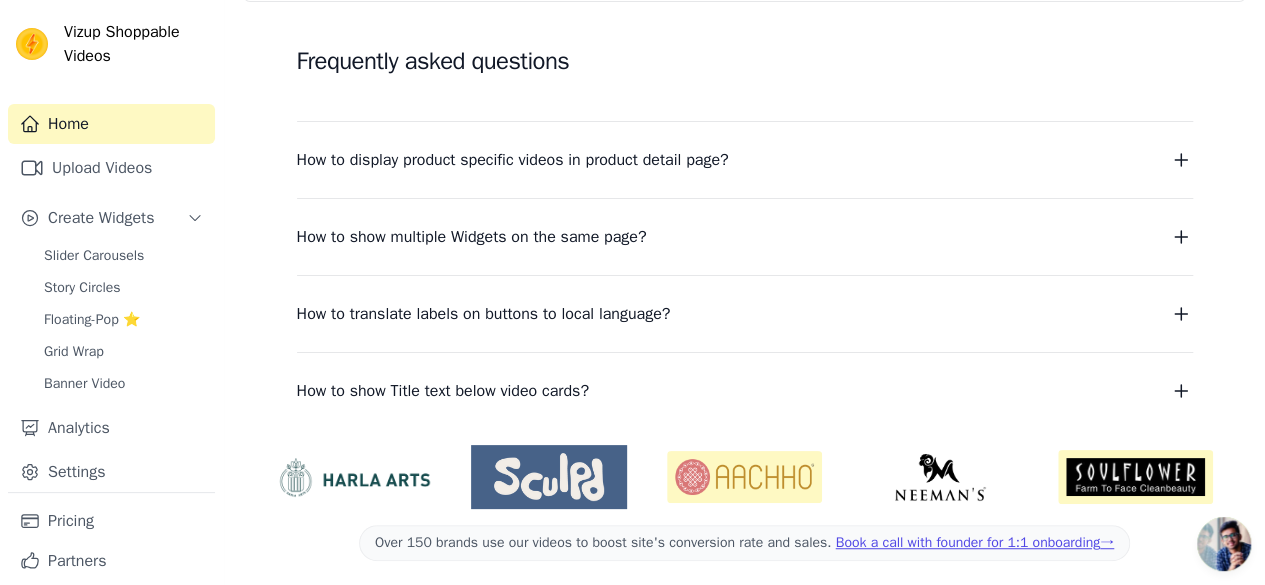 click on "How to display product specific videos in product detail page?" at bounding box center (513, 160) 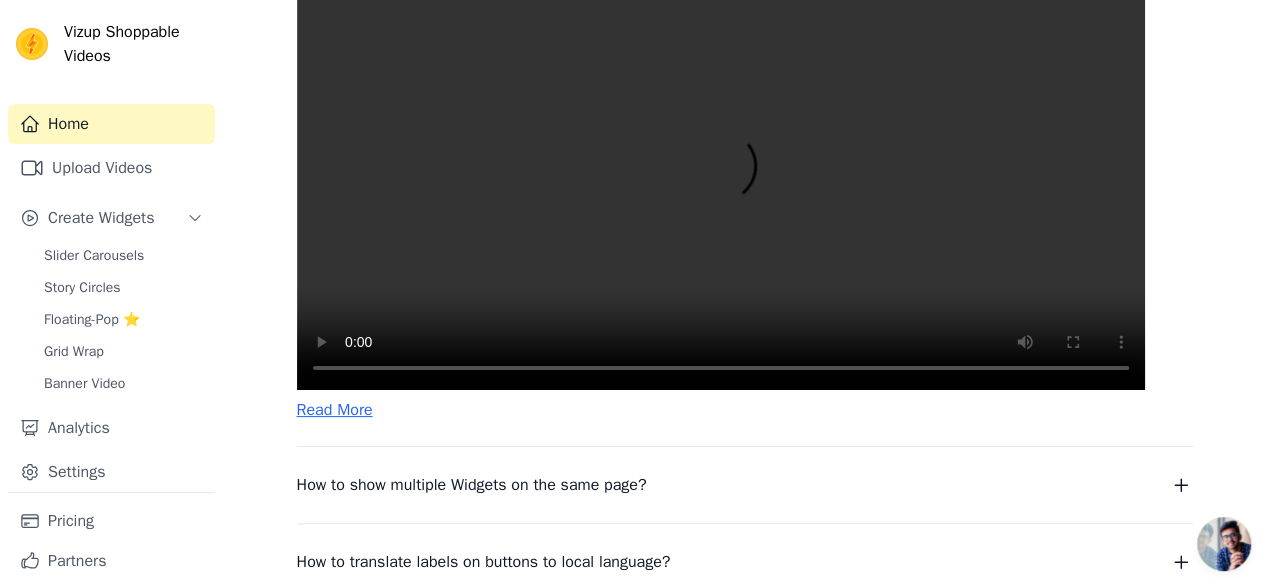 scroll, scrollTop: 630, scrollLeft: 0, axis: vertical 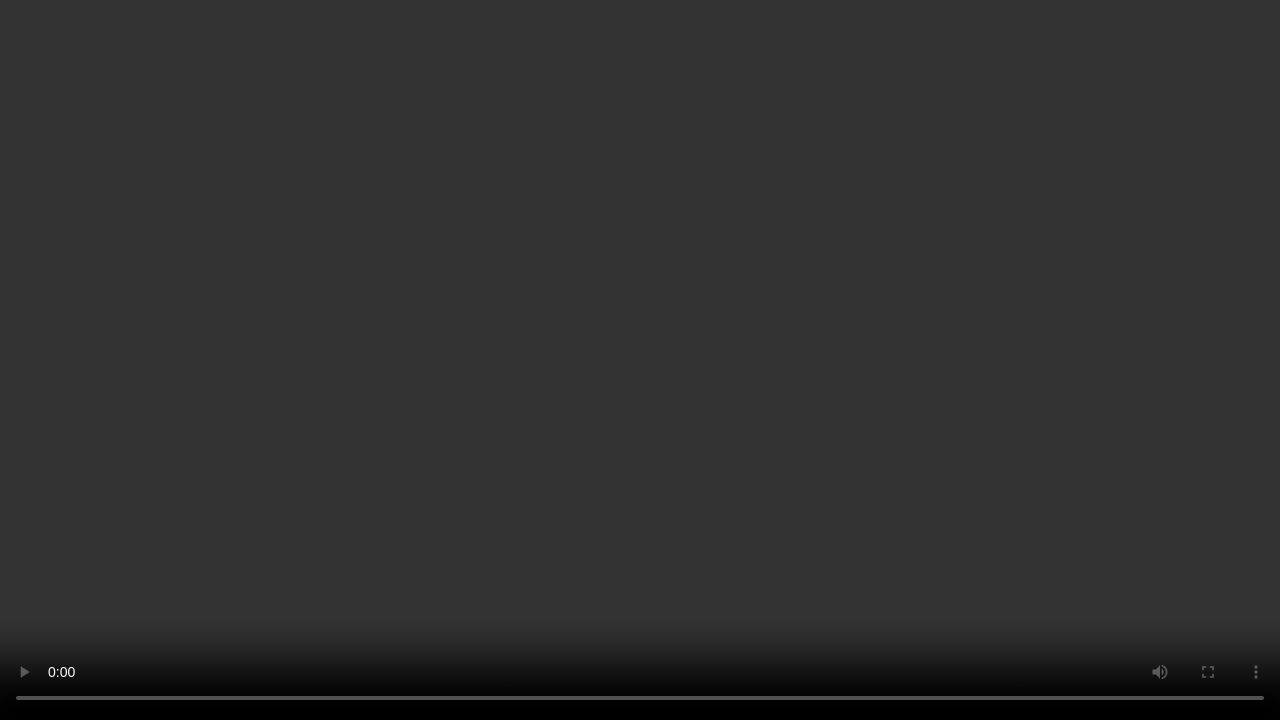 click at bounding box center (640, 360) 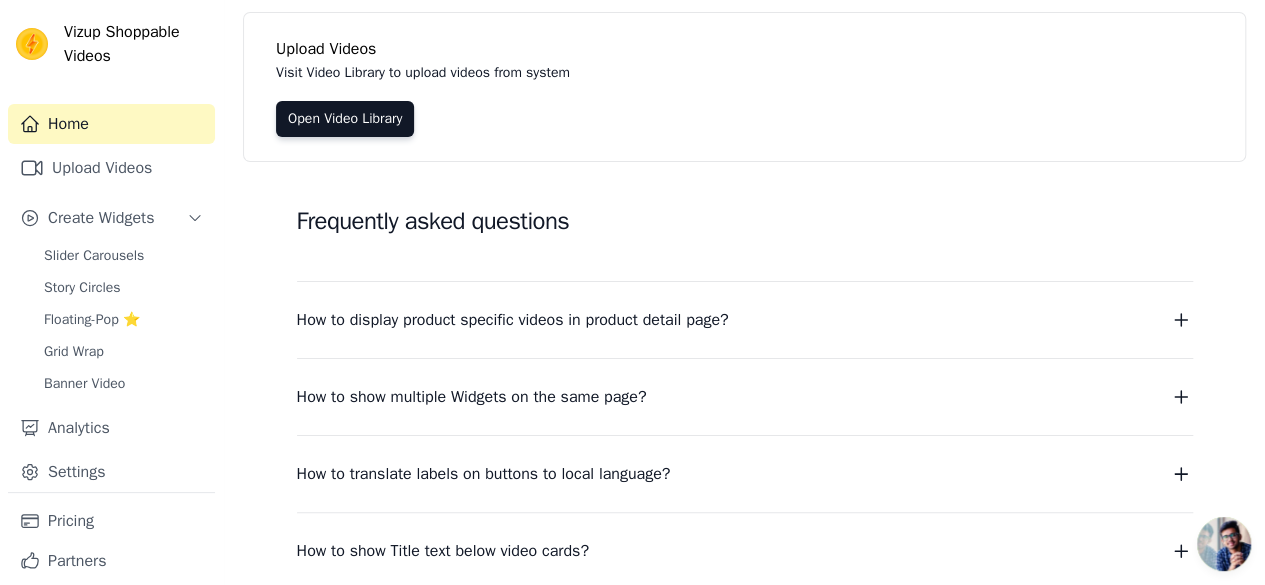 scroll, scrollTop: 202, scrollLeft: 0, axis: vertical 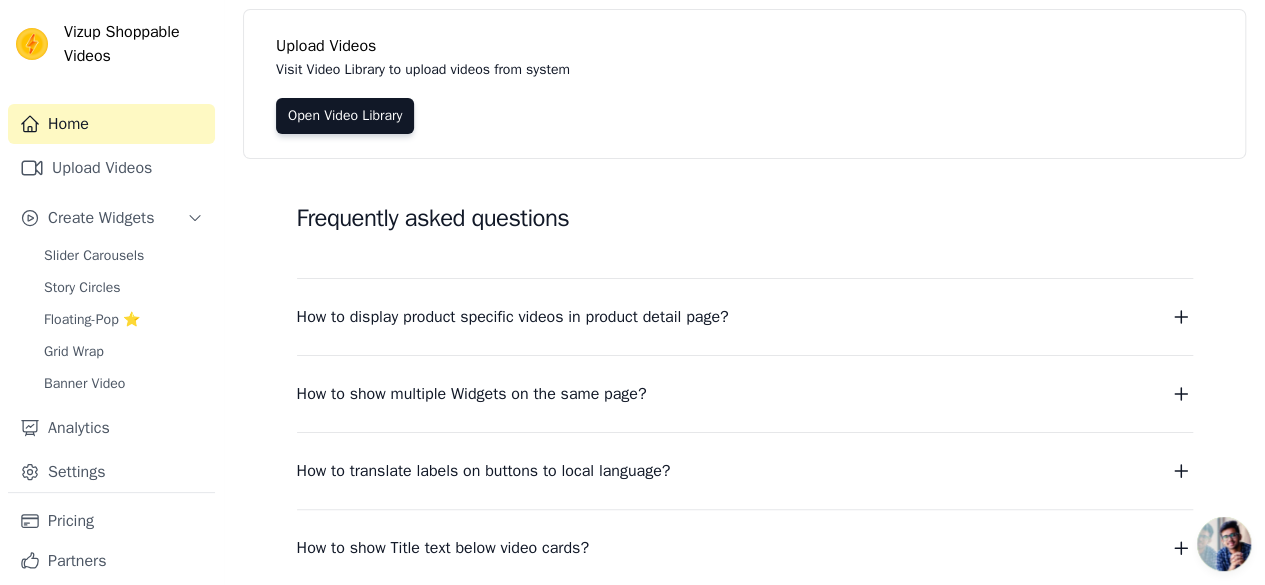 click on "How to display product specific videos in product detail page?" at bounding box center (745, 317) 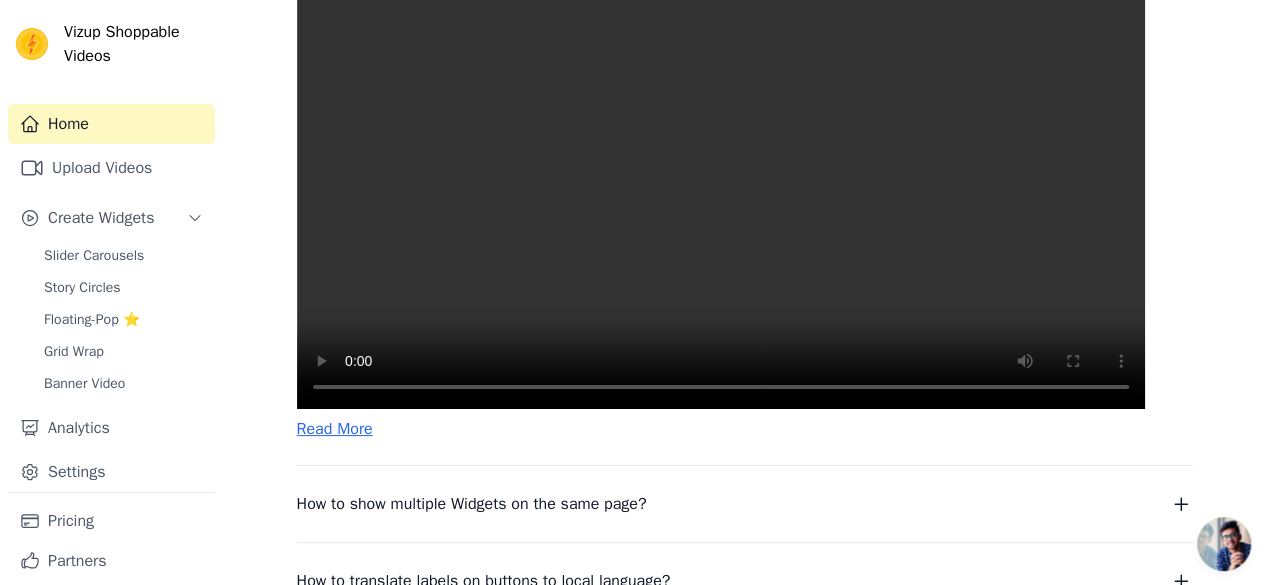 scroll, scrollTop: 652, scrollLeft: 0, axis: vertical 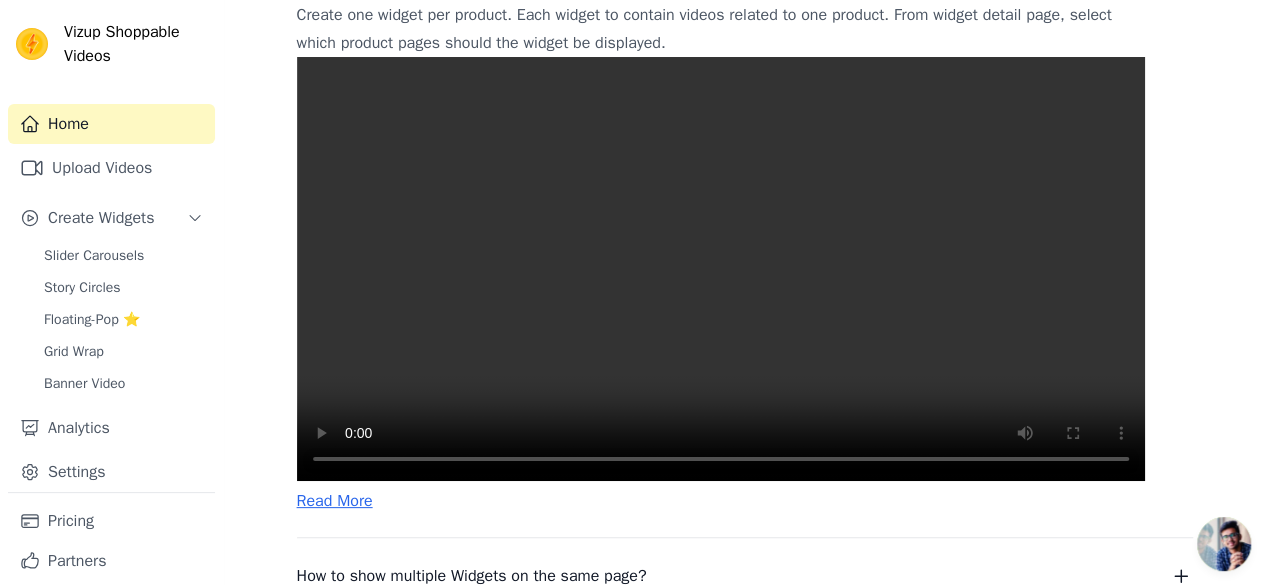 click at bounding box center (721, 269) 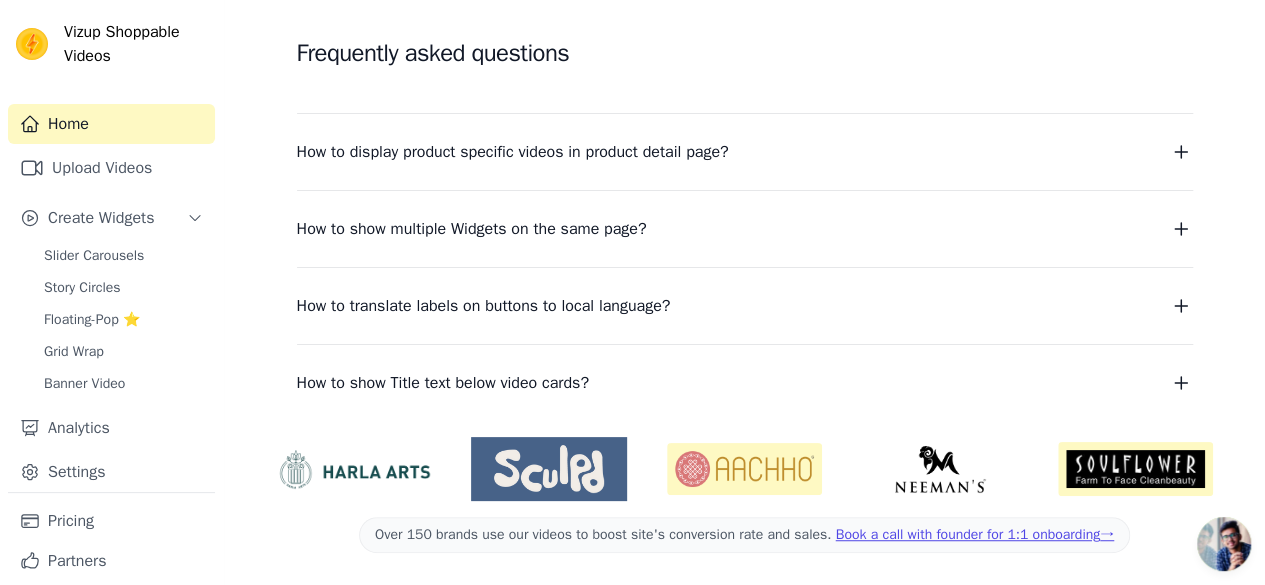 scroll, scrollTop: 365, scrollLeft: 0, axis: vertical 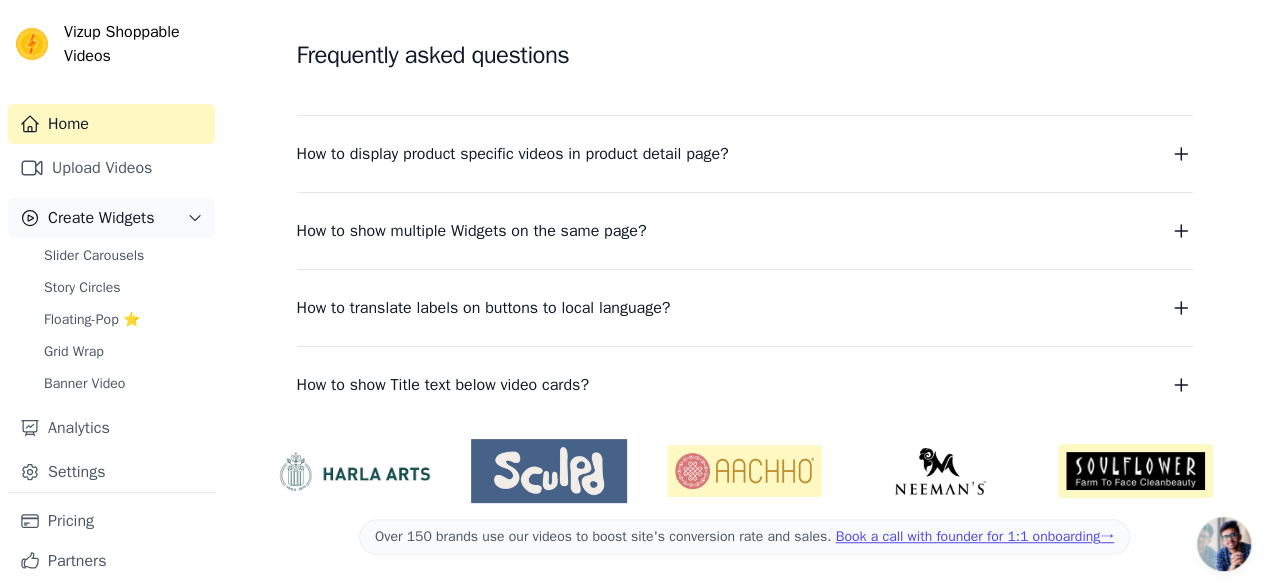 click on "Create Widgets" at bounding box center (101, 218) 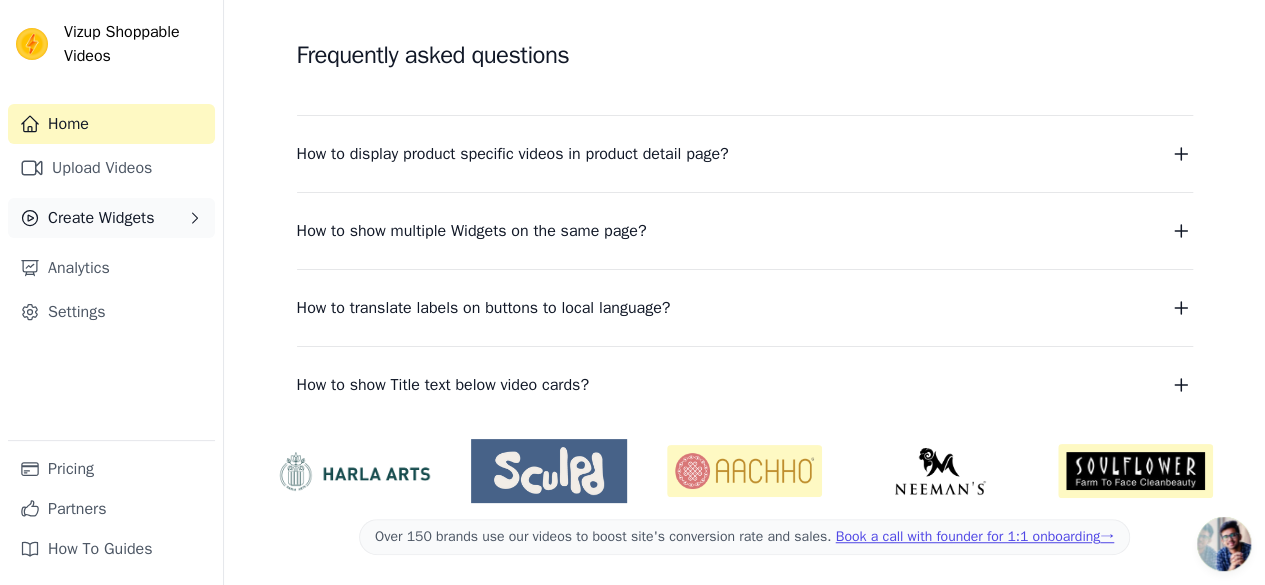 click on "Create Widgets" at bounding box center [101, 218] 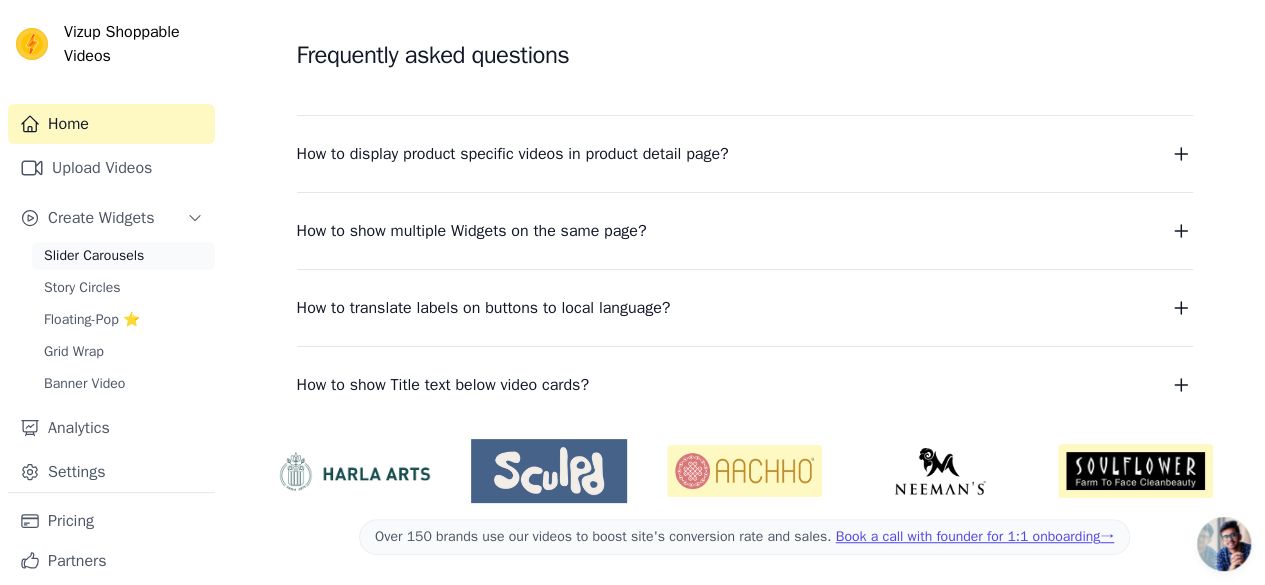 click on "Slider Carousels" at bounding box center (94, 256) 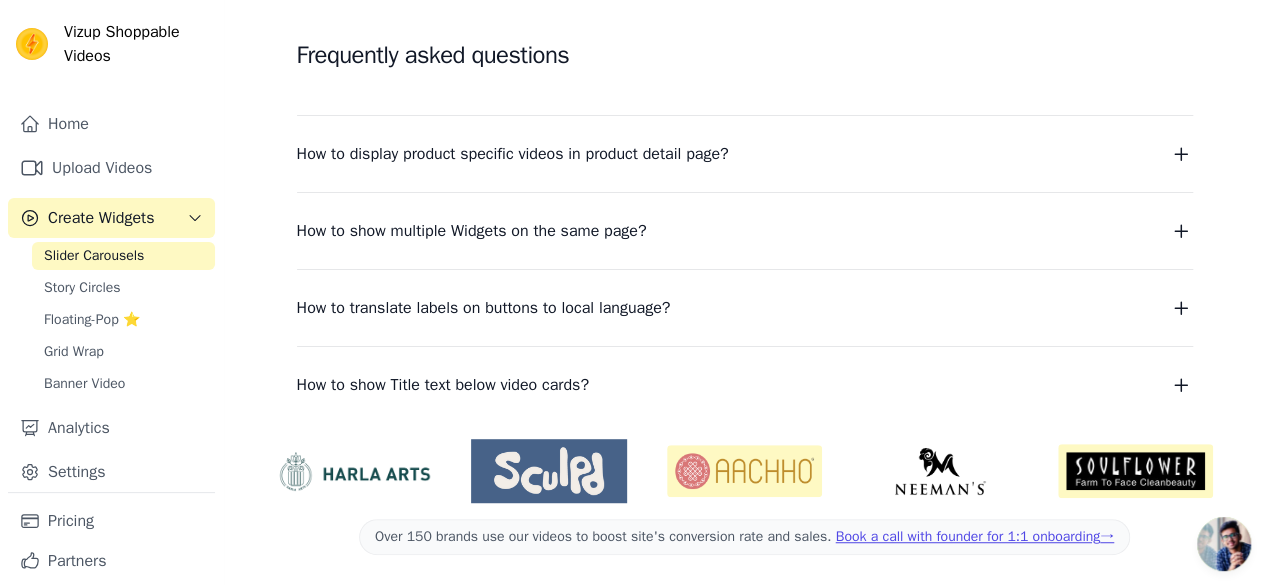 scroll, scrollTop: 0, scrollLeft: 0, axis: both 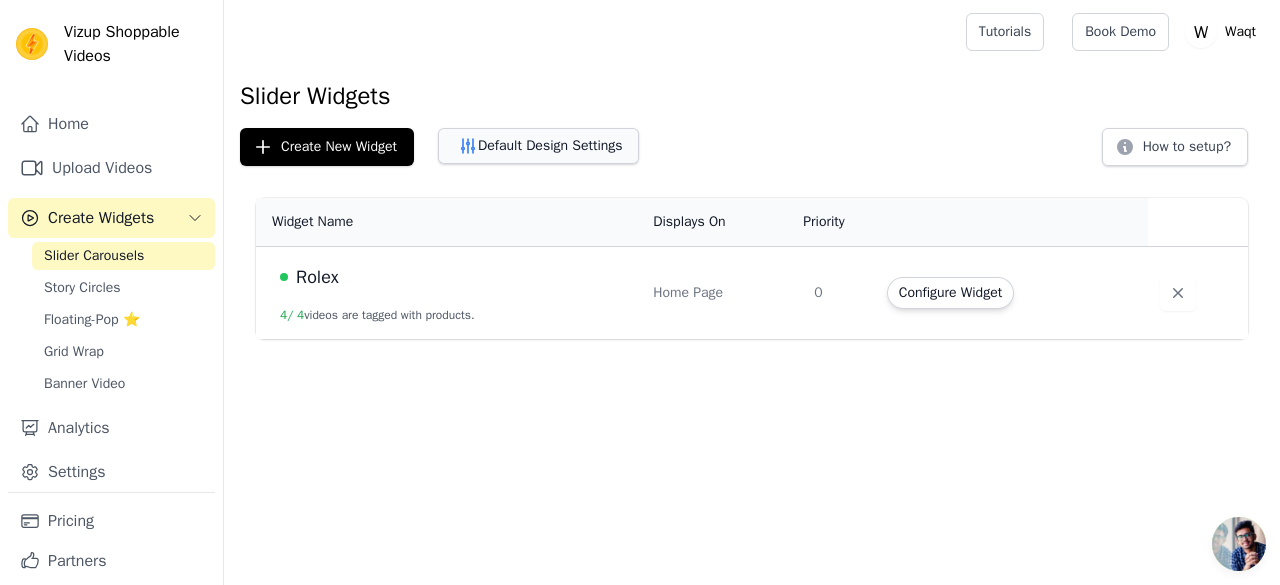 click on "Default Design Settings" at bounding box center (538, 146) 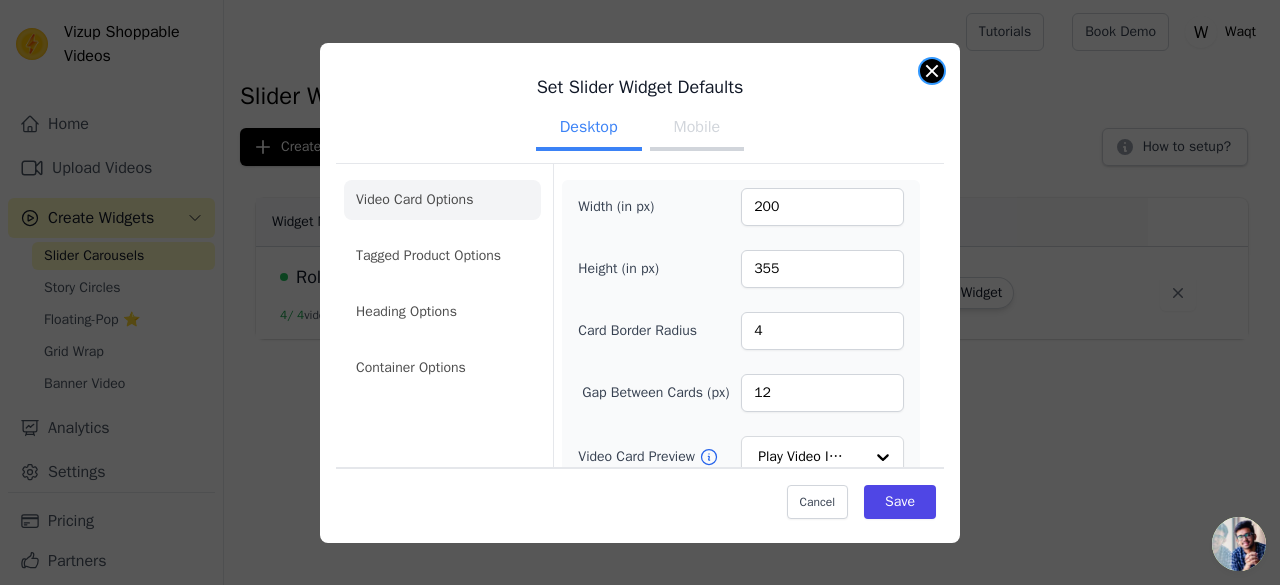click at bounding box center [932, 71] 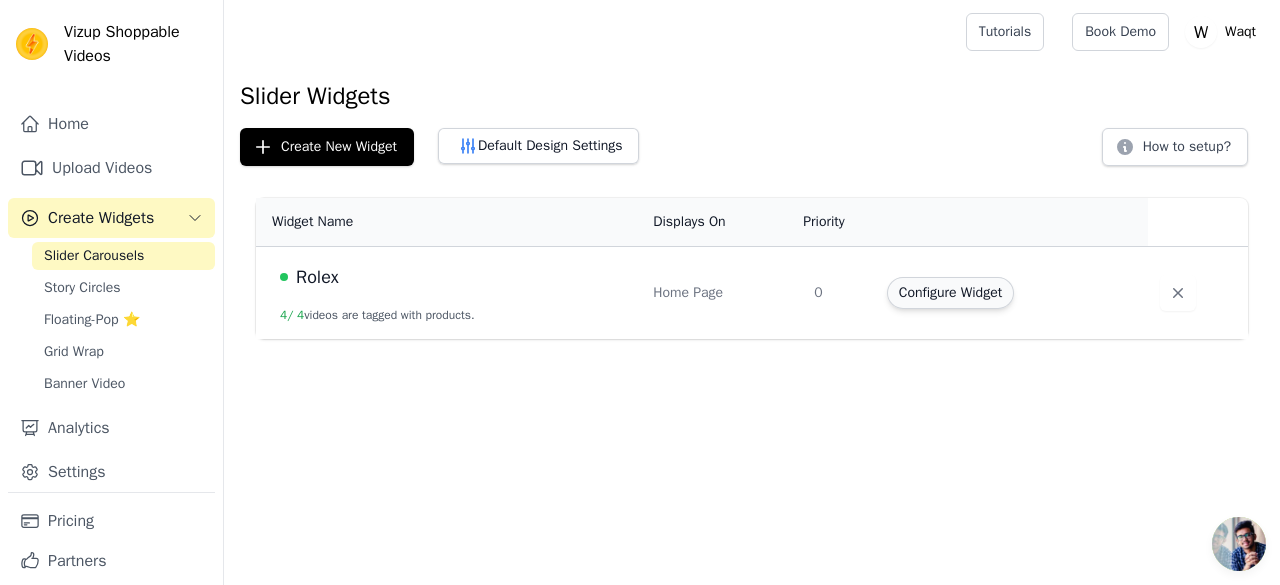 click on "Configure Widget" at bounding box center [950, 293] 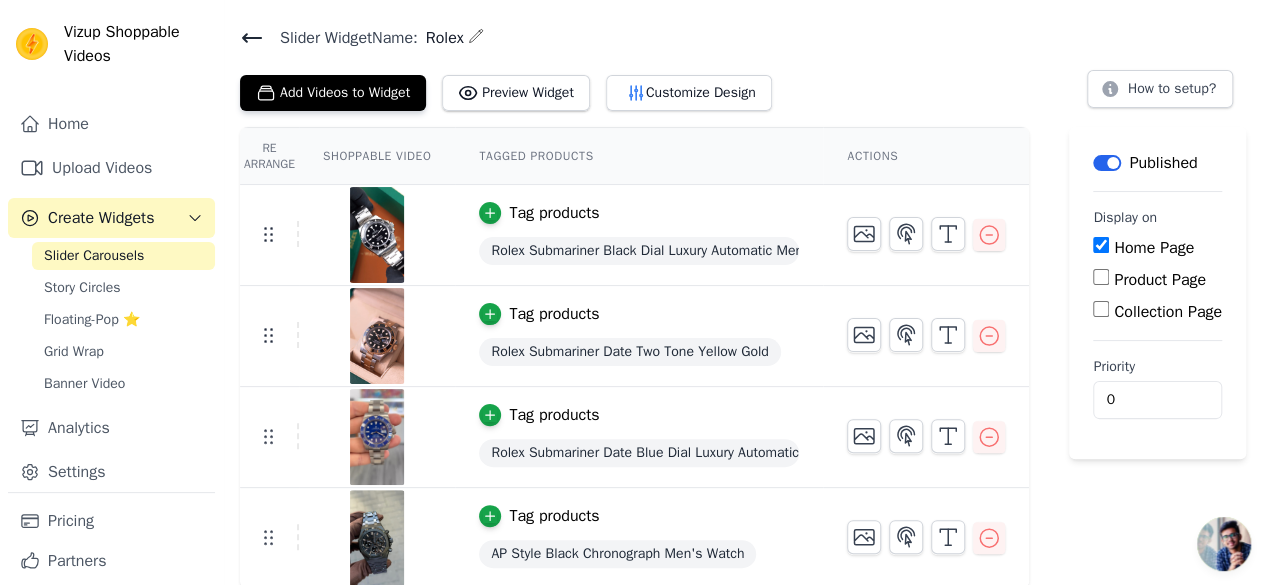 scroll, scrollTop: 0, scrollLeft: 0, axis: both 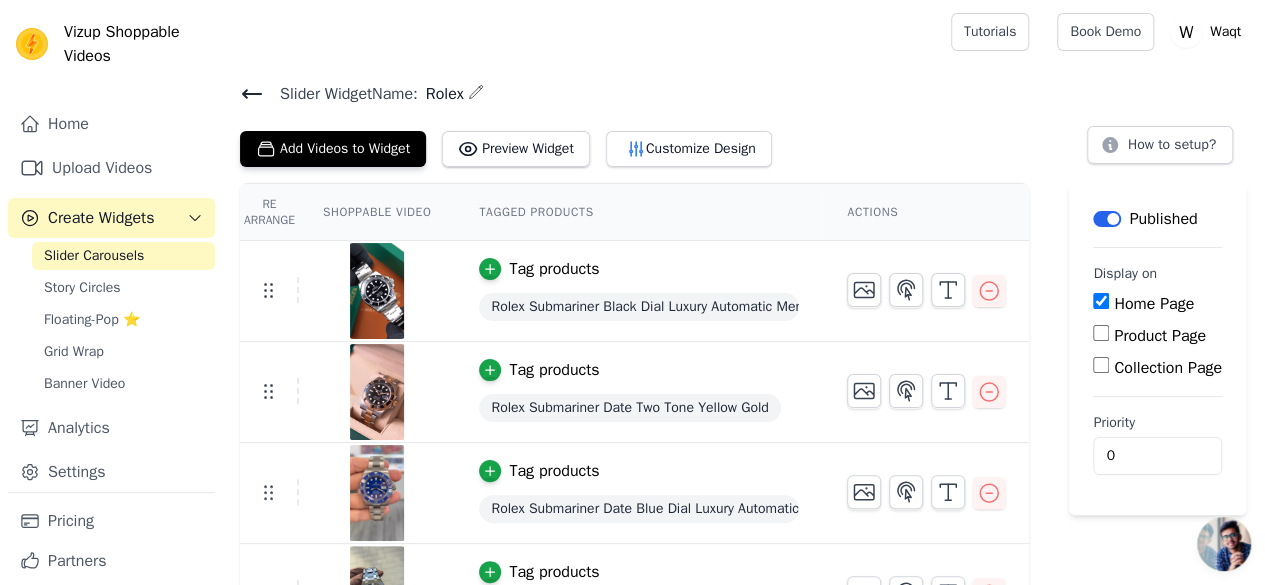 click 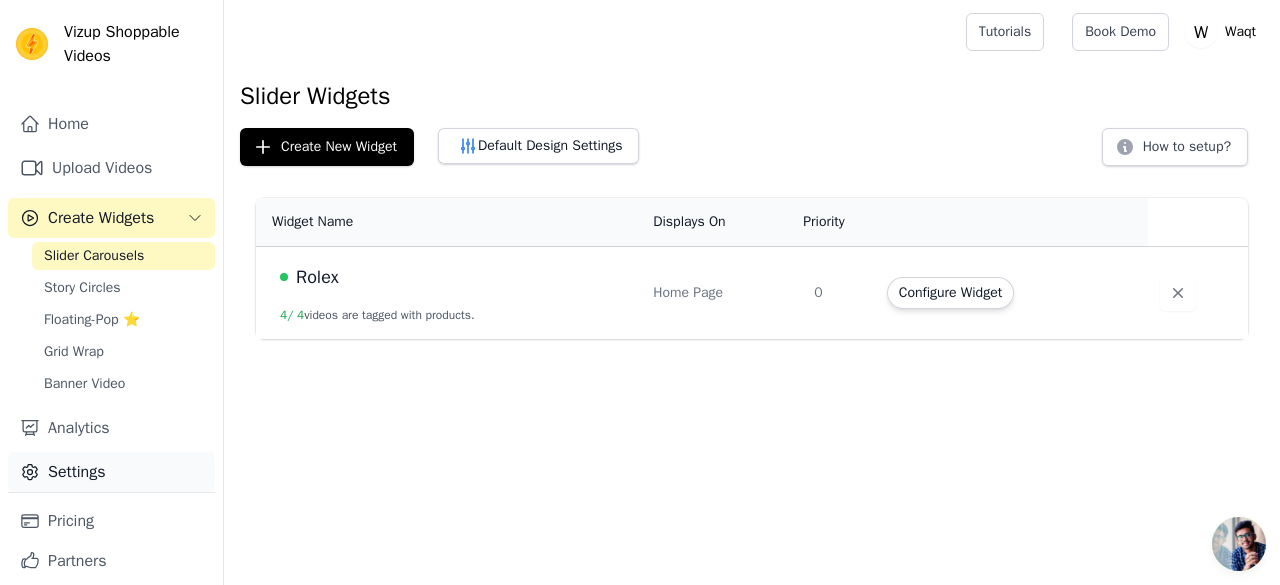 click on "Settings" at bounding box center (111, 472) 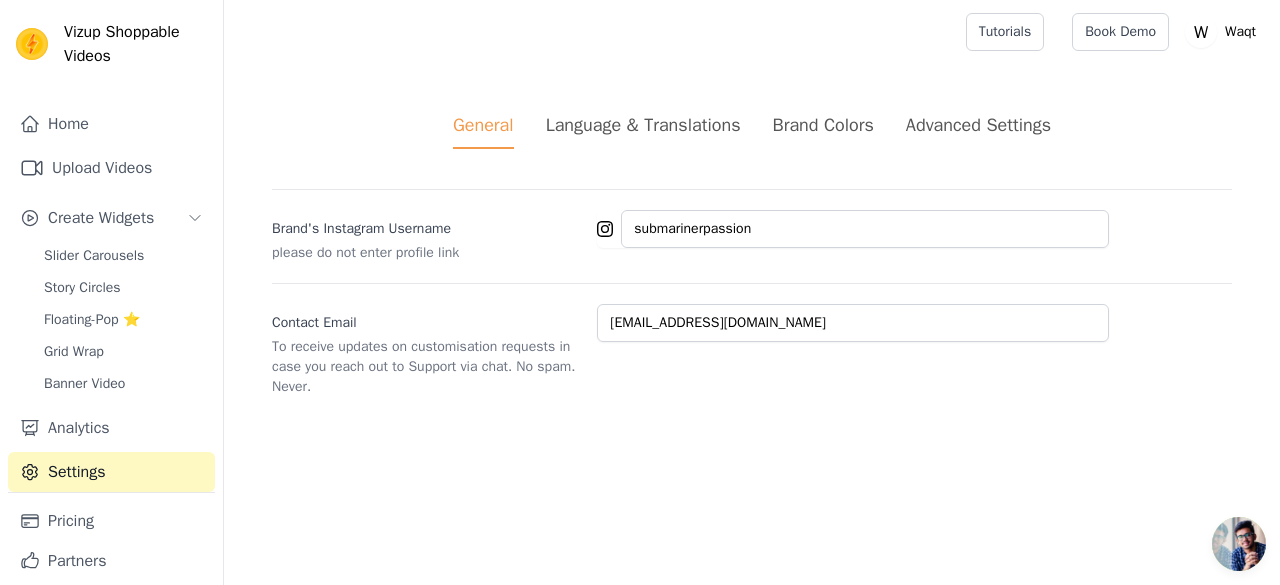 click on "Advanced Settings" at bounding box center (978, 125) 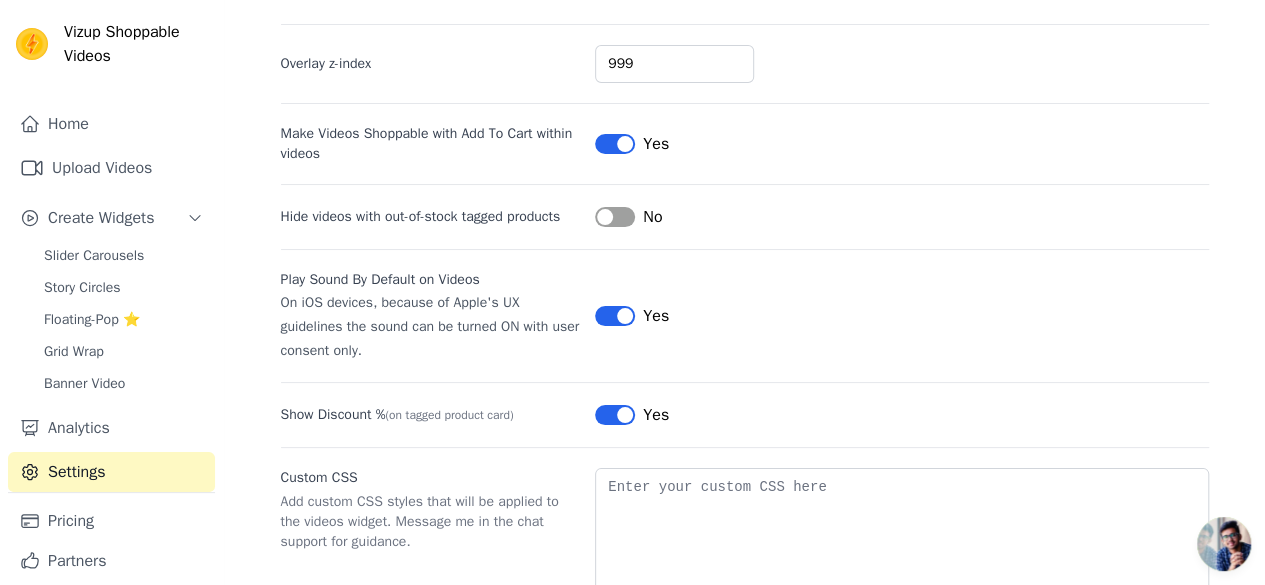 scroll, scrollTop: 270, scrollLeft: 0, axis: vertical 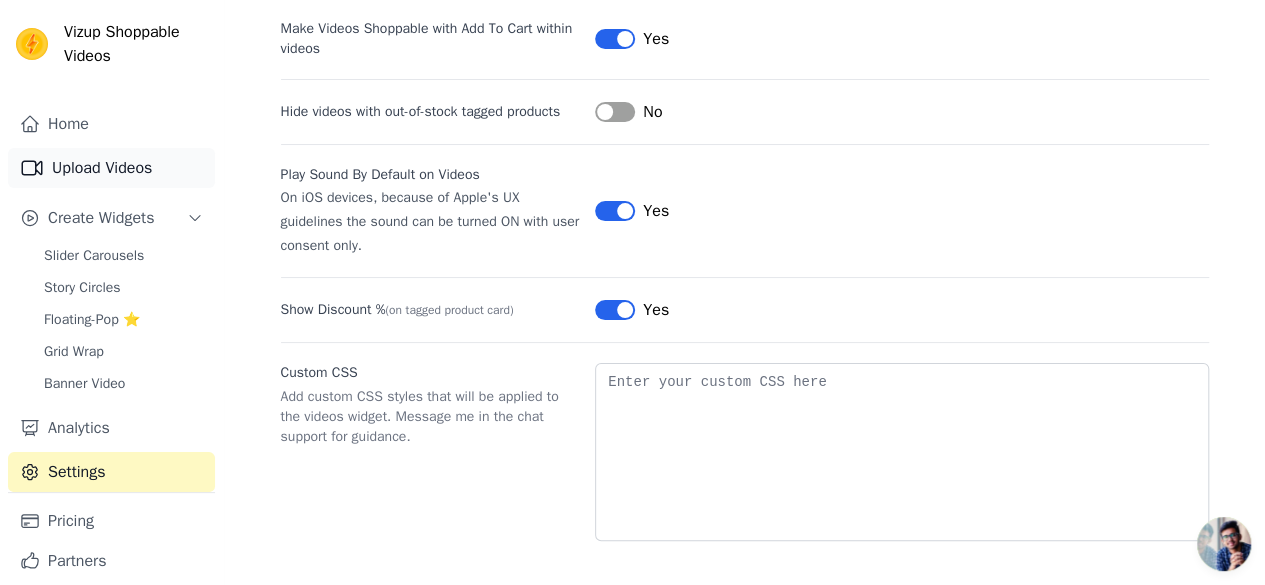 click on "Upload Videos" at bounding box center [111, 168] 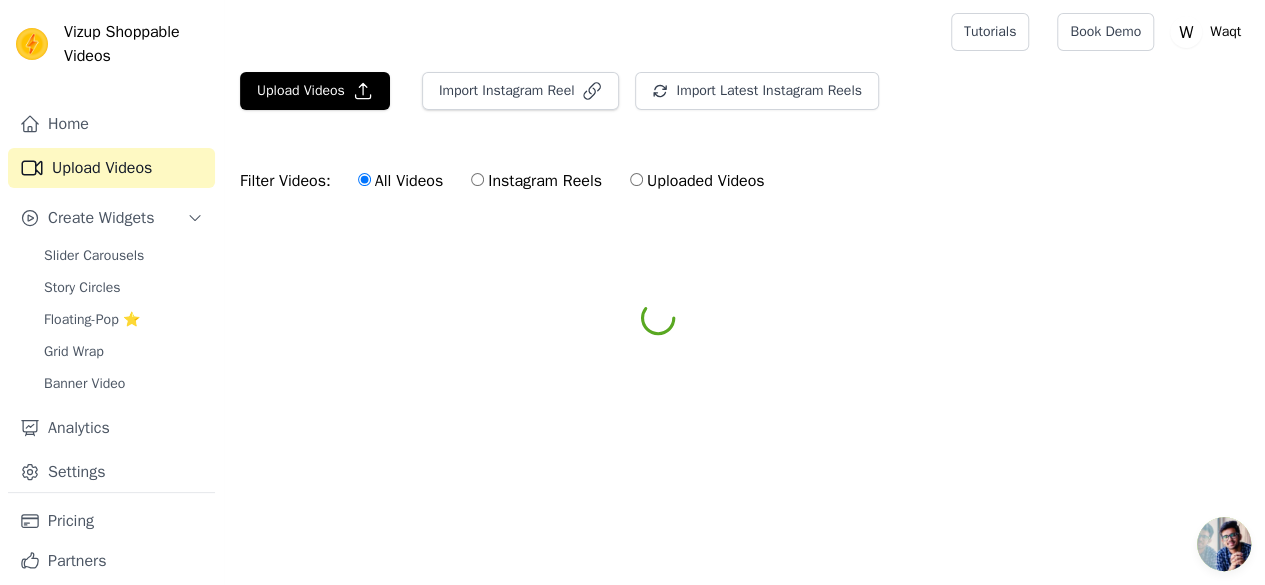 scroll, scrollTop: 0, scrollLeft: 0, axis: both 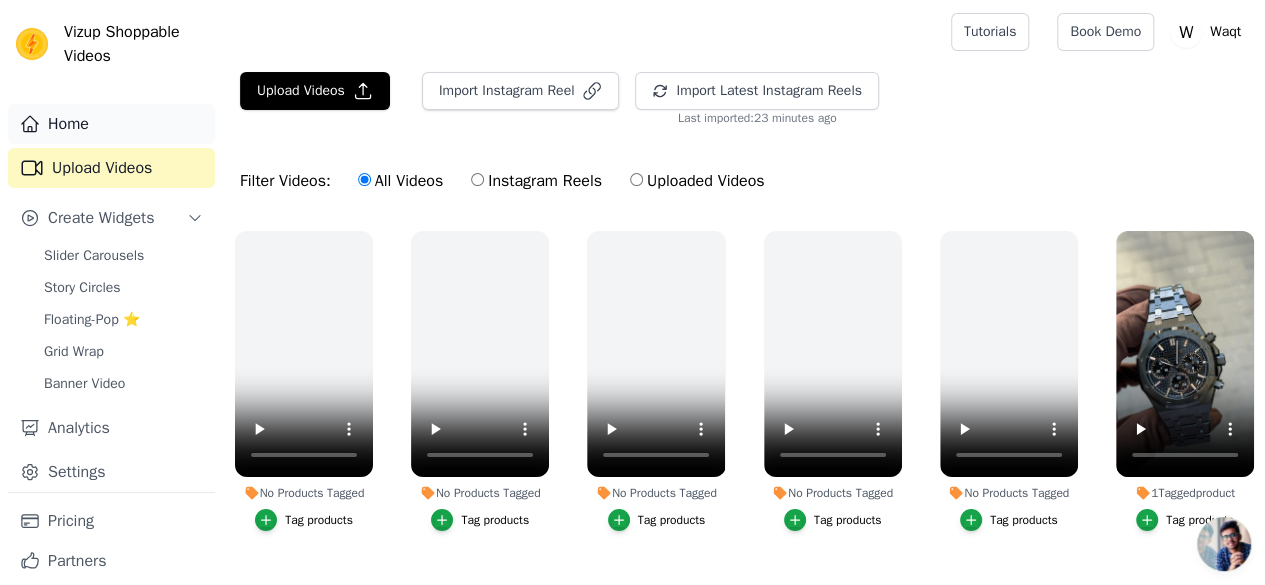 click on "Home" at bounding box center [111, 124] 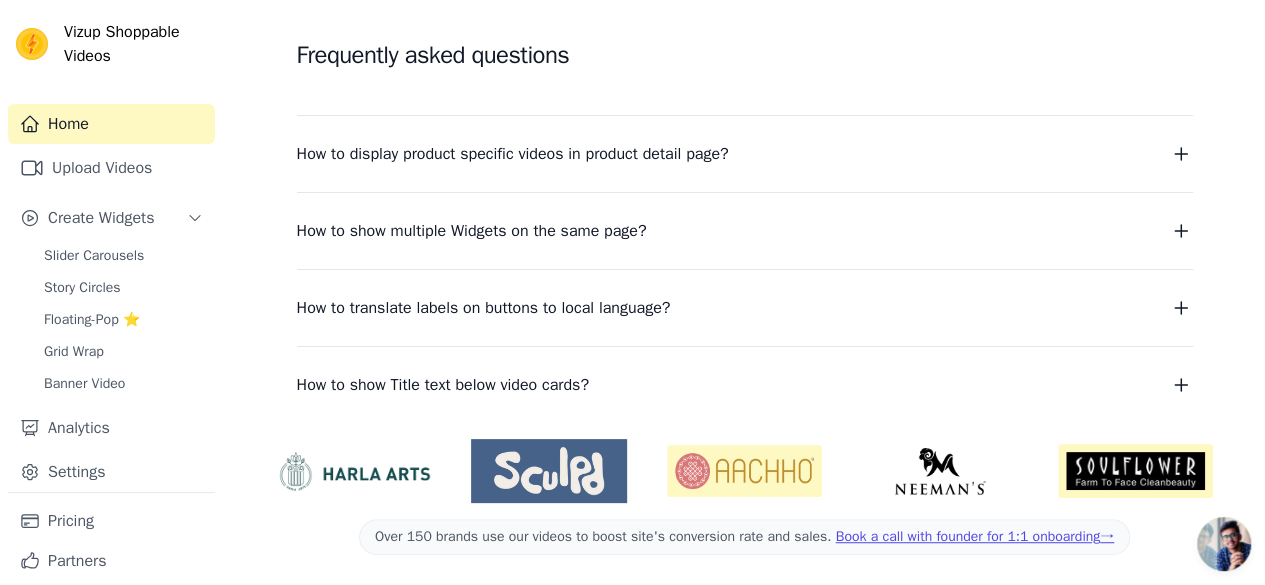 scroll, scrollTop: 0, scrollLeft: 0, axis: both 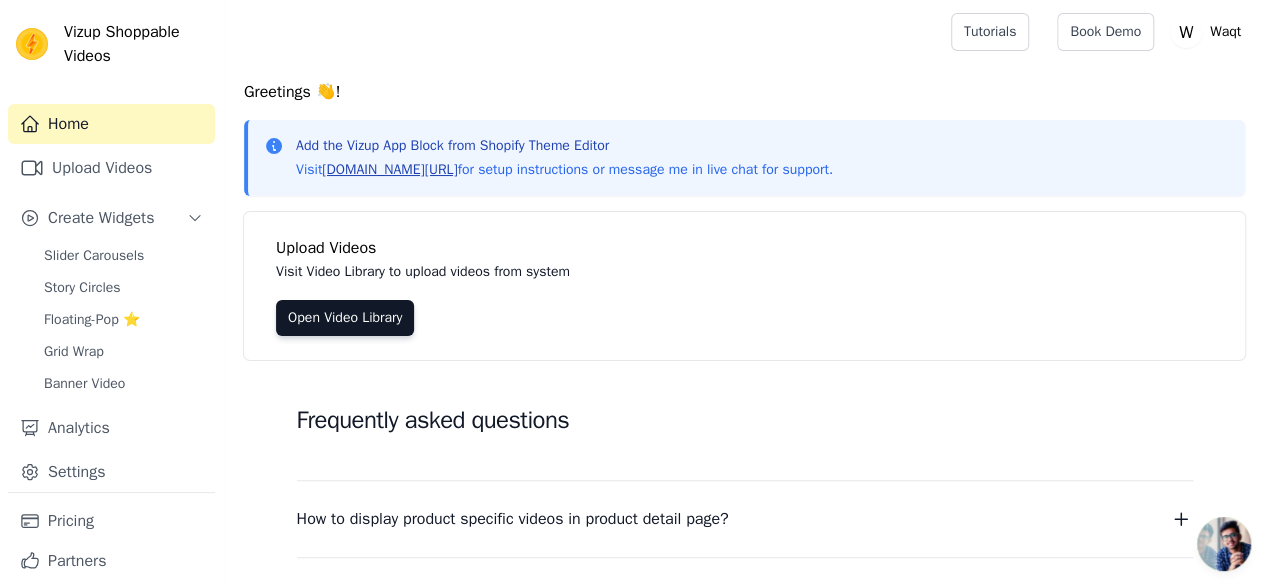 click on "[DOMAIN_NAME][URL]" at bounding box center (389, 169) 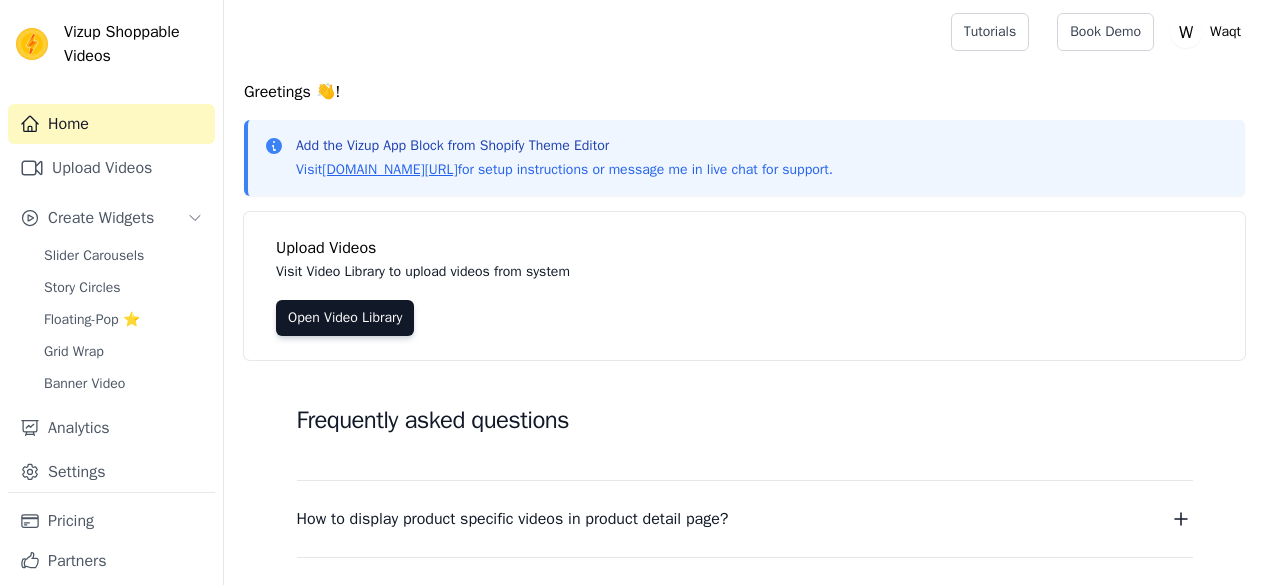 scroll, scrollTop: 0, scrollLeft: 0, axis: both 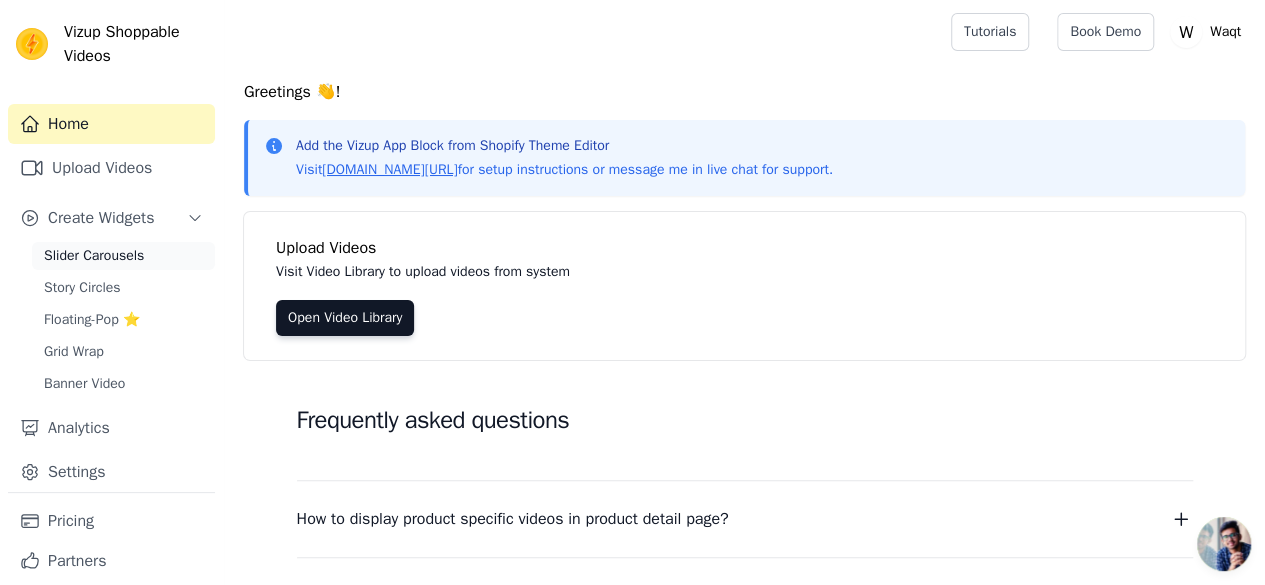 click on "Slider Carousels" at bounding box center (94, 256) 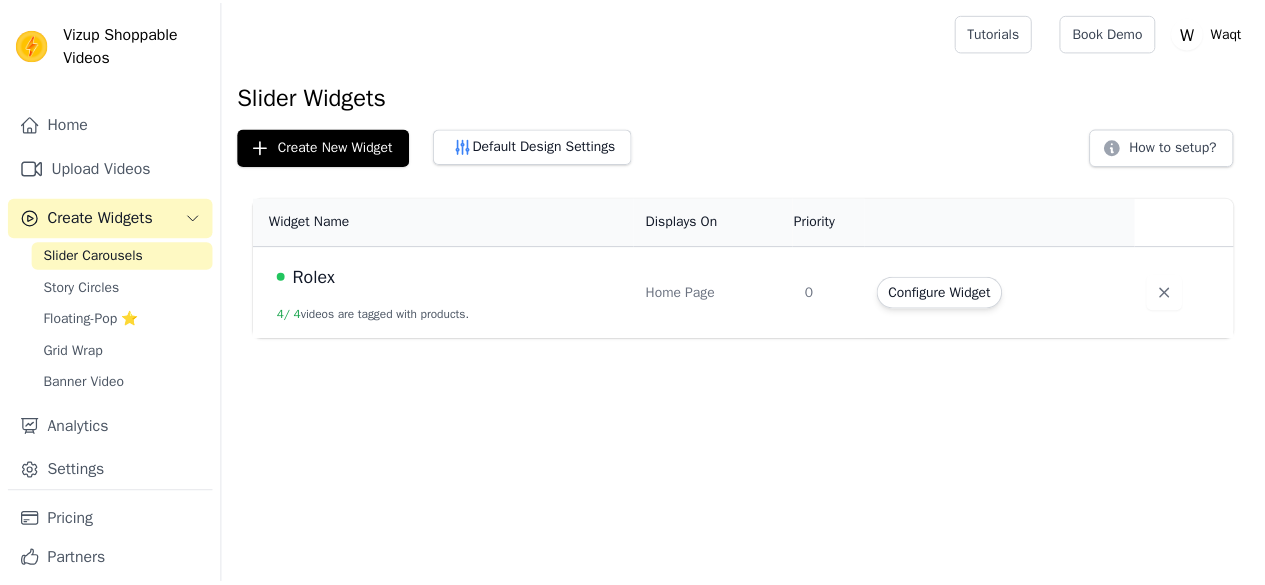scroll, scrollTop: 0, scrollLeft: 0, axis: both 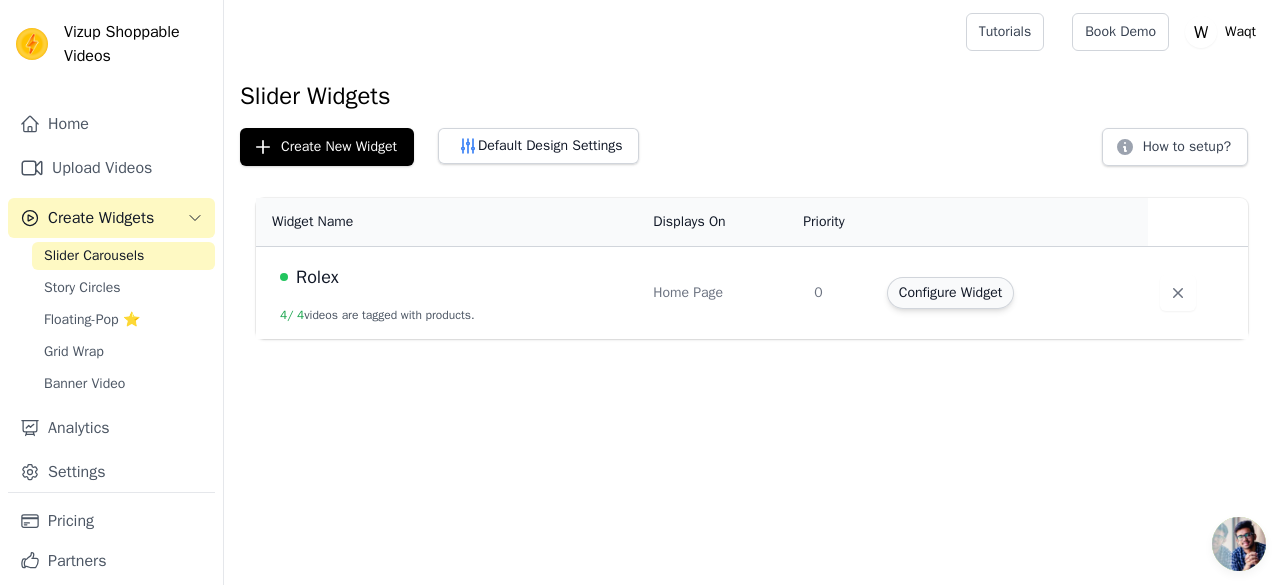 click on "Configure Widget" at bounding box center [950, 293] 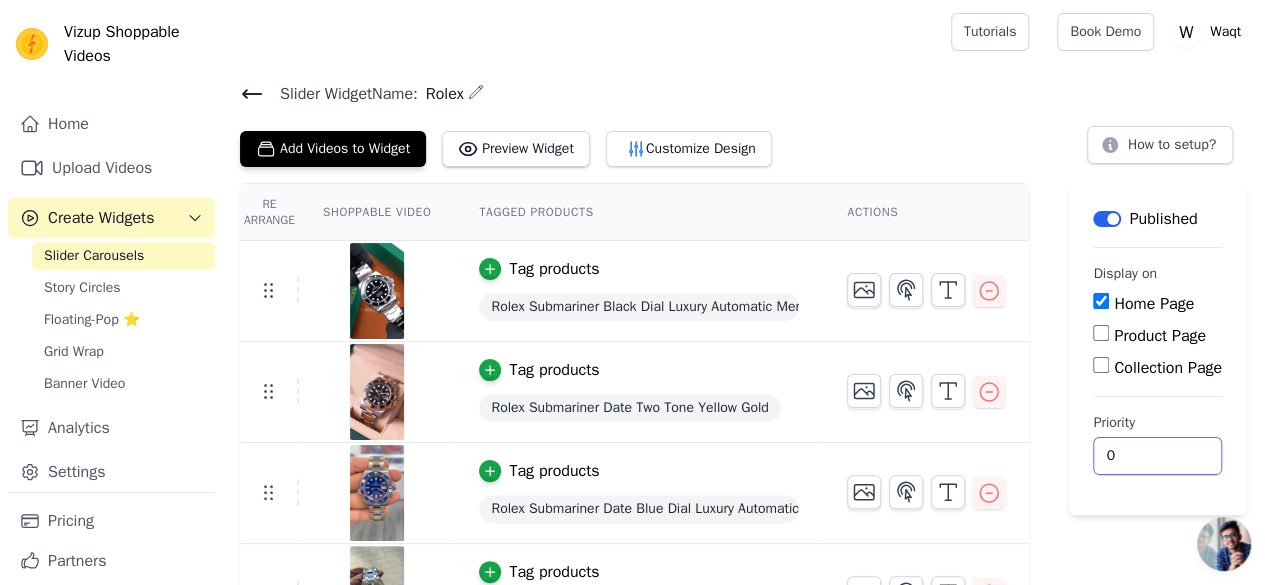 click on "0" at bounding box center [1157, 456] 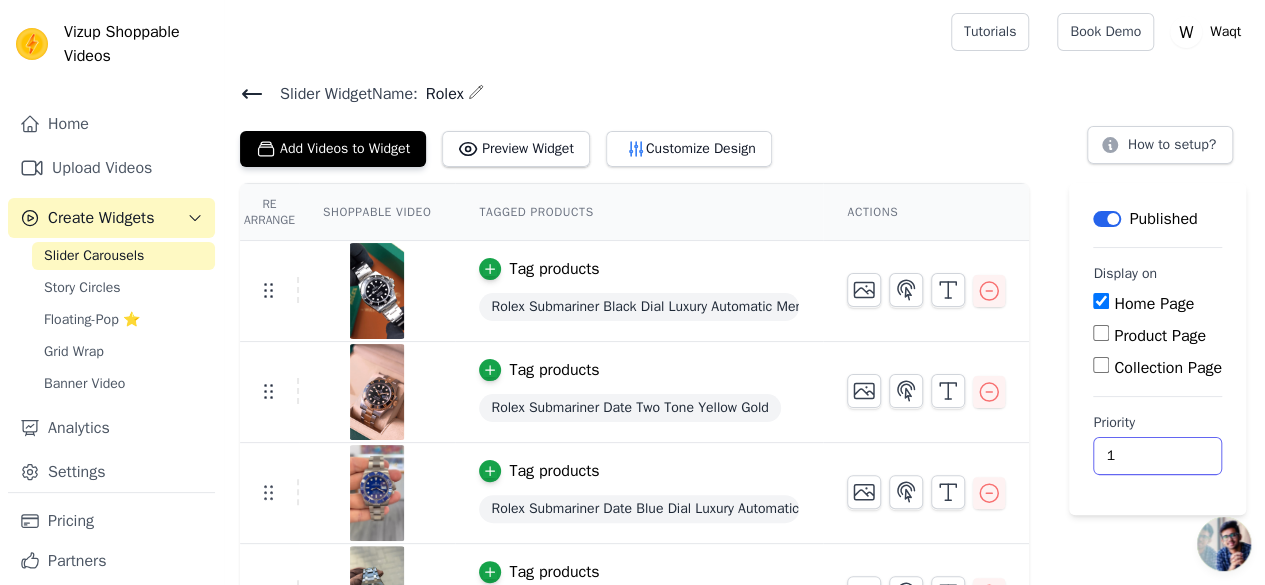 click on "1" at bounding box center (1157, 456) 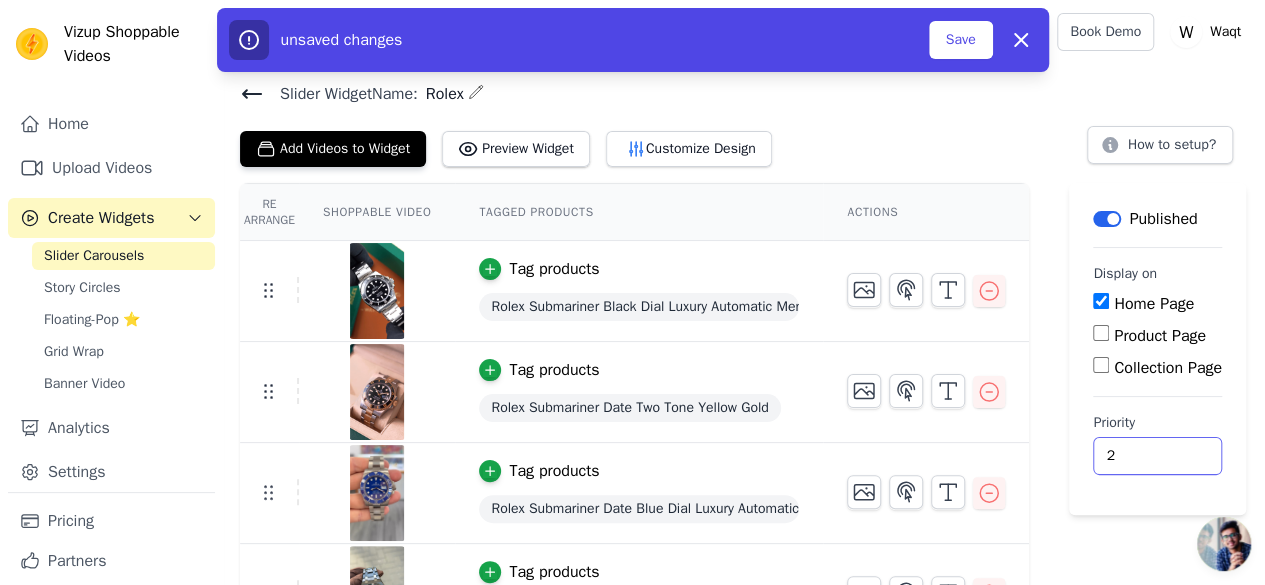 type on "2" 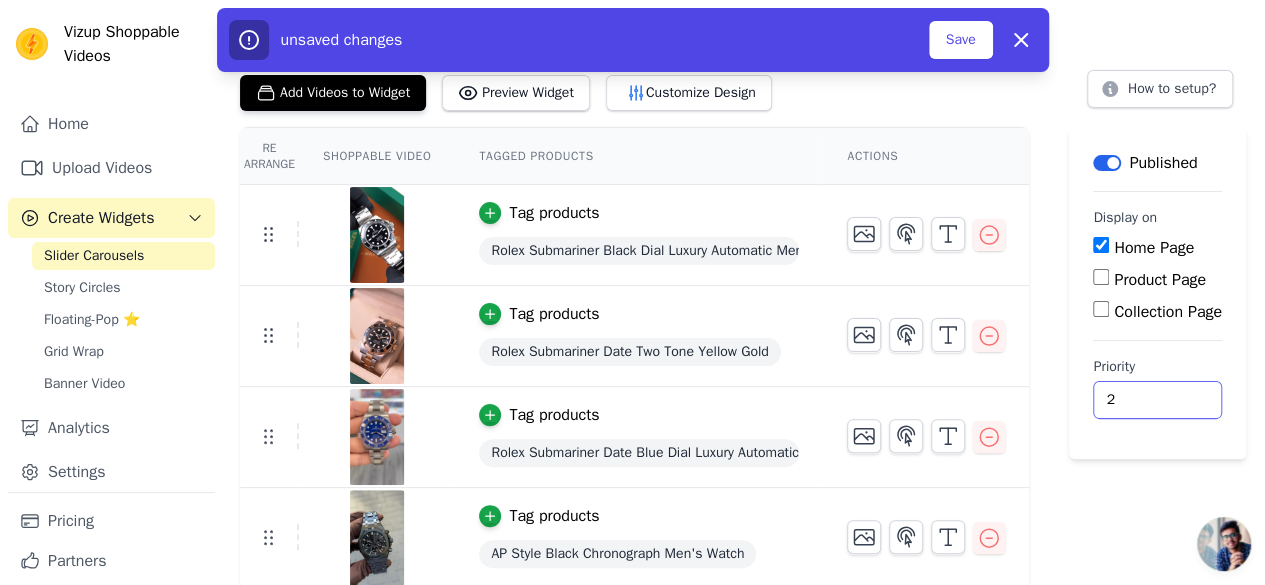 scroll, scrollTop: 0, scrollLeft: 0, axis: both 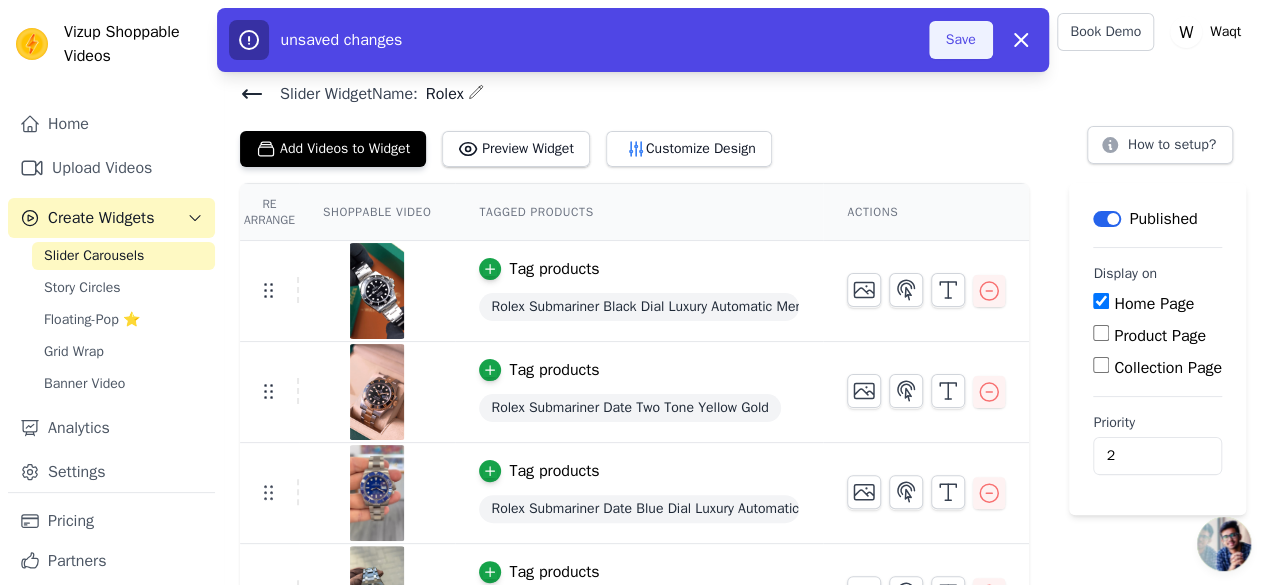 click on "Save" at bounding box center [961, 40] 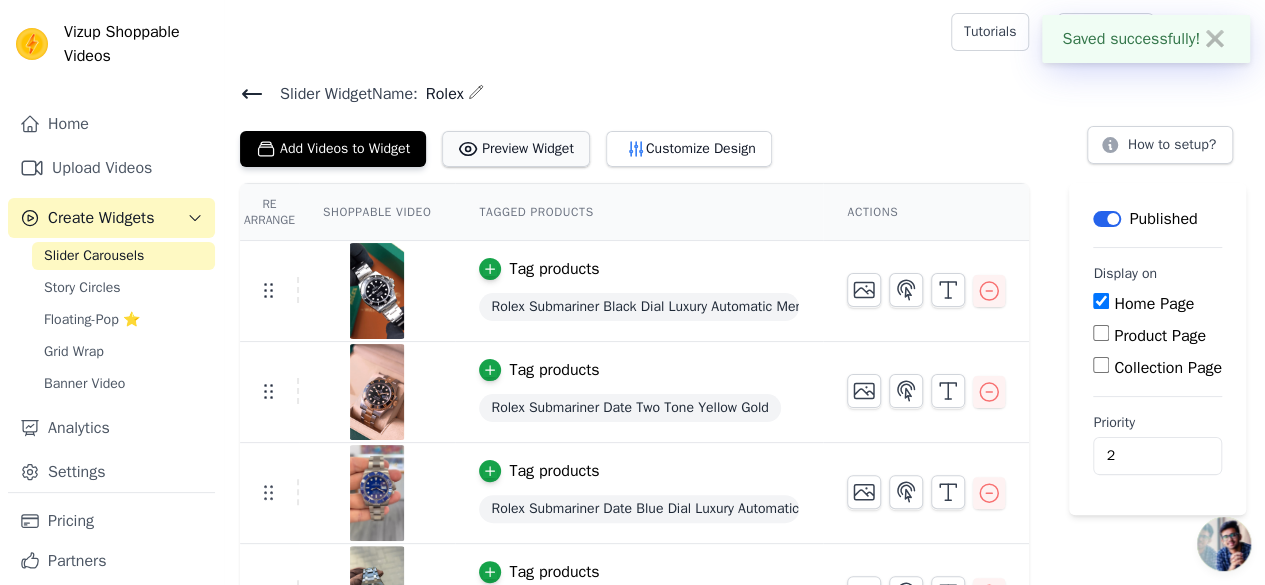 click on "Preview Widget" at bounding box center (516, 149) 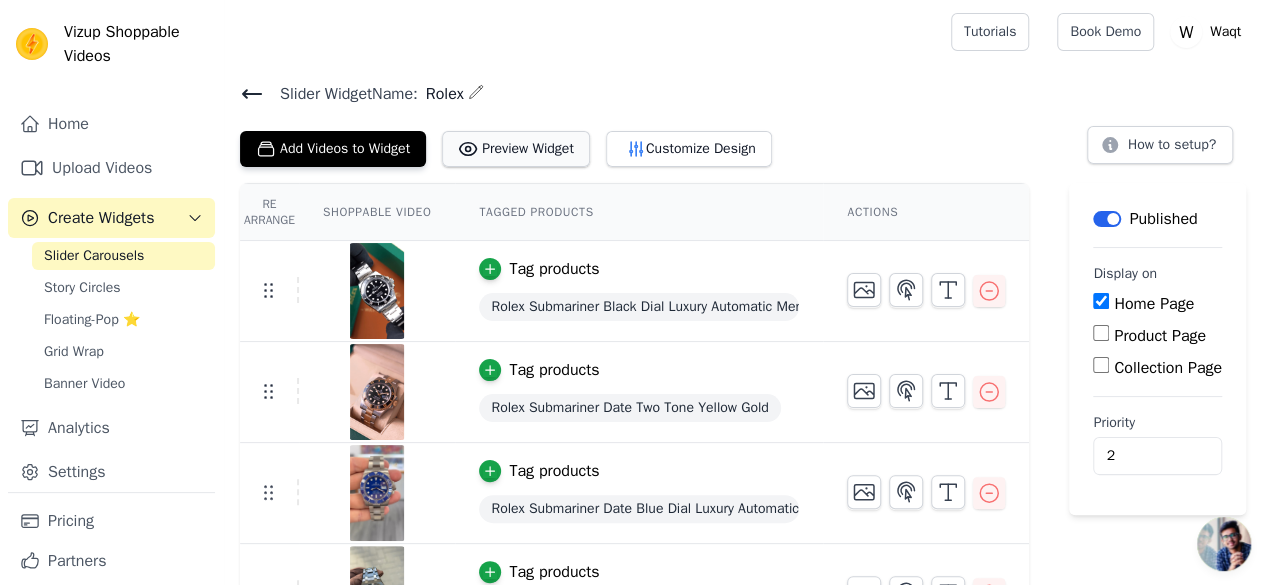 type on "This app blocks are not showing on my kalles theme" 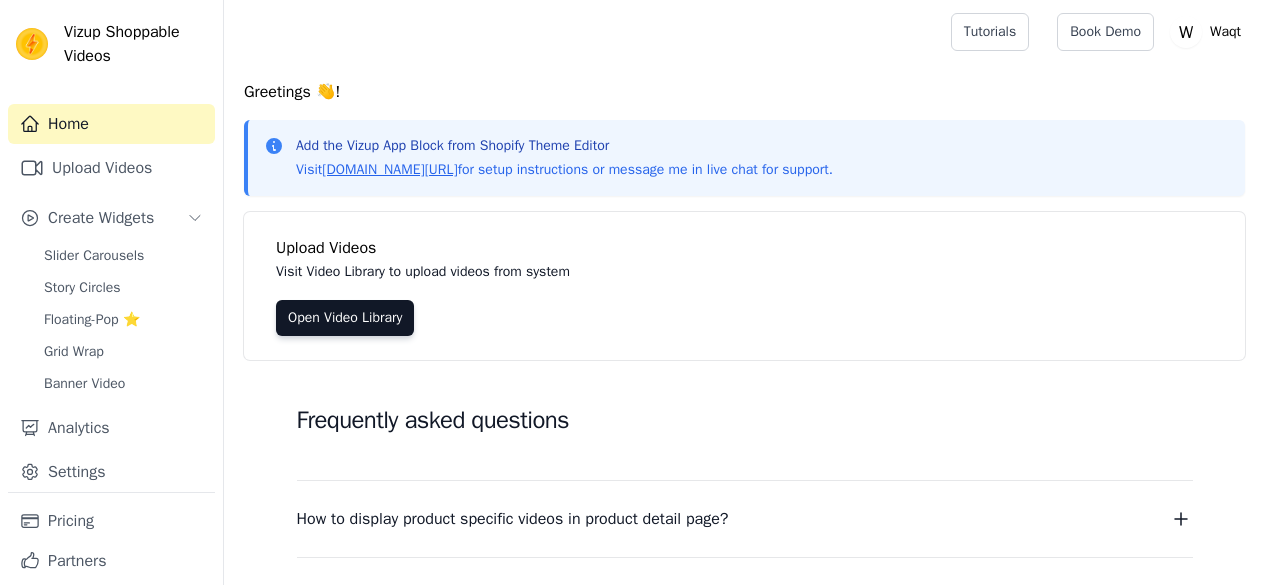 scroll, scrollTop: 0, scrollLeft: 0, axis: both 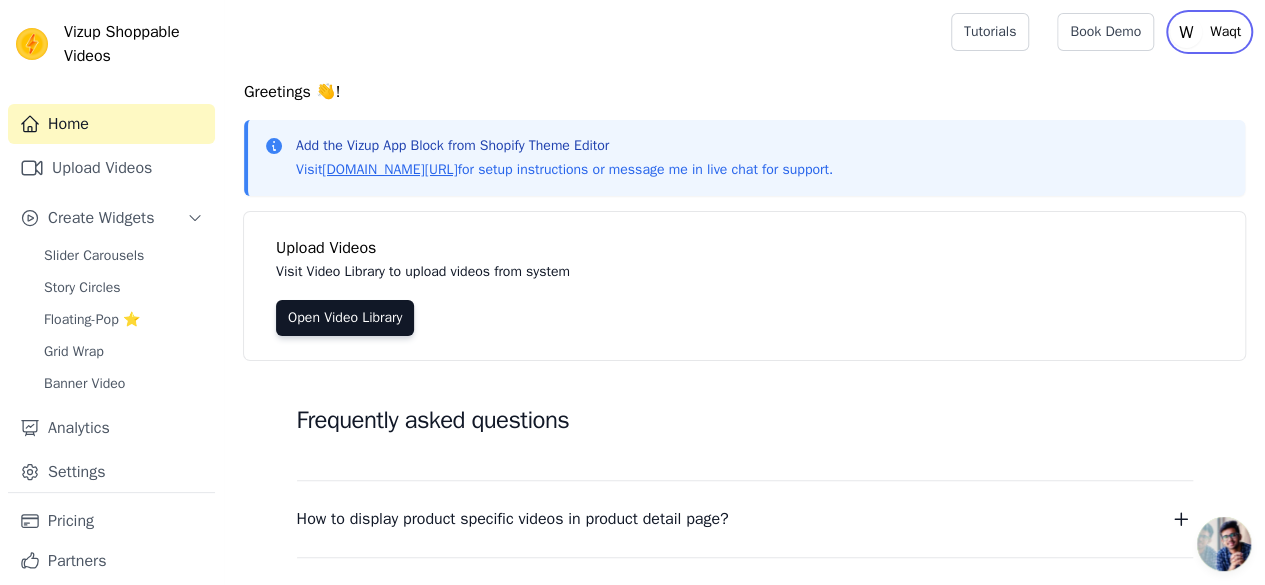 click on "W" 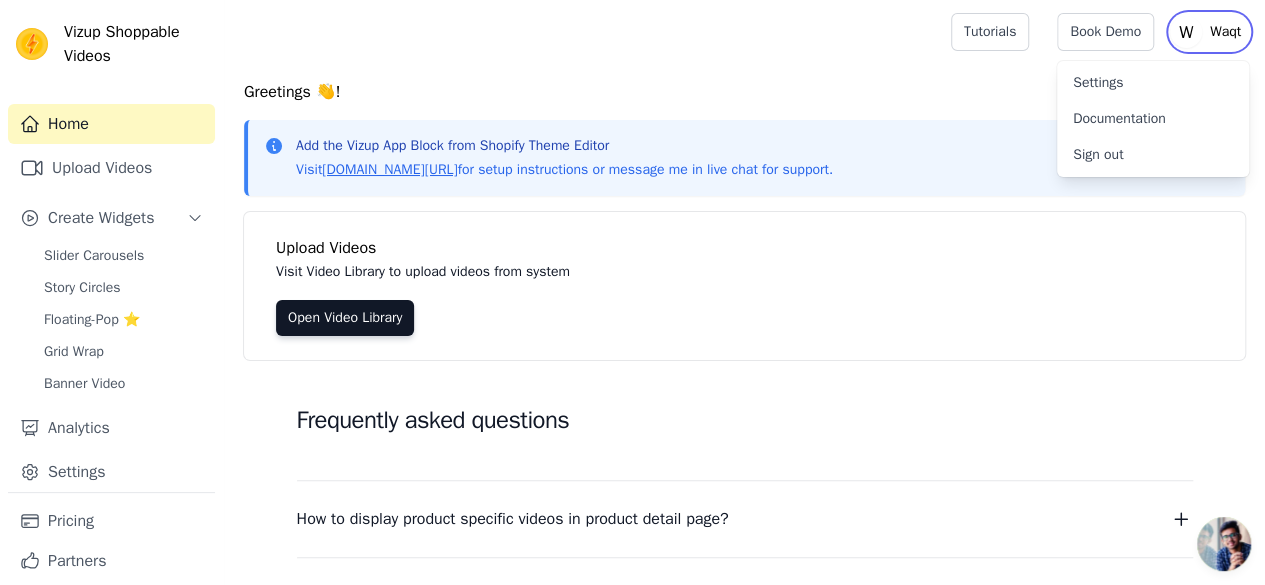 click on "W" 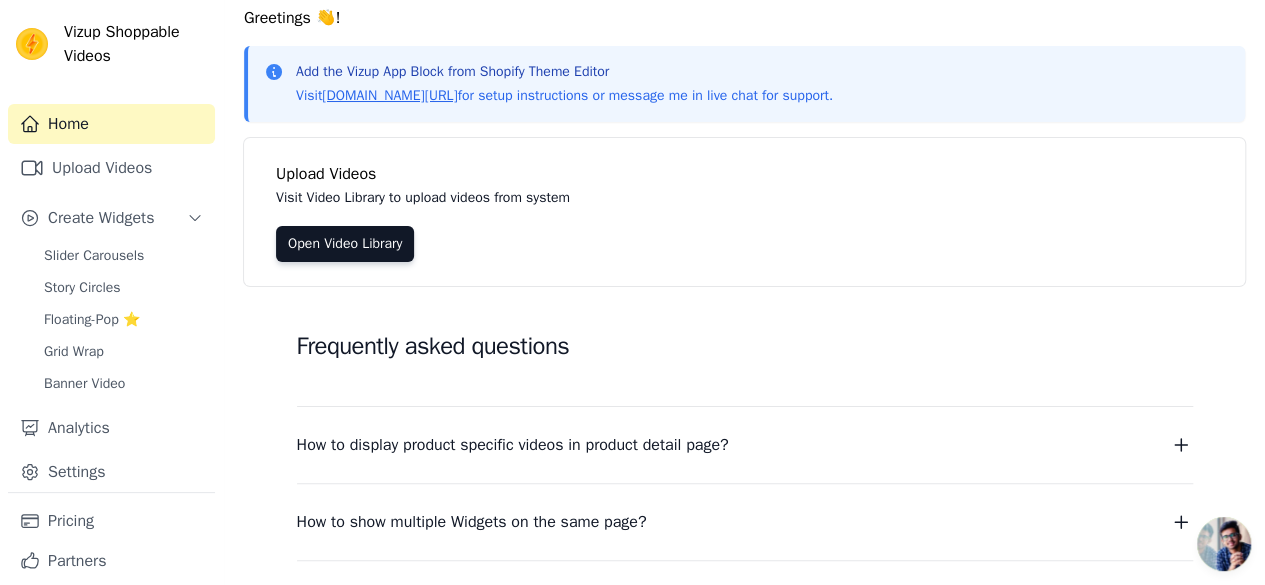 scroll, scrollTop: 33, scrollLeft: 0, axis: vertical 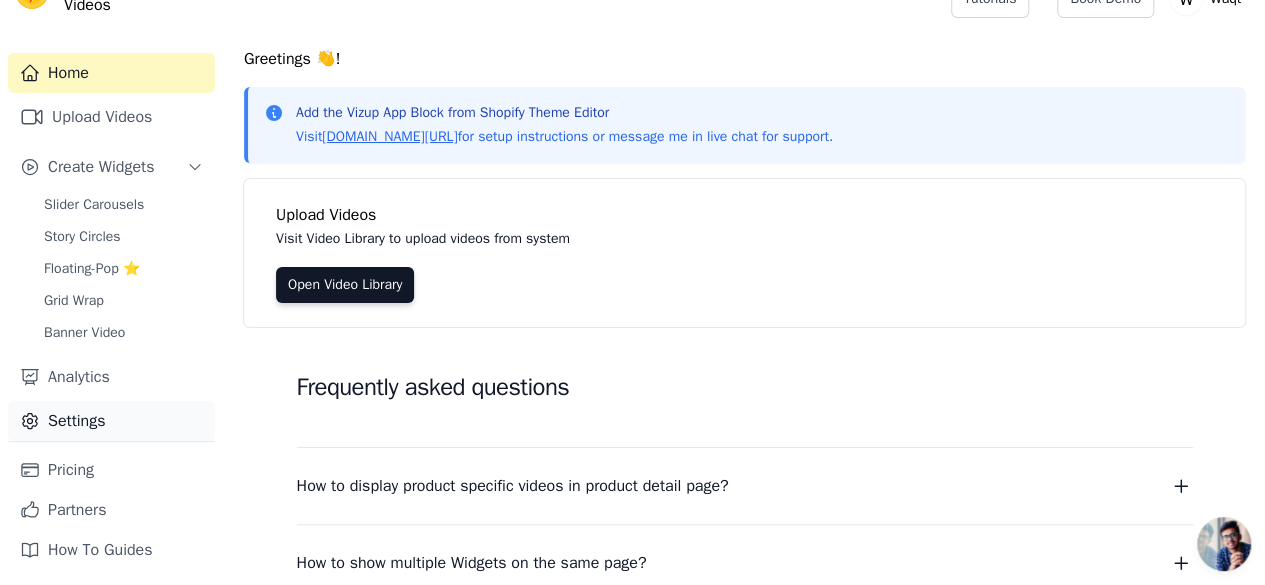 click on "Settings" at bounding box center (111, 421) 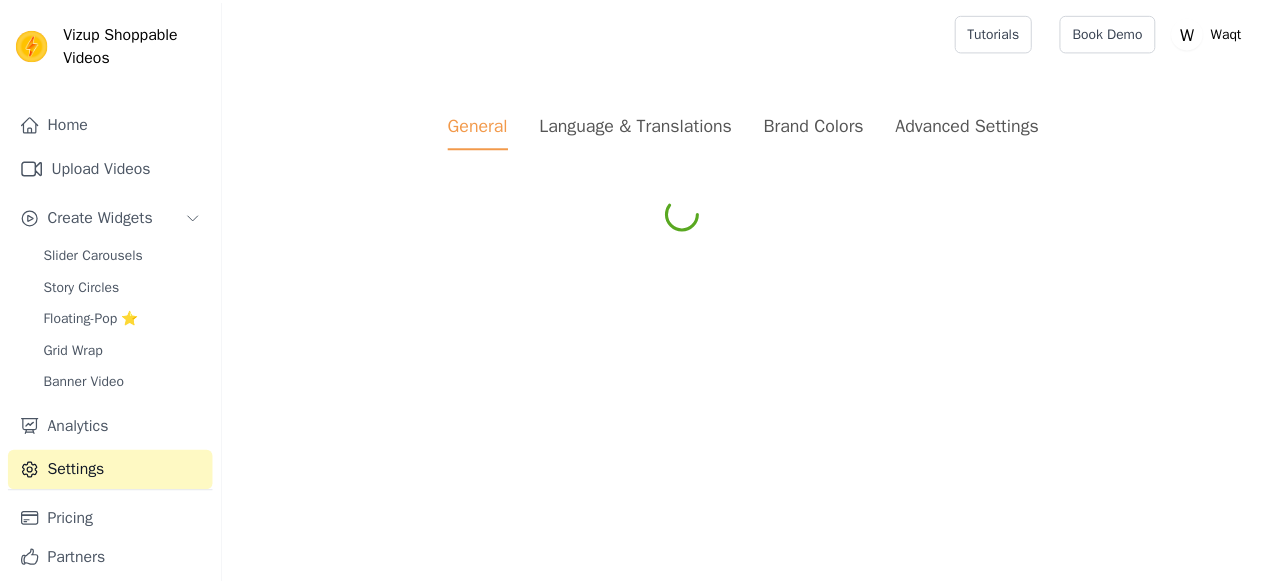 scroll, scrollTop: 0, scrollLeft: 0, axis: both 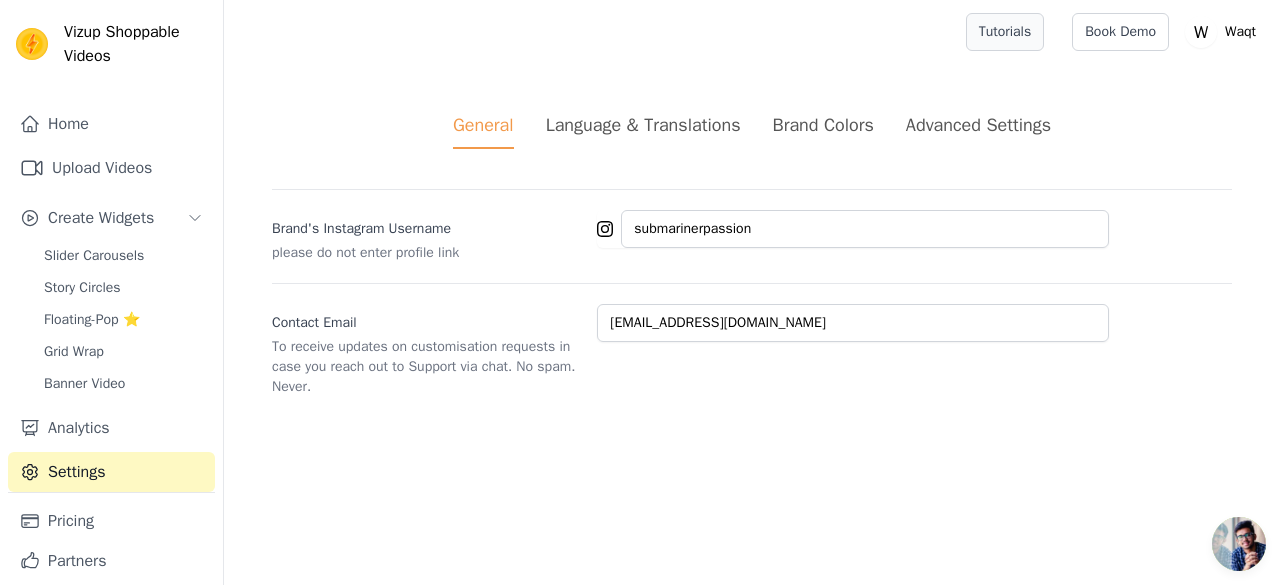 click on "Tutorials" at bounding box center (1005, 32) 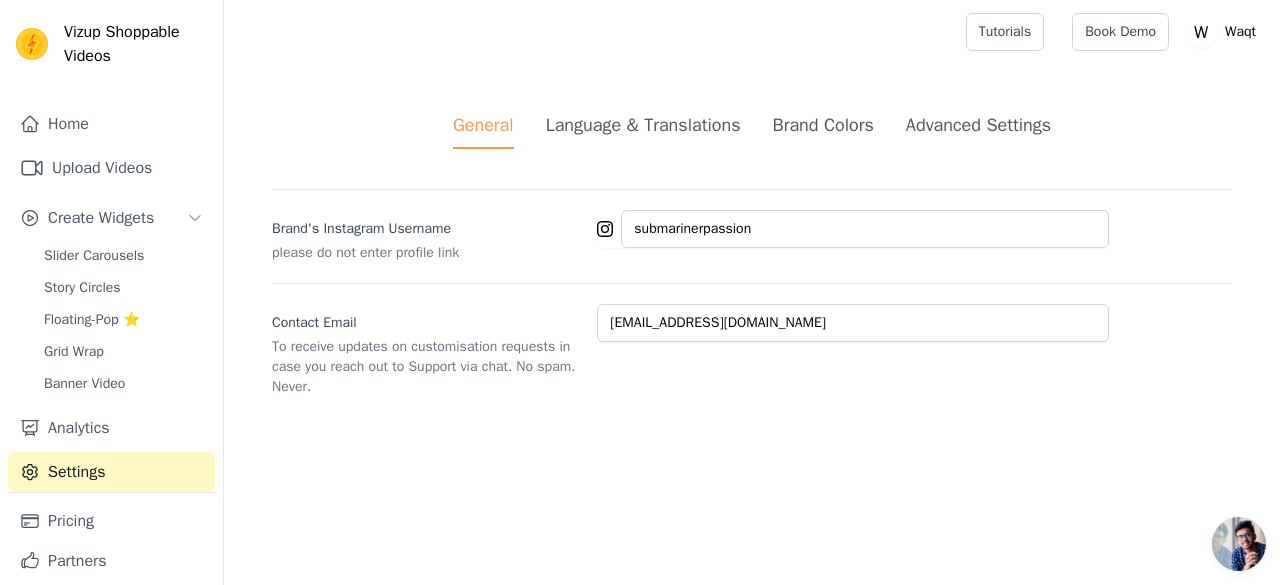 click on "Brand Colors" at bounding box center [823, 125] 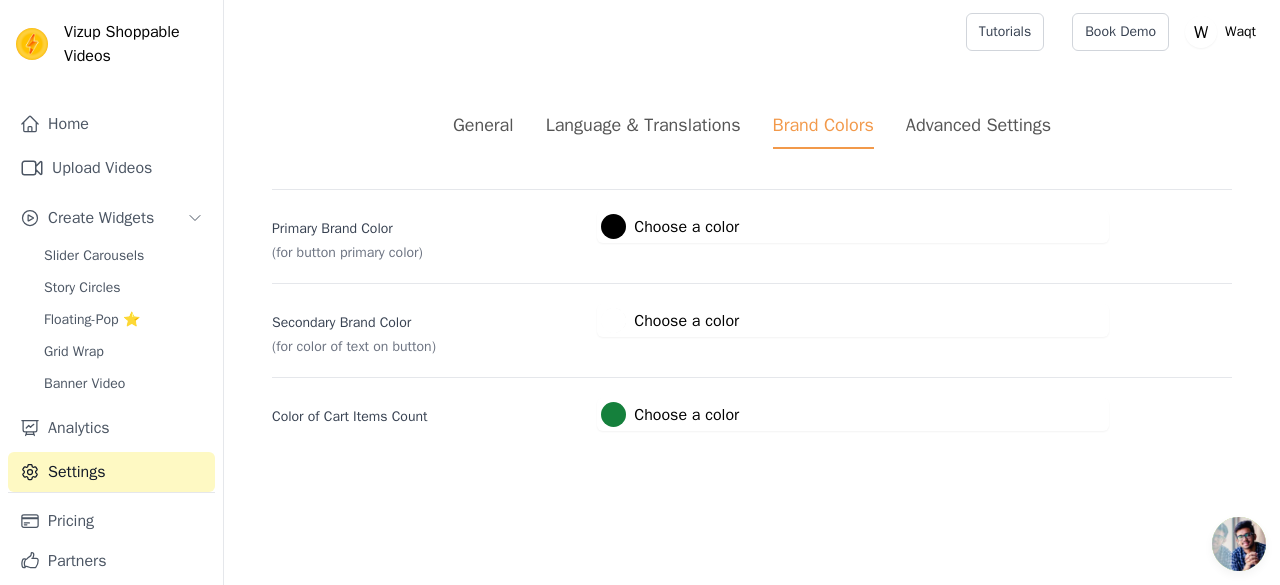 click on "Advanced Settings" at bounding box center (978, 125) 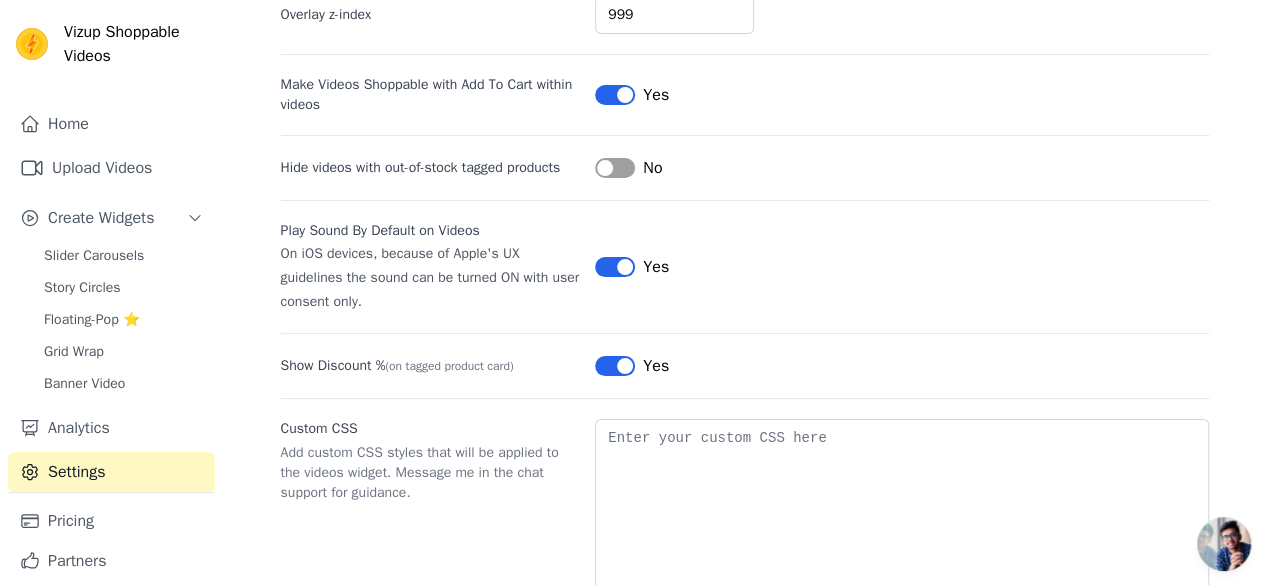 scroll, scrollTop: 270, scrollLeft: 0, axis: vertical 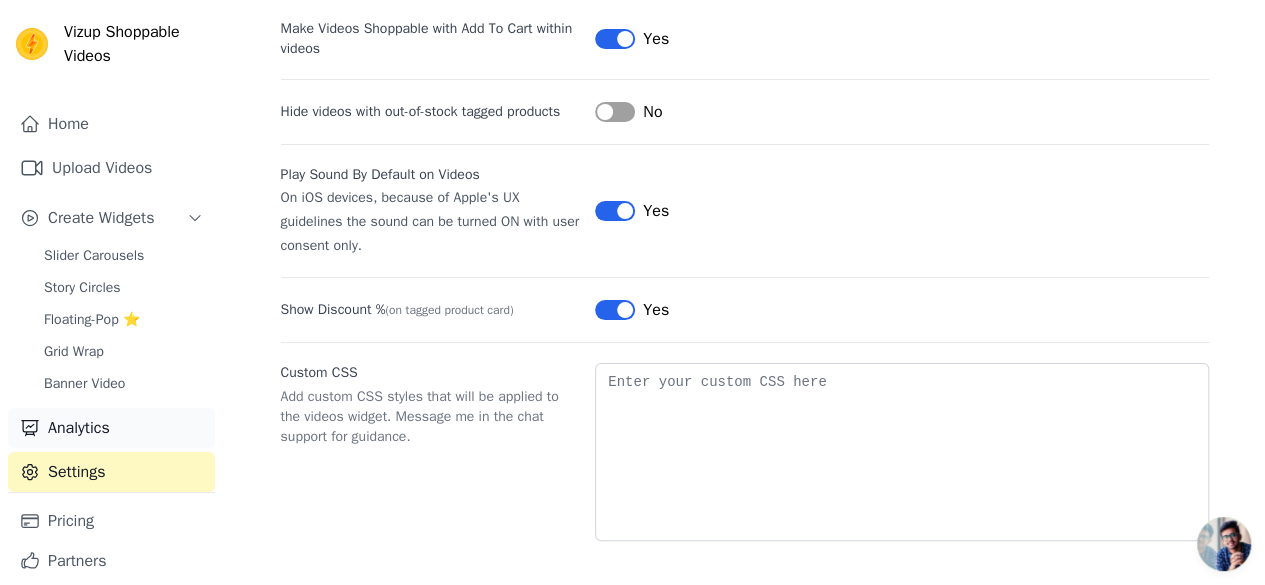 click on "Analytics" at bounding box center (111, 428) 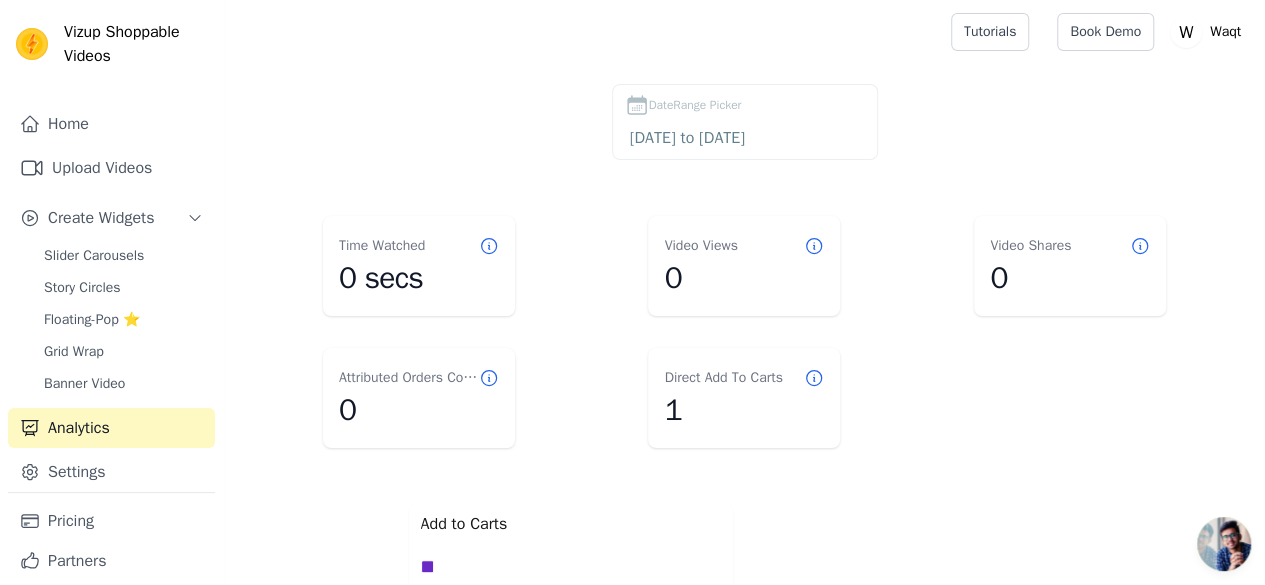 scroll, scrollTop: 297, scrollLeft: 0, axis: vertical 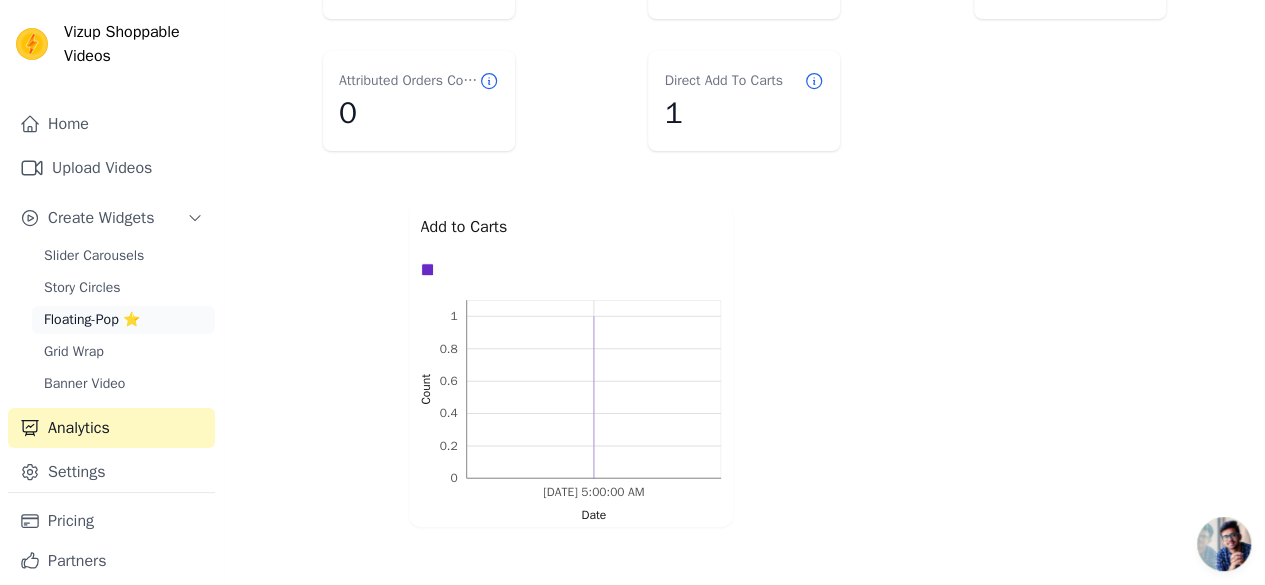 click on "Floating-Pop ⭐" at bounding box center [92, 320] 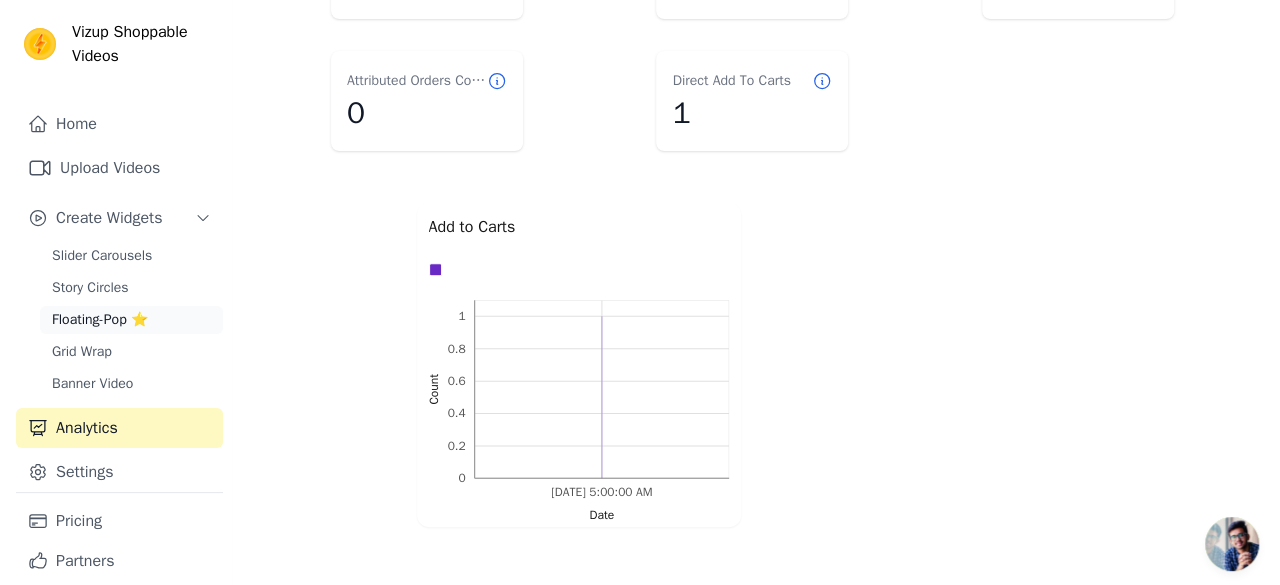 scroll, scrollTop: 0, scrollLeft: 0, axis: both 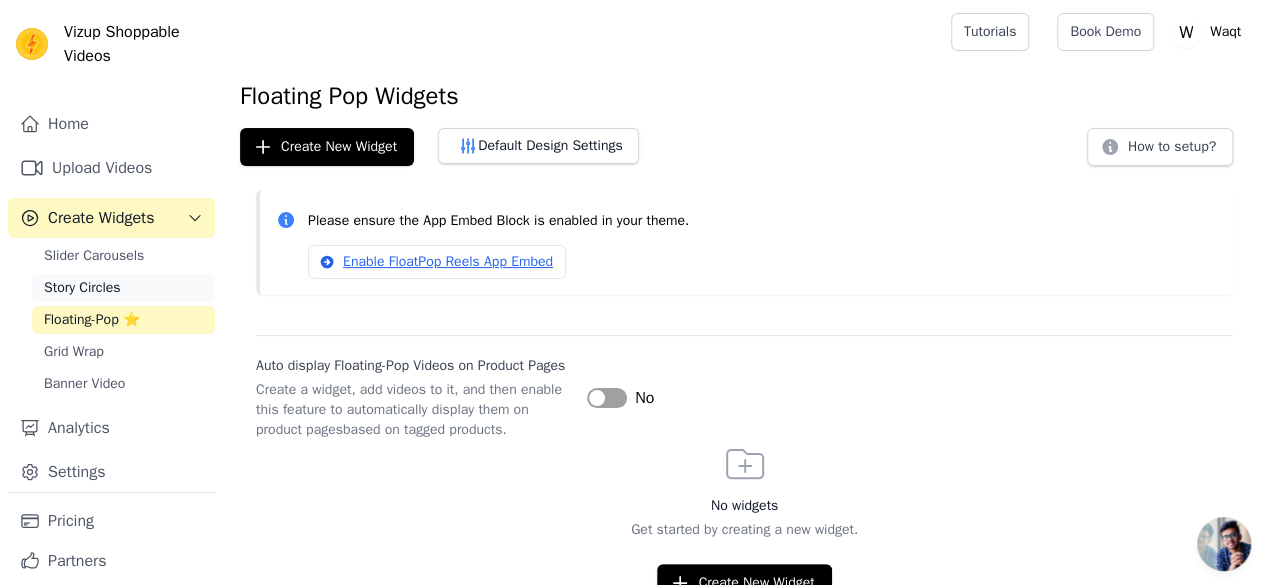click on "Story Circles" at bounding box center (82, 288) 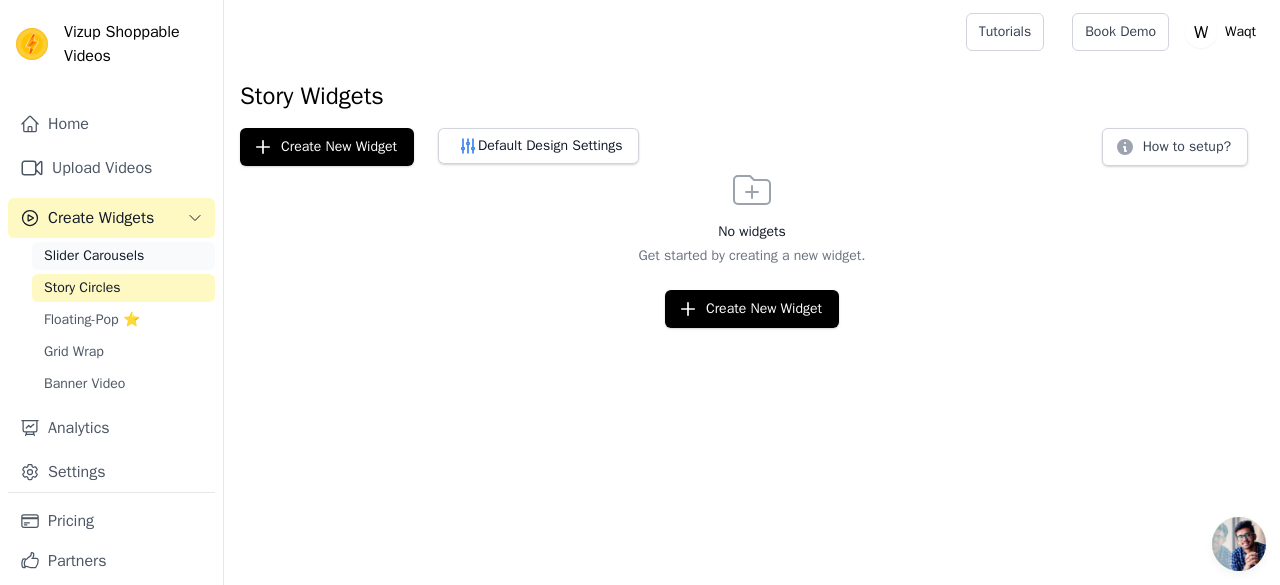 click on "Slider Carousels" at bounding box center [94, 256] 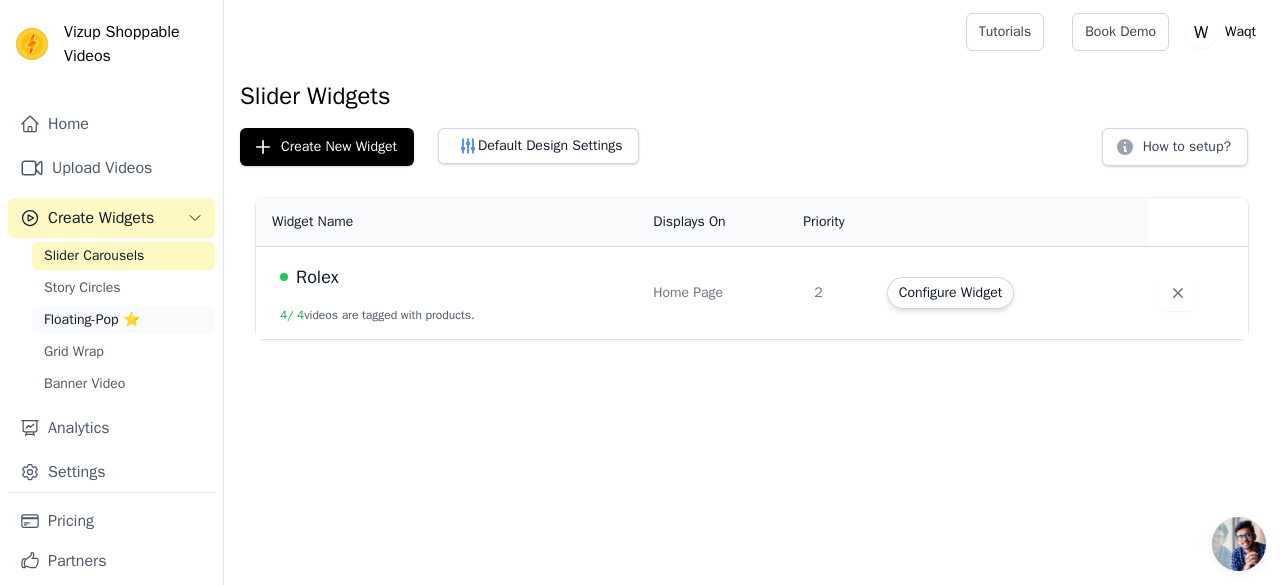 scroll, scrollTop: 51, scrollLeft: 0, axis: vertical 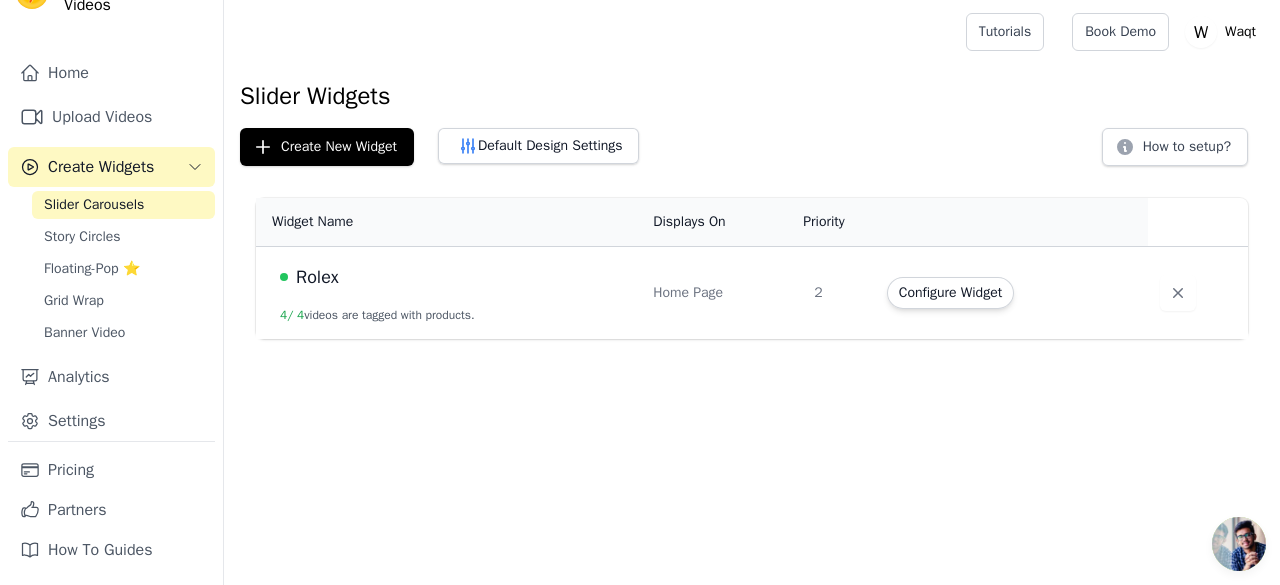 type on "This app blocks are not showing on my kalles theme" 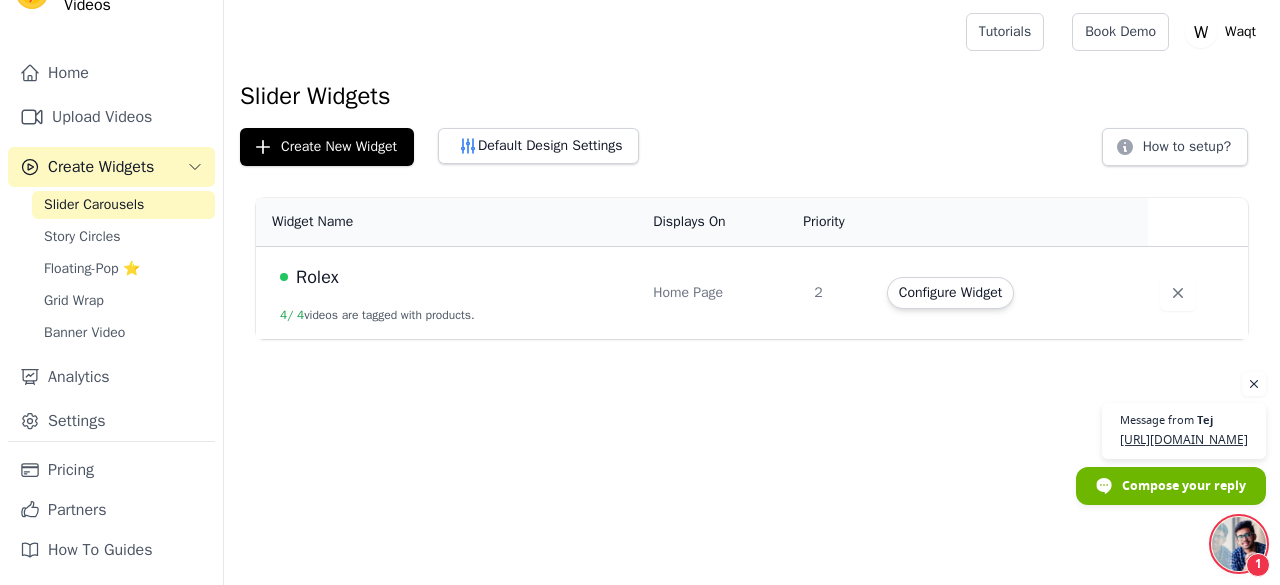 scroll, scrollTop: 0, scrollLeft: 0, axis: both 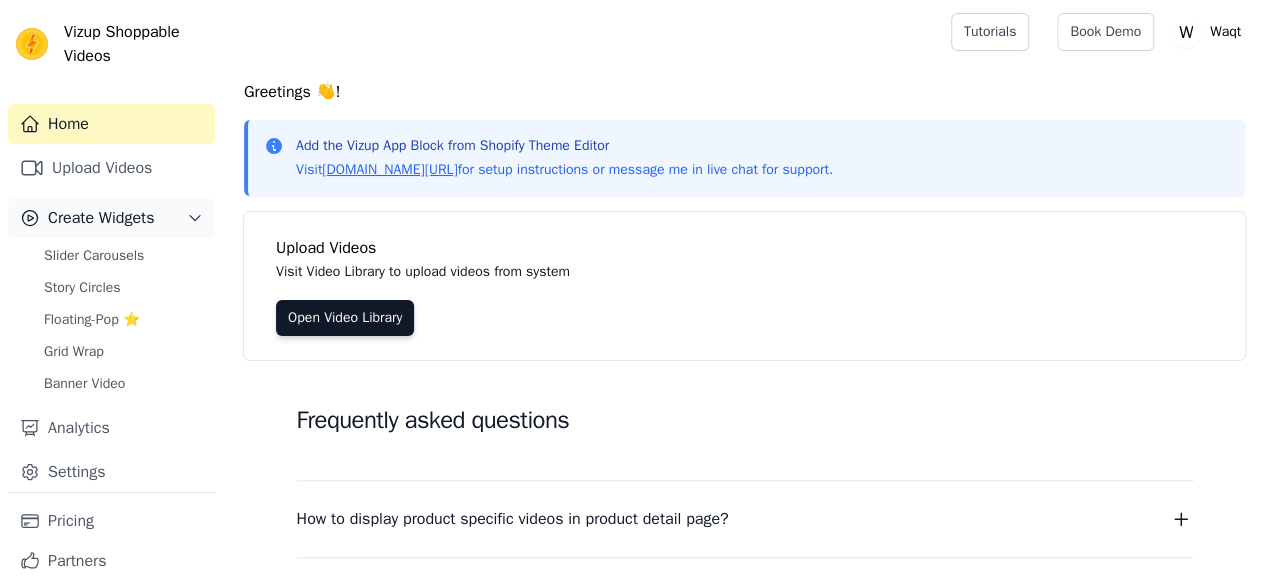 click on "Create Widgets" at bounding box center [101, 218] 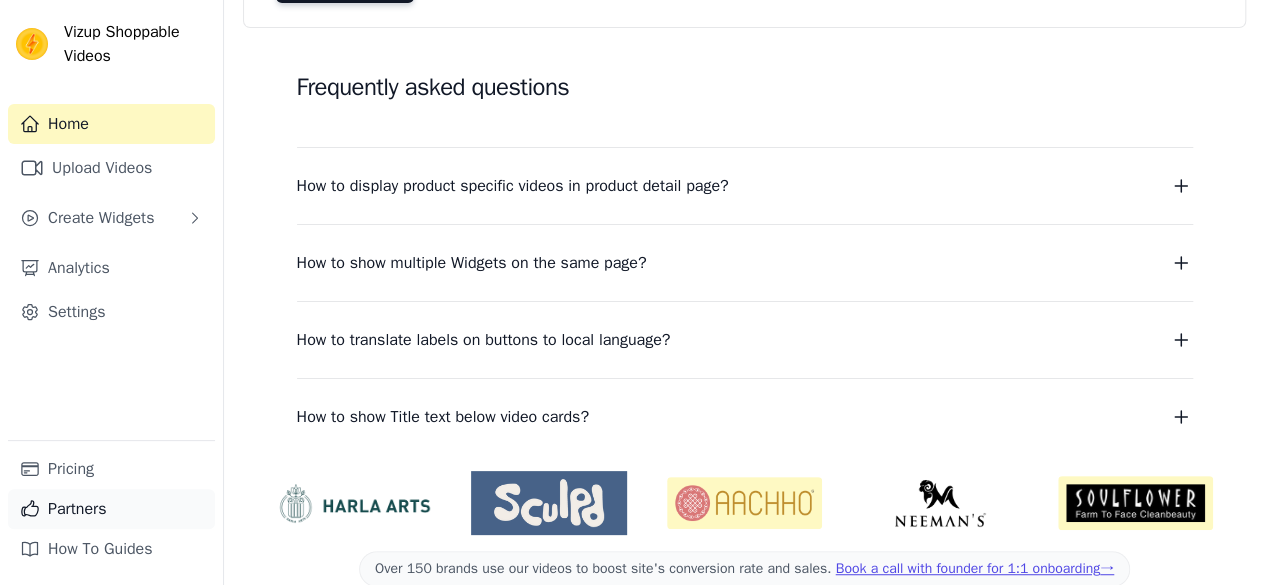 scroll, scrollTop: 365, scrollLeft: 0, axis: vertical 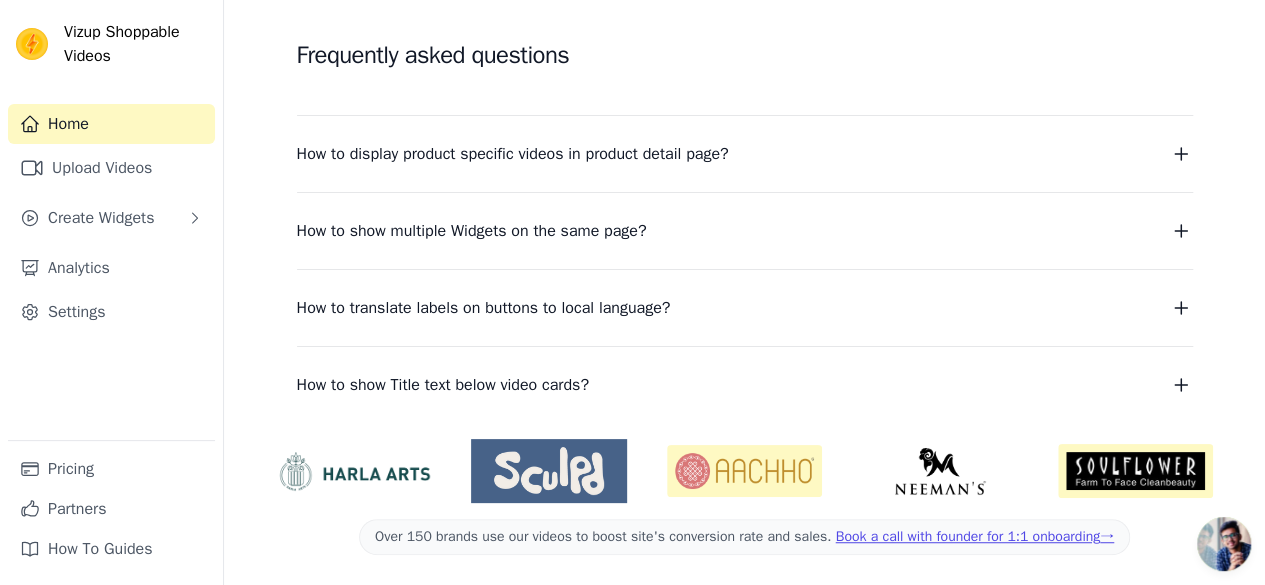 click at bounding box center (1224, 544) 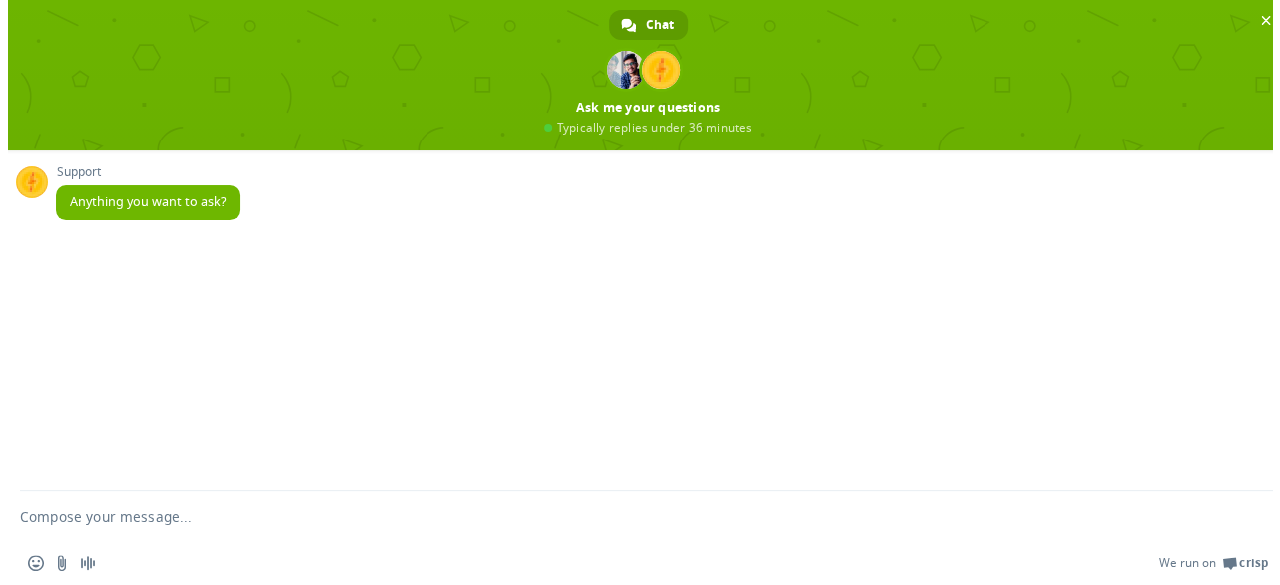 scroll, scrollTop: 0, scrollLeft: 0, axis: both 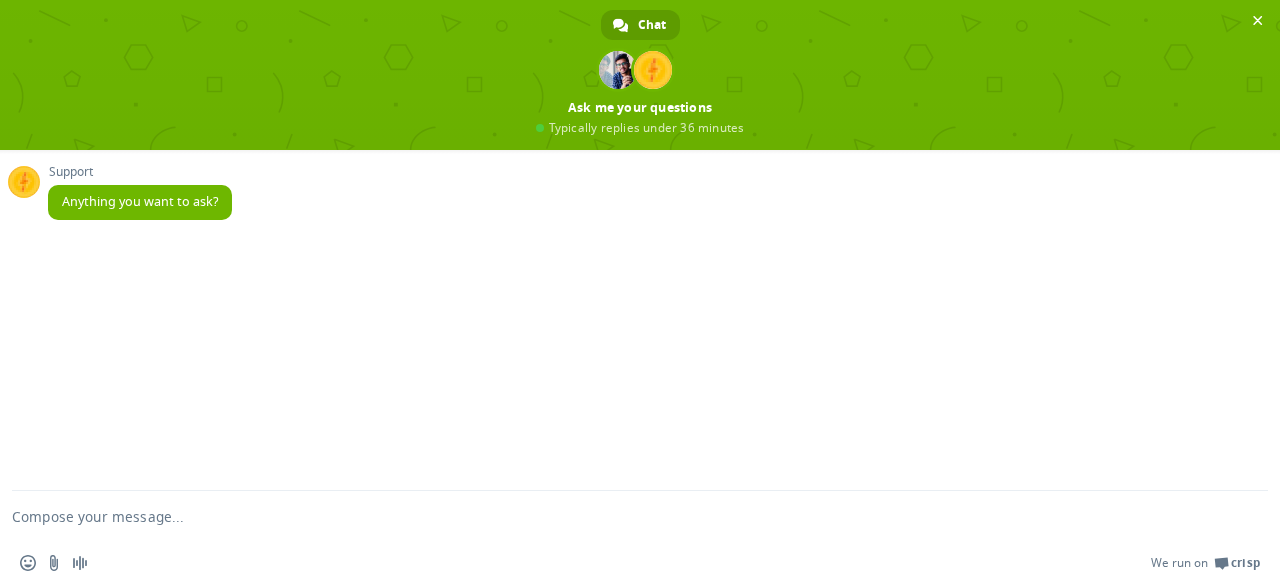 click at bounding box center (616, 516) 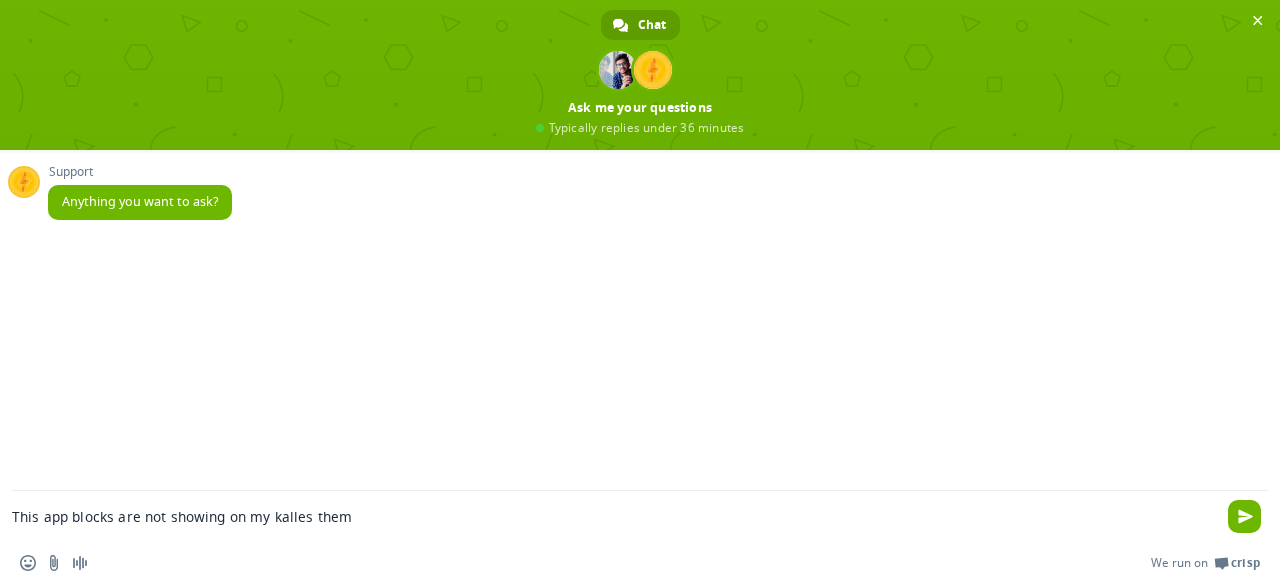 type on "This app blocks are not showing on my kalles theme" 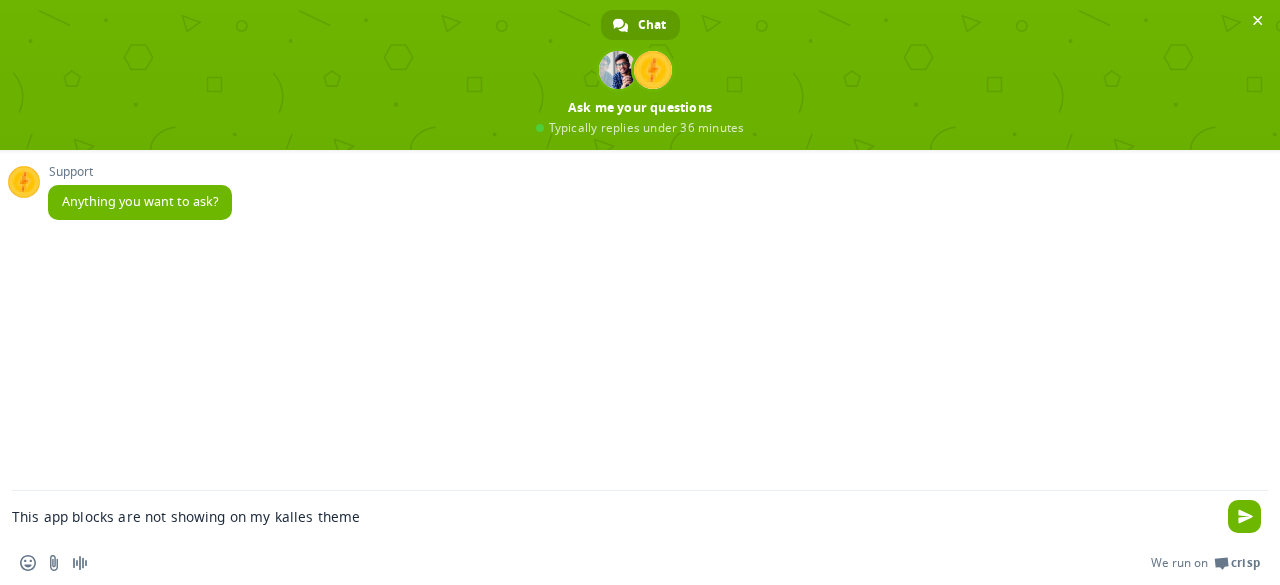 type 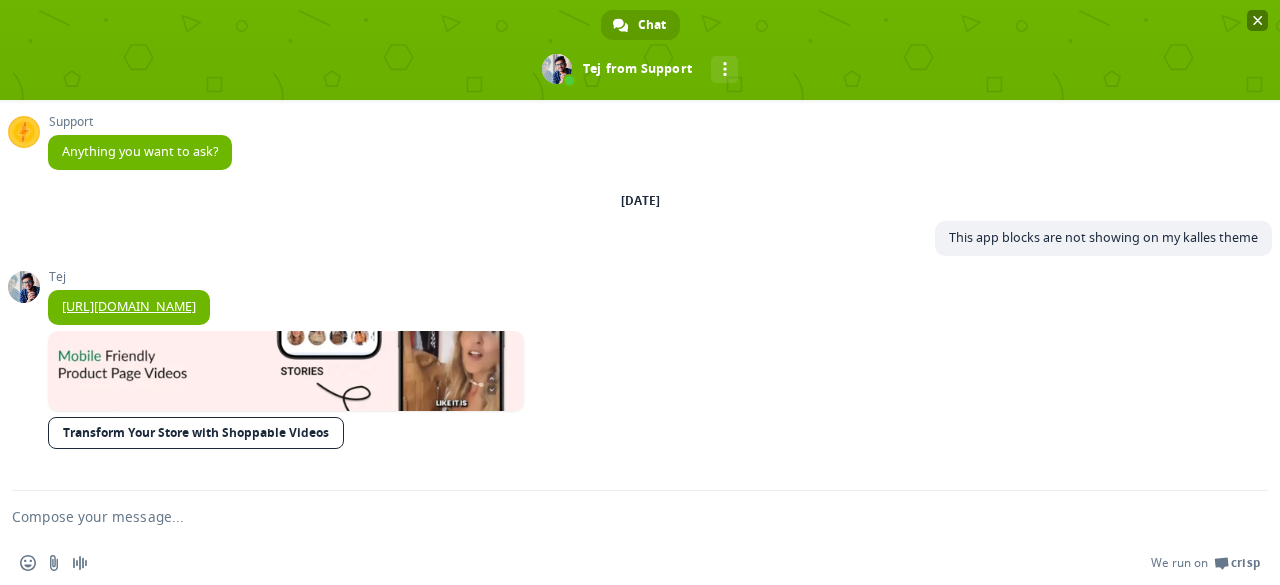 scroll, scrollTop: 0, scrollLeft: 0, axis: both 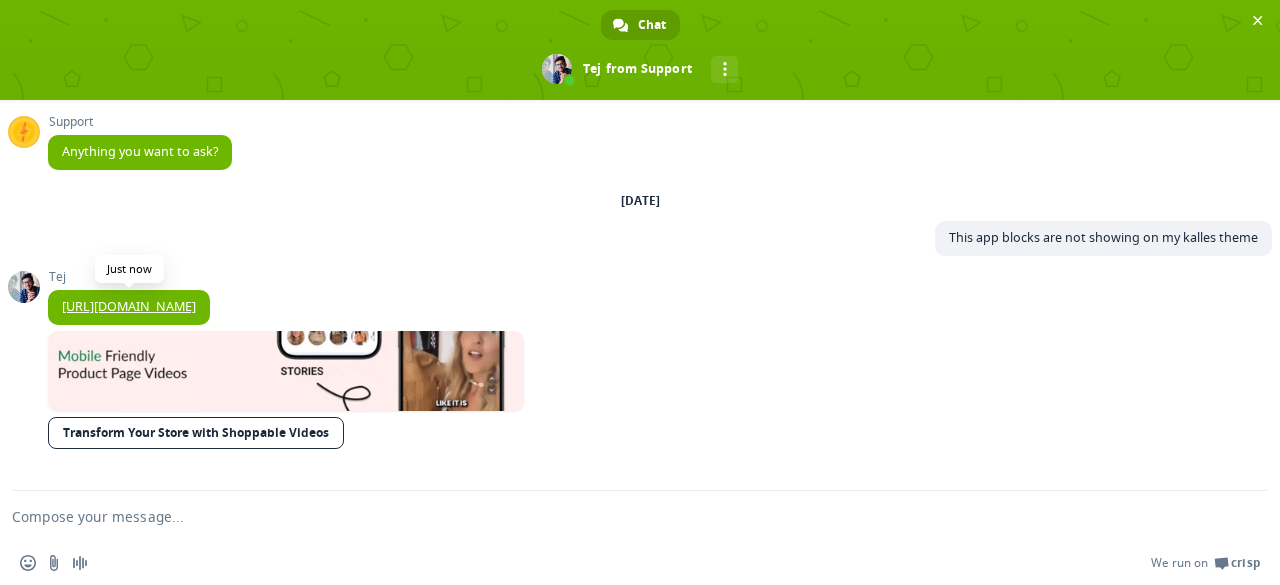 click on "[URL][DOMAIN_NAME]" at bounding box center (129, 306) 